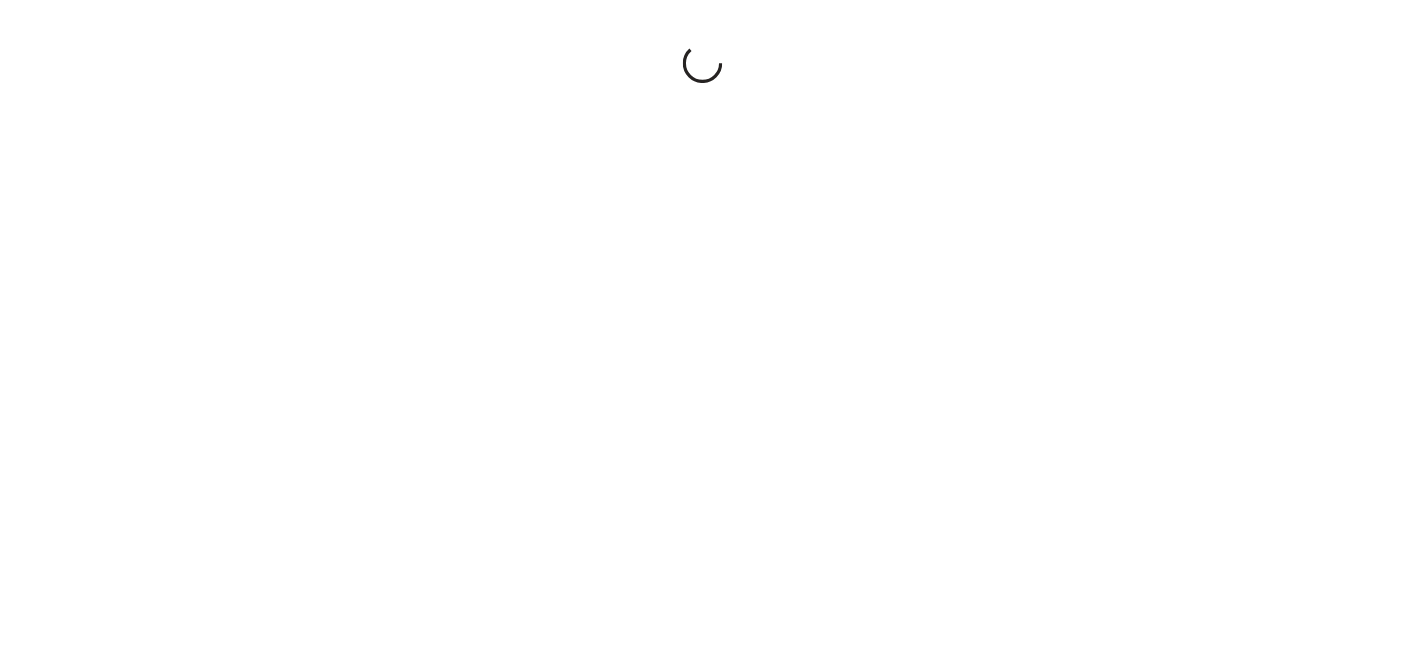 scroll, scrollTop: 0, scrollLeft: 0, axis: both 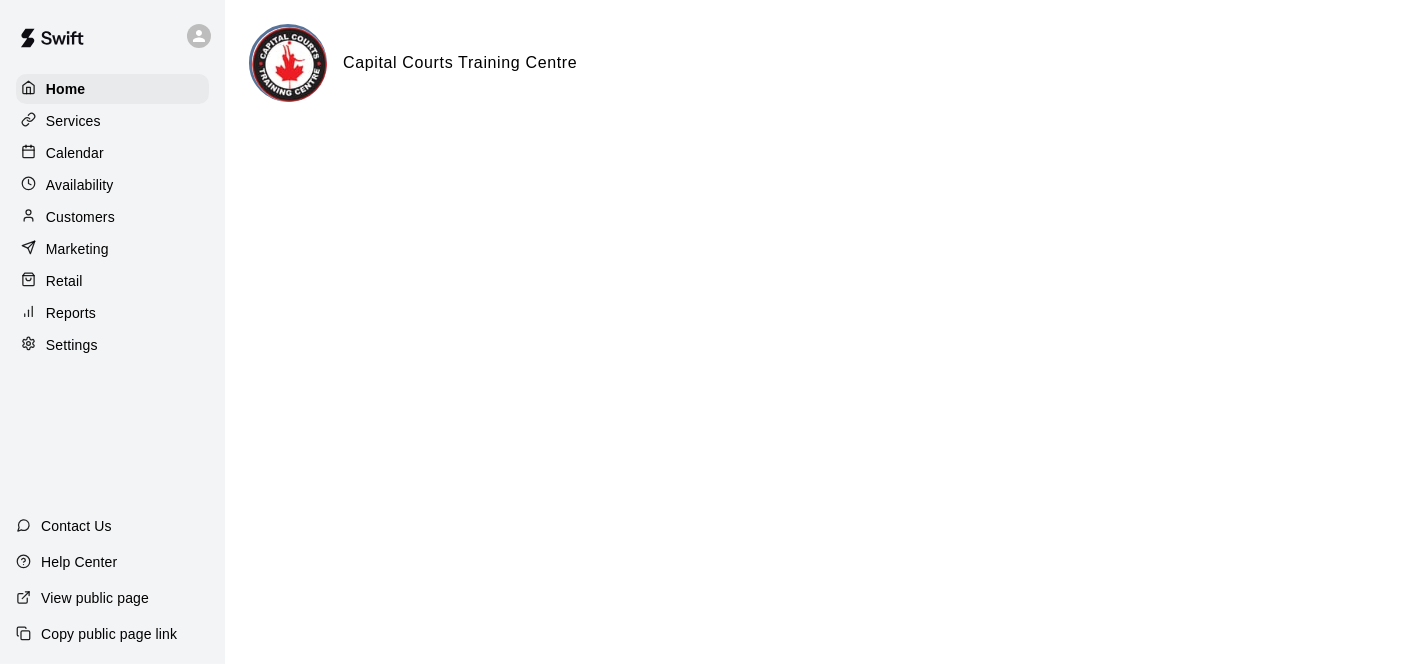 click on "Calendar" at bounding box center [75, 153] 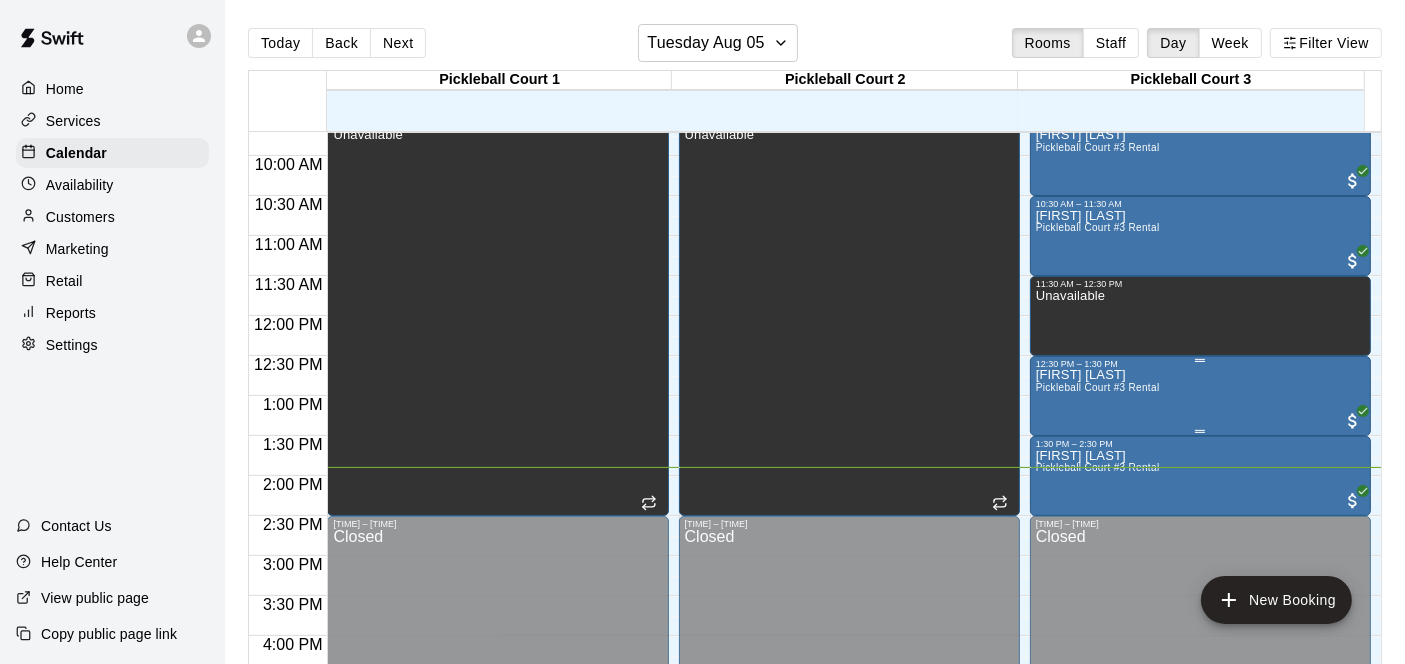 scroll, scrollTop: 666, scrollLeft: 0, axis: vertical 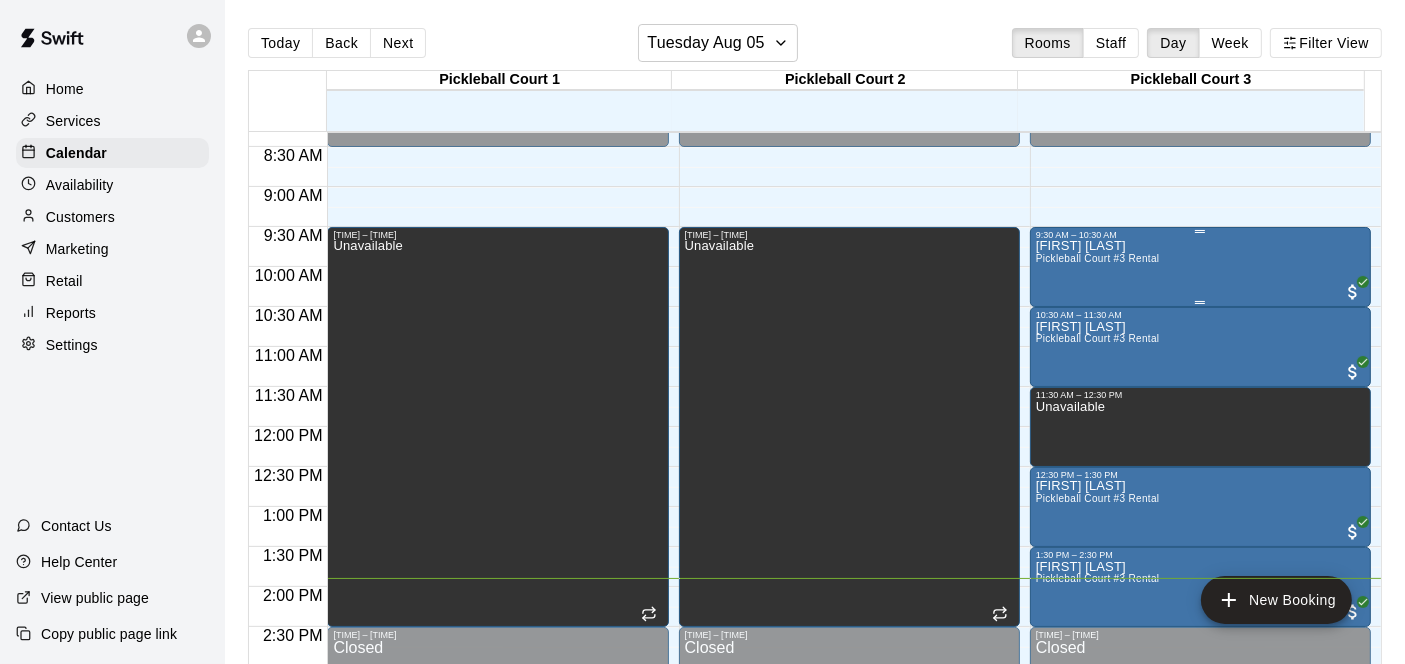 click on "[FIRST] [LAST] Pickleball Court #3 Rental" at bounding box center (1200, 572) 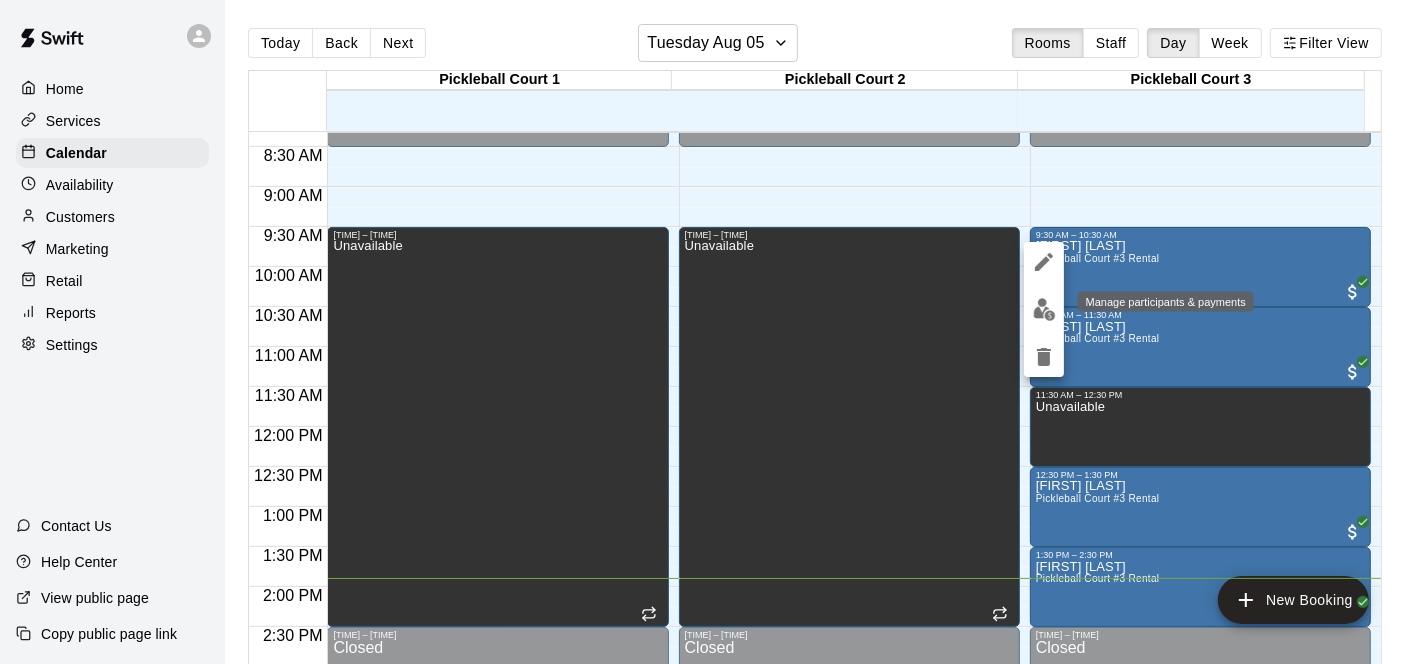 click at bounding box center [1044, 309] 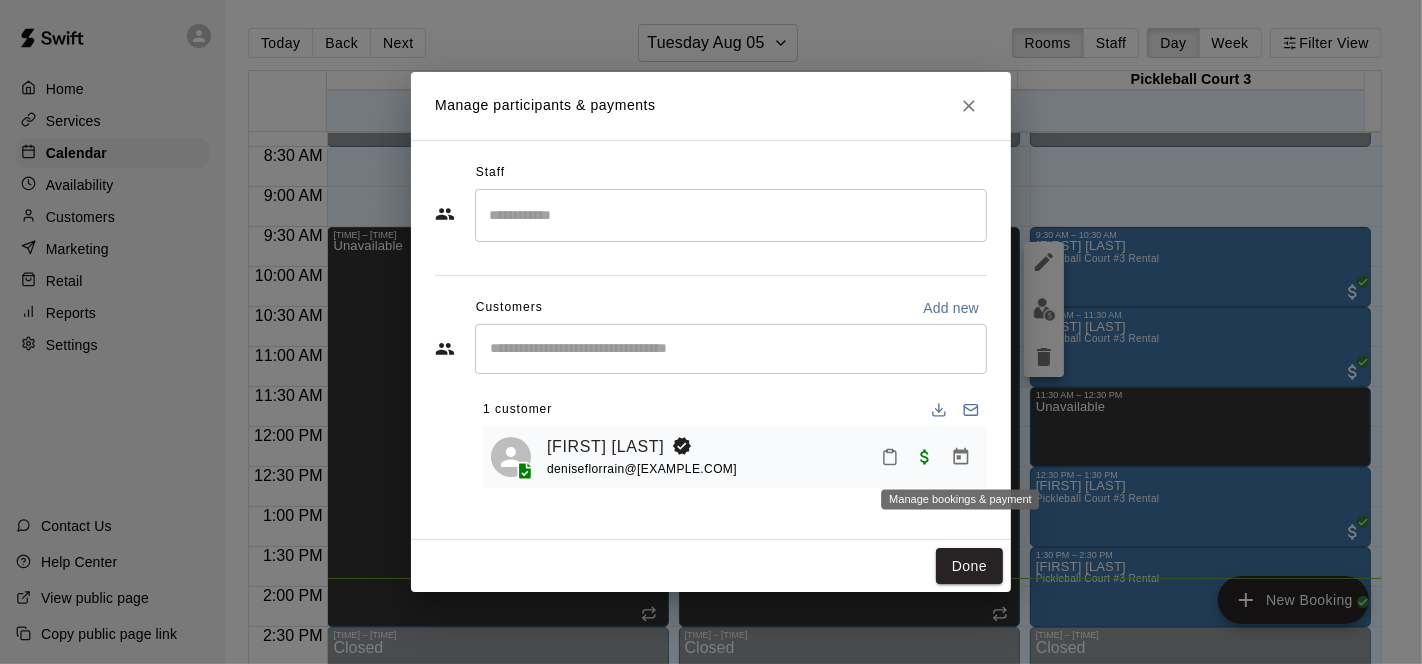 click 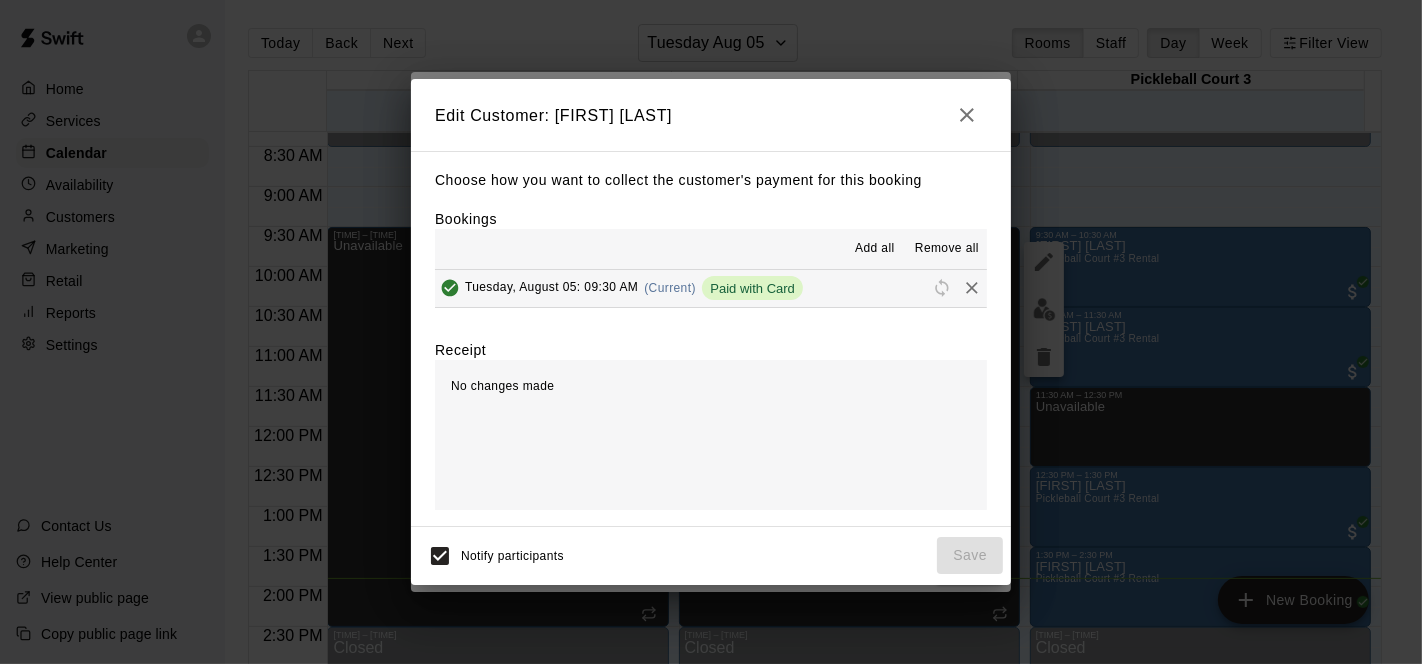 click on "Remove all" at bounding box center [947, 249] 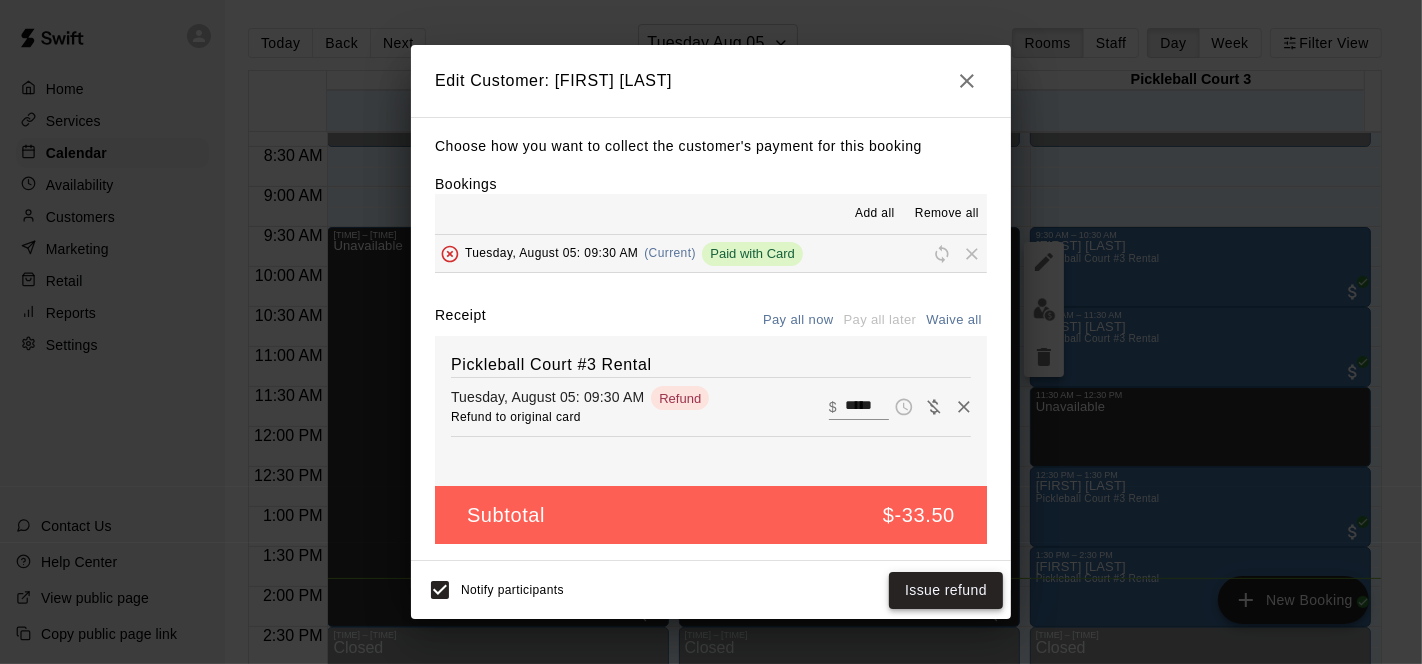 click on "Issue refund" at bounding box center (946, 590) 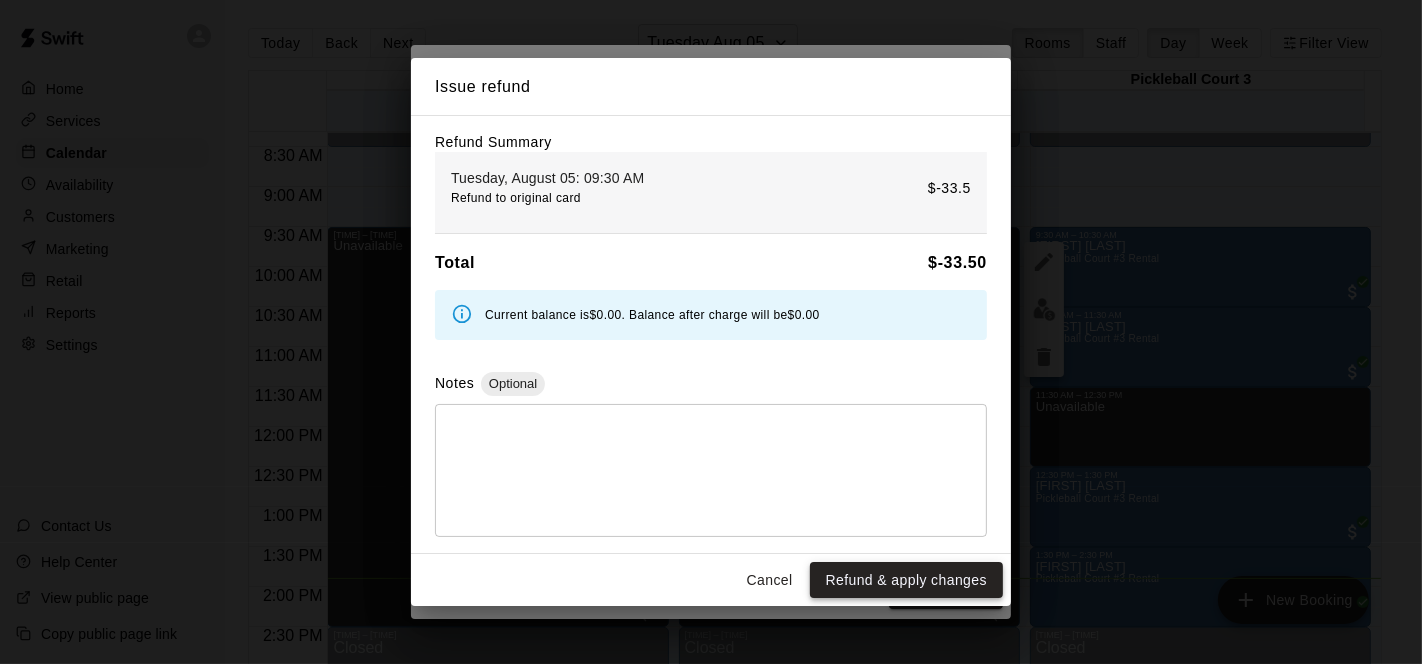 click on "Refund & apply changes" at bounding box center [906, 580] 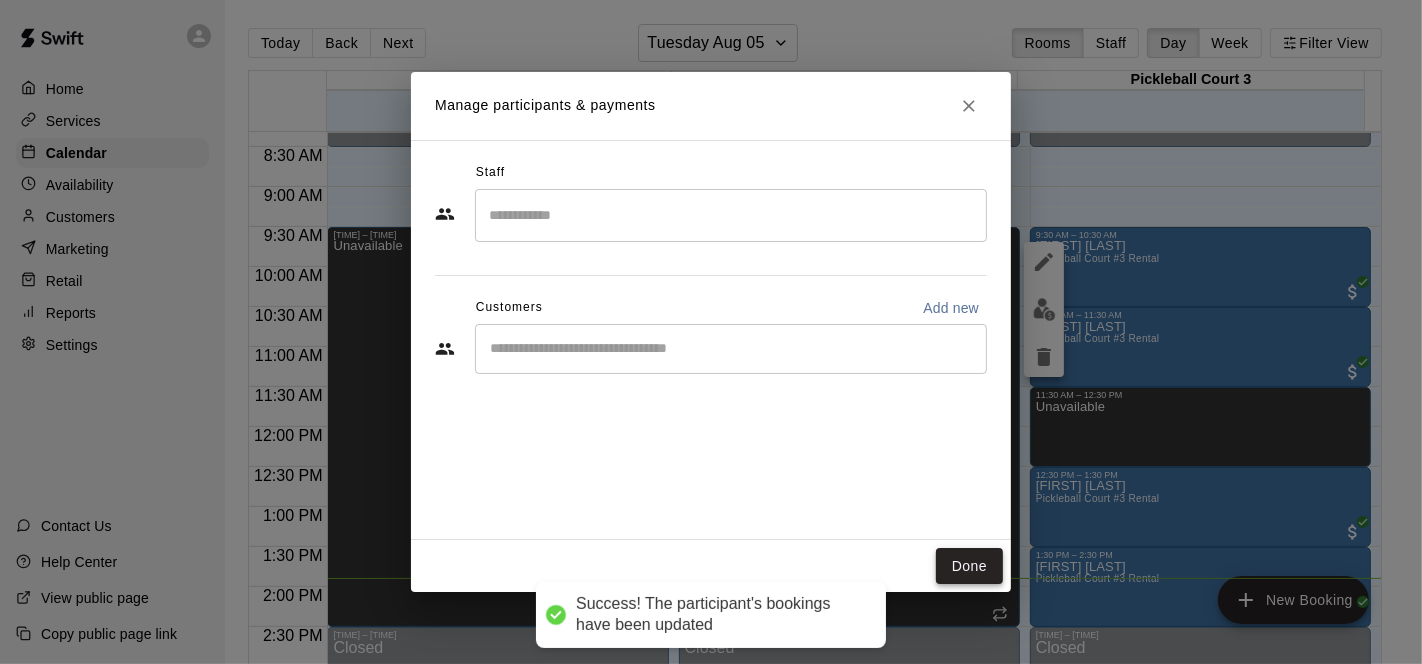 click on "Done" at bounding box center (969, 566) 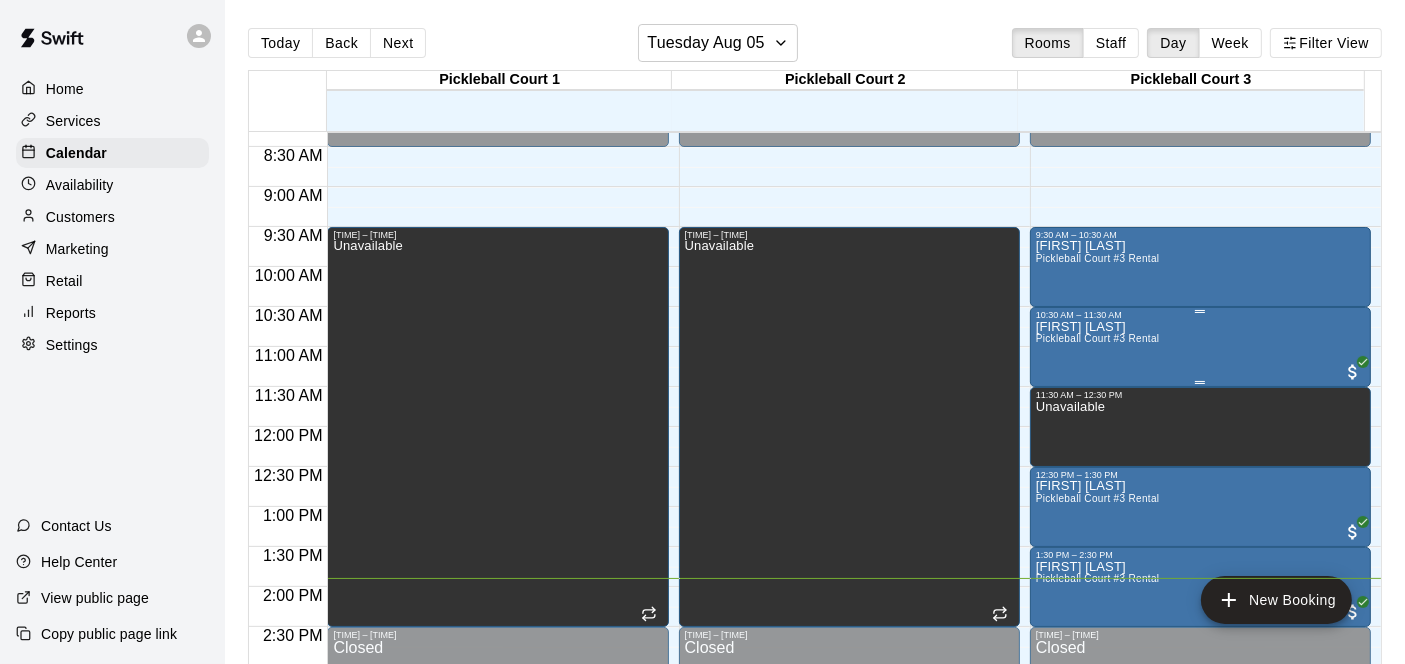 click on "[FIRST] [LAST] Pickleball Court #3 Rental" at bounding box center (1200, 652) 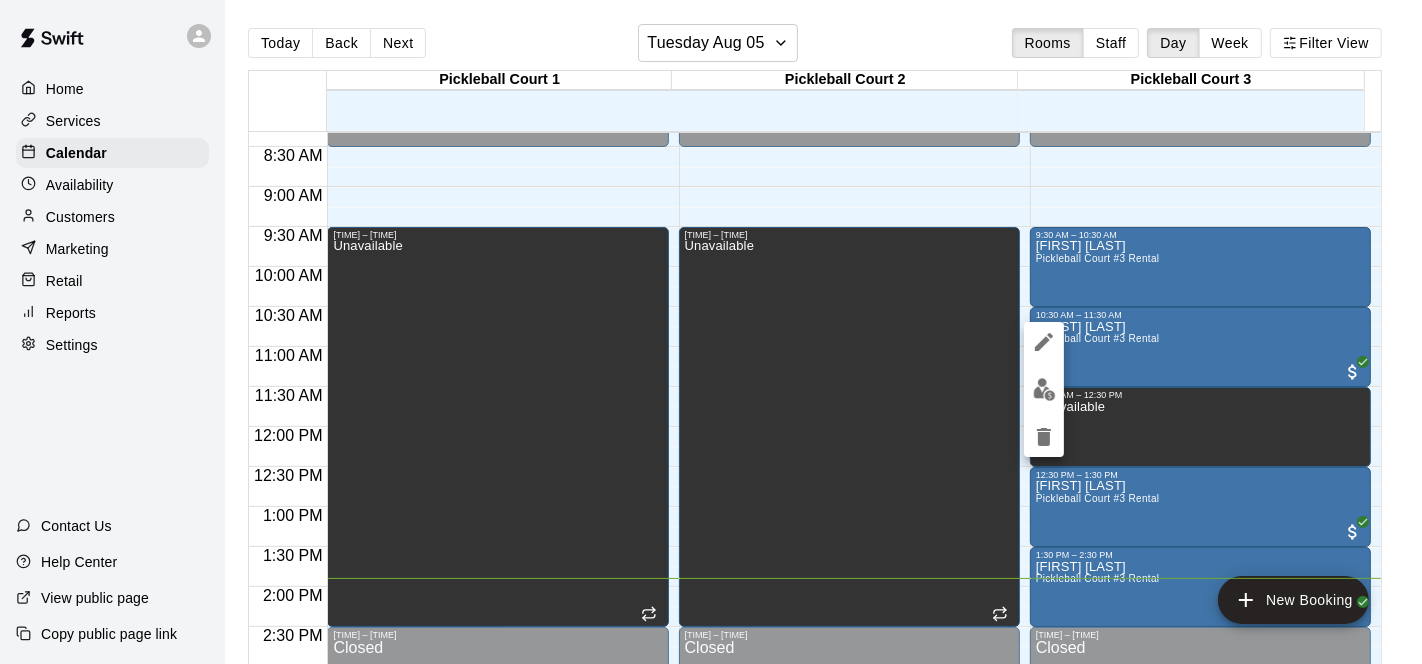 click at bounding box center (711, 332) 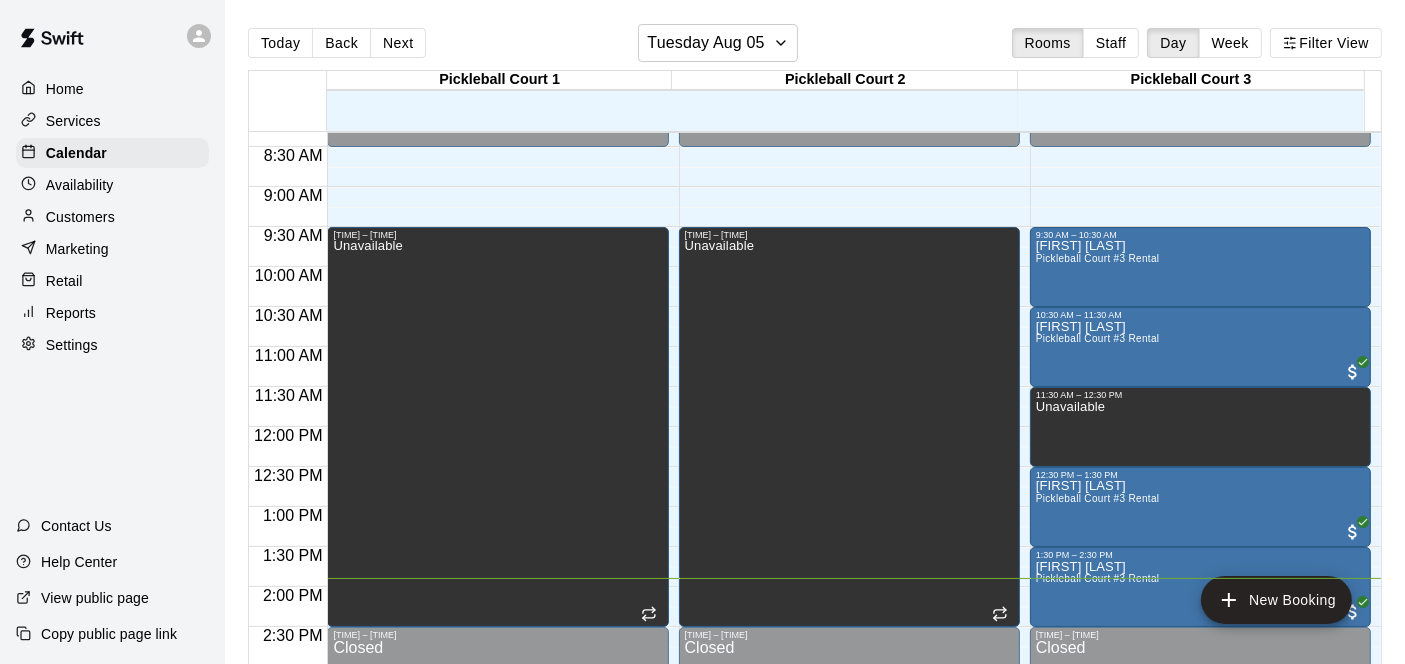 click on "[FIRST] [LAST] Pickleball Court #3 Rental" at bounding box center [1200, 572] 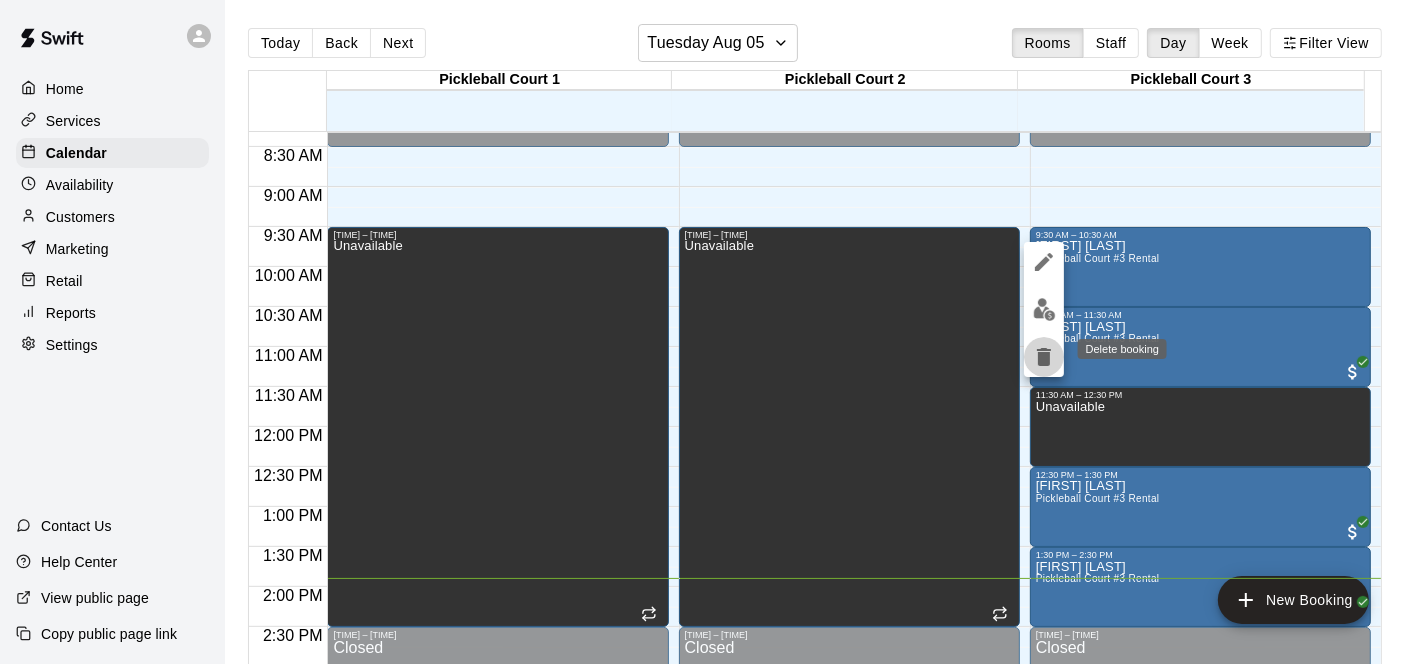 click 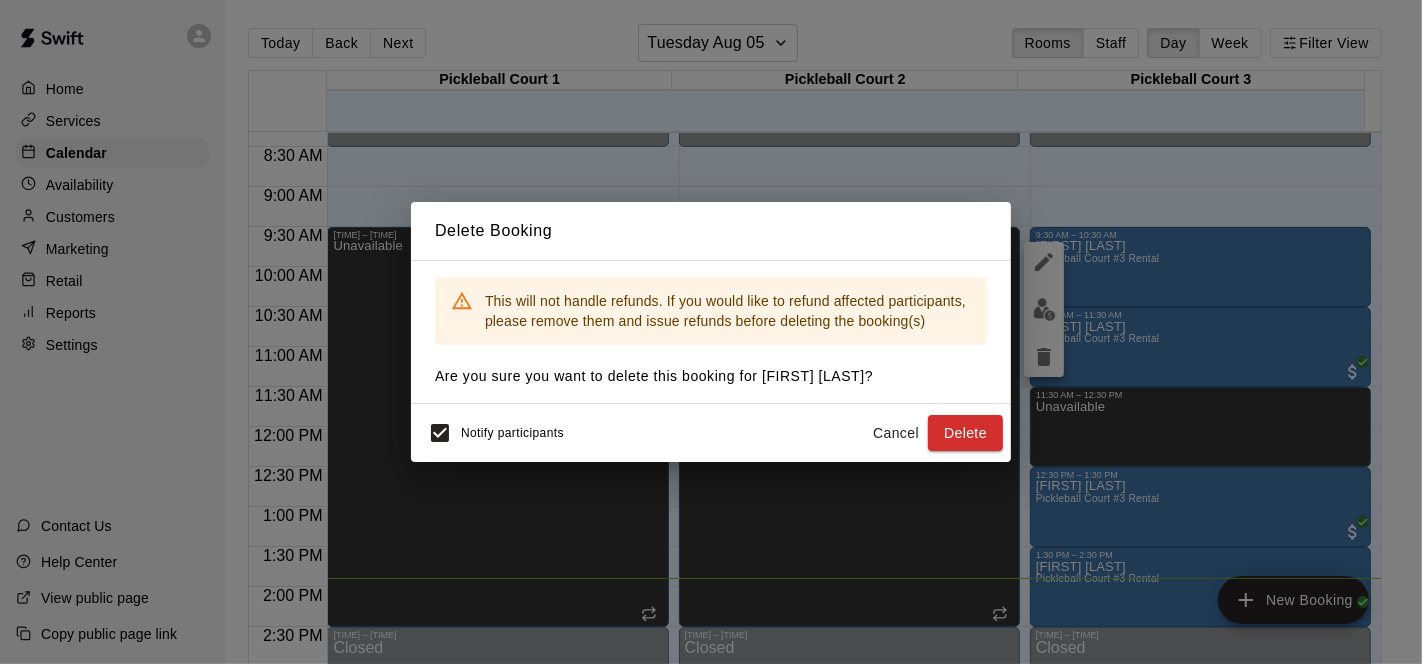 click on "Delete" at bounding box center [965, 433] 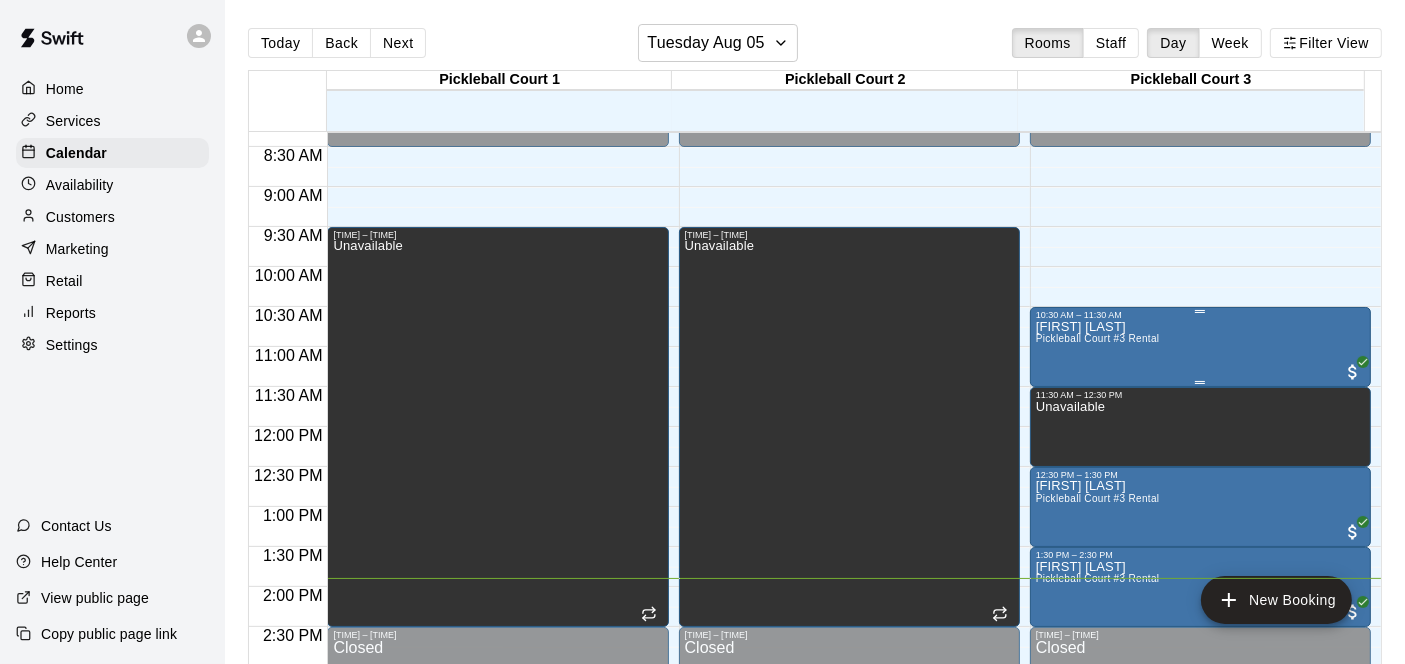 click on "[FIRST] [LAST] Pickleball Court #3 Rental" at bounding box center (1200, 652) 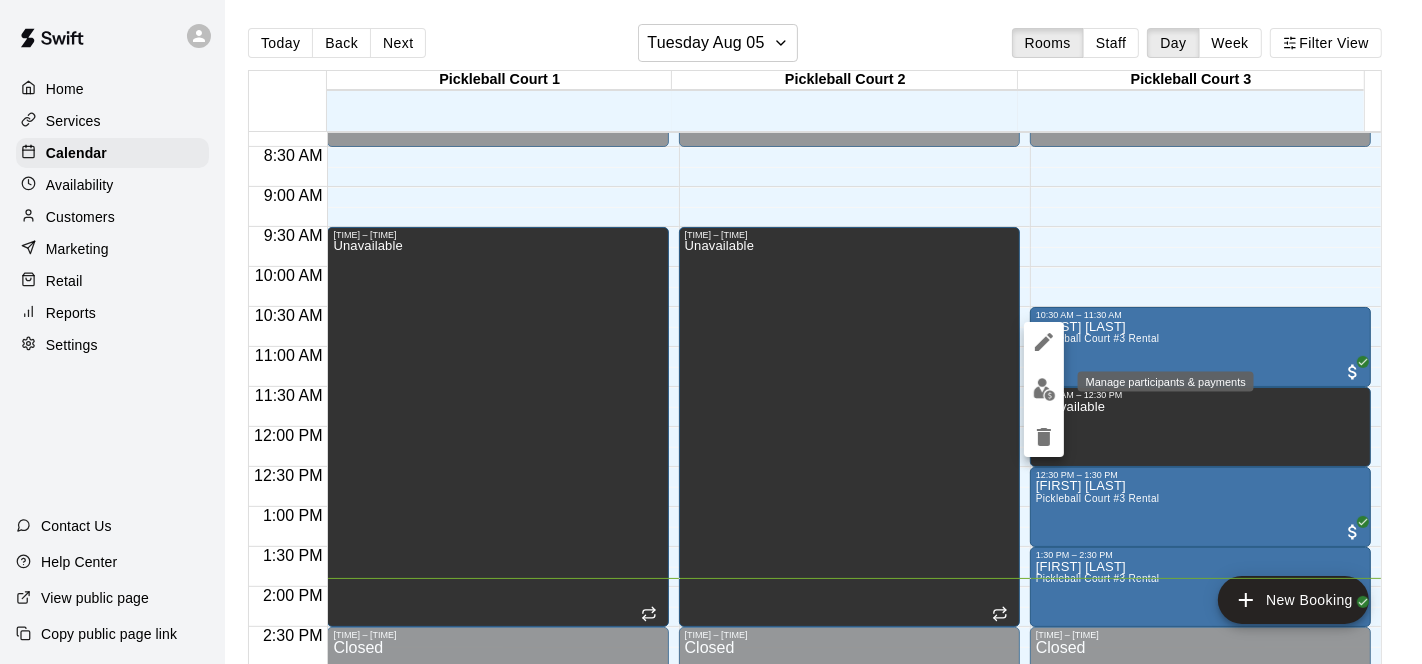 click at bounding box center [1044, 389] 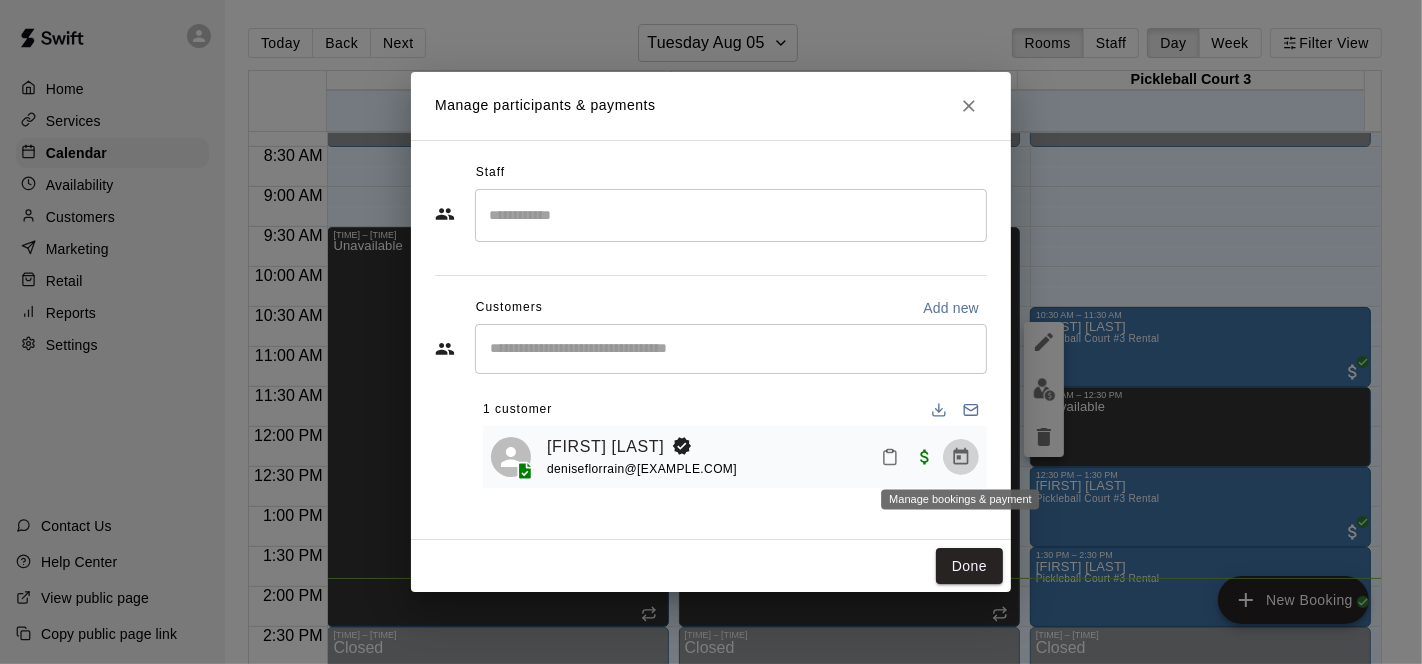 click 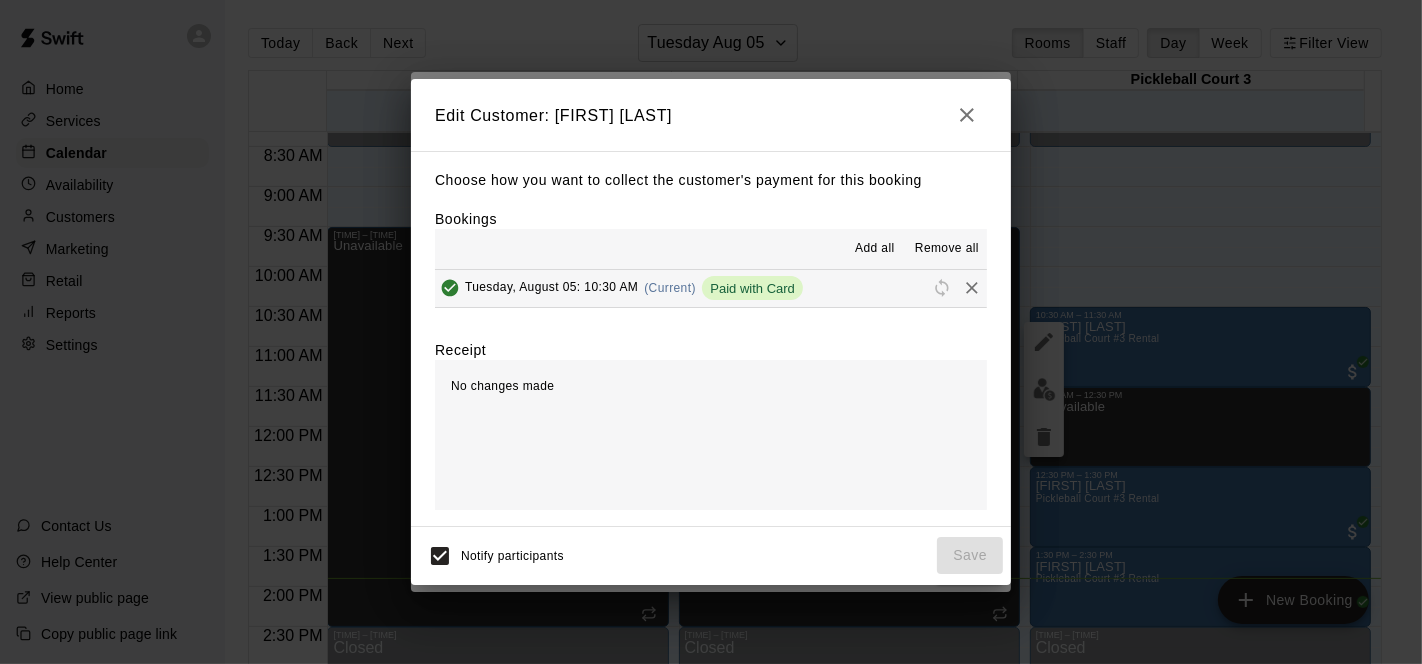 click on "Remove all" at bounding box center [947, 249] 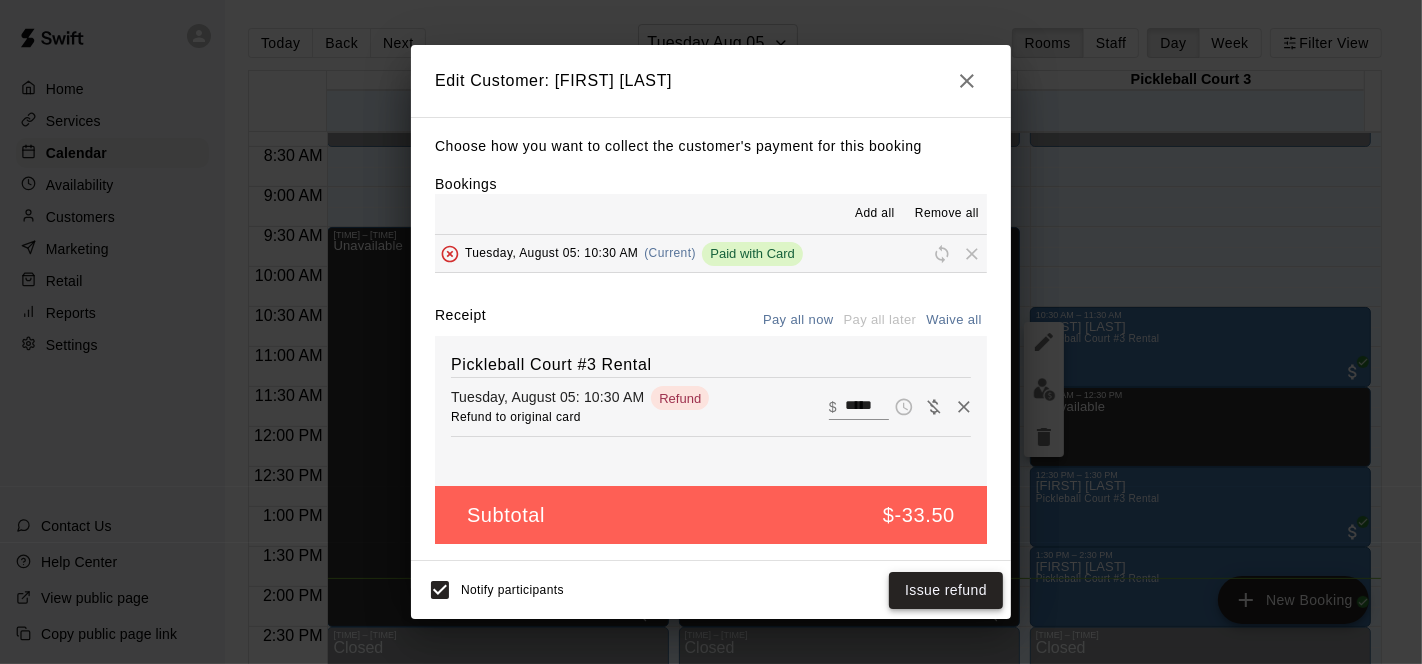 click on "Issue refund" at bounding box center (946, 590) 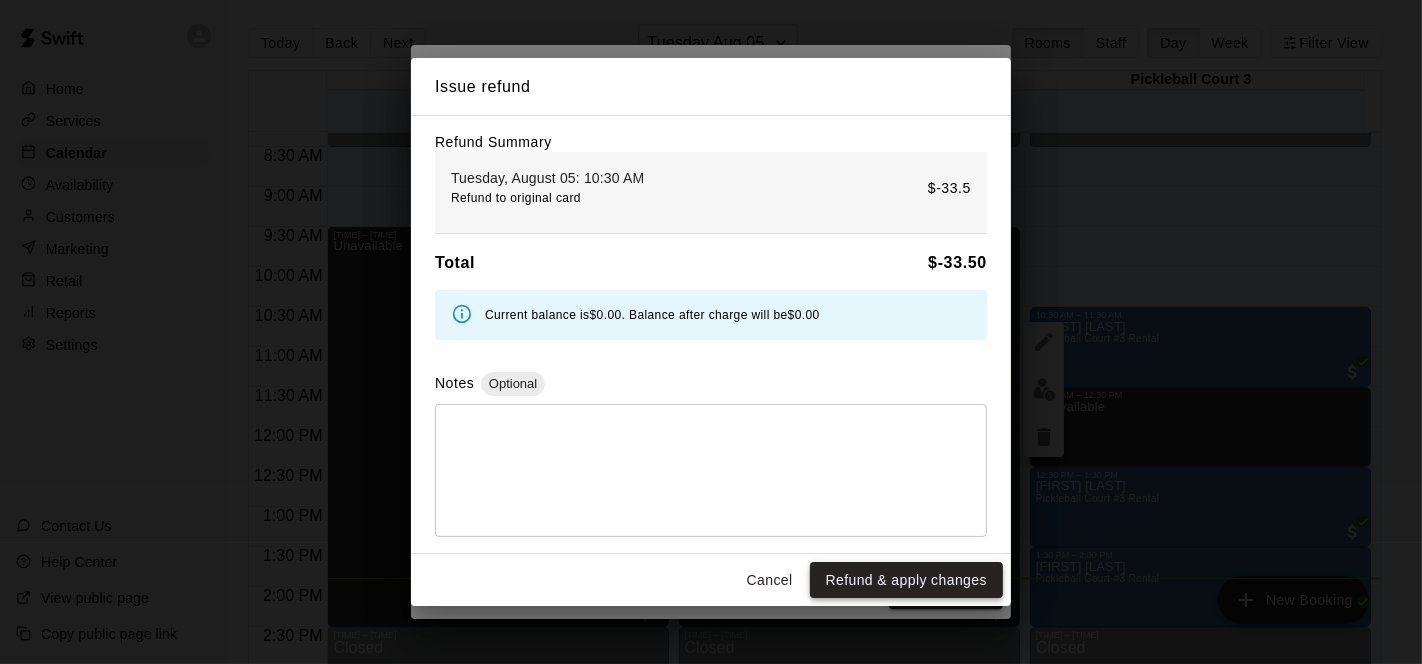 click on "Refund & apply changes" at bounding box center [906, 580] 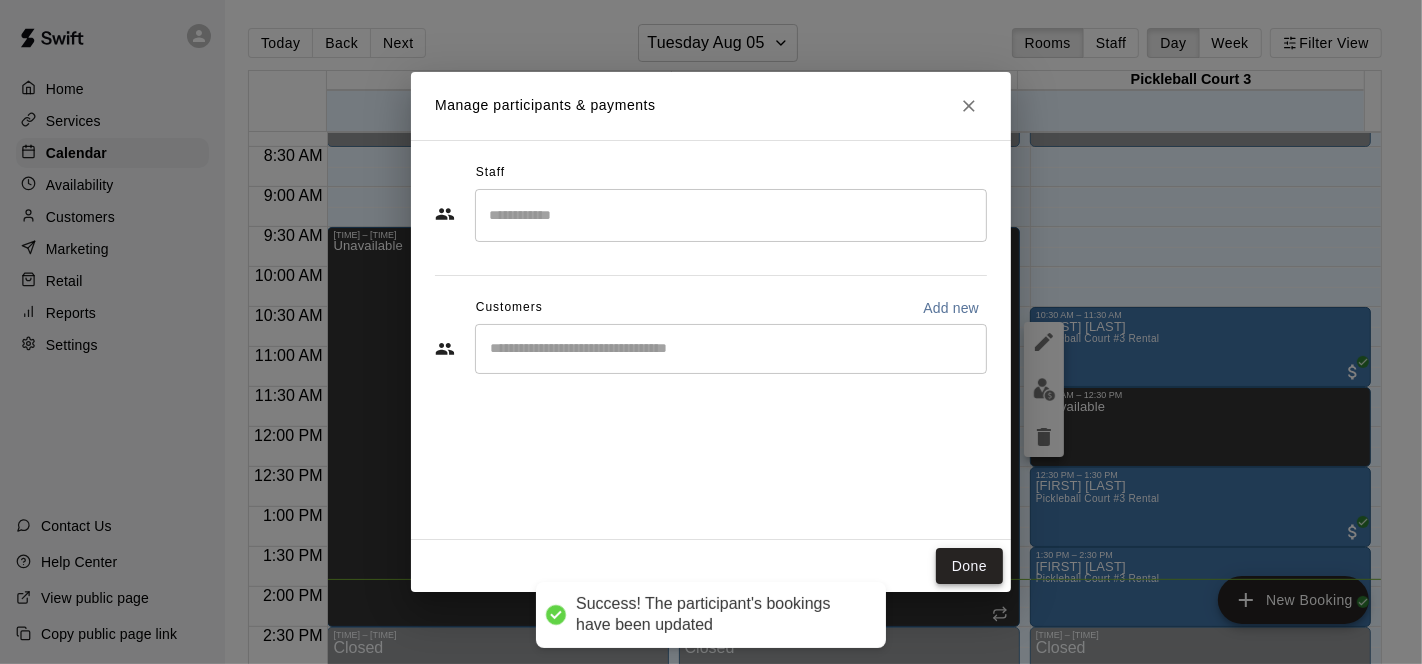click on "Done" at bounding box center [969, 566] 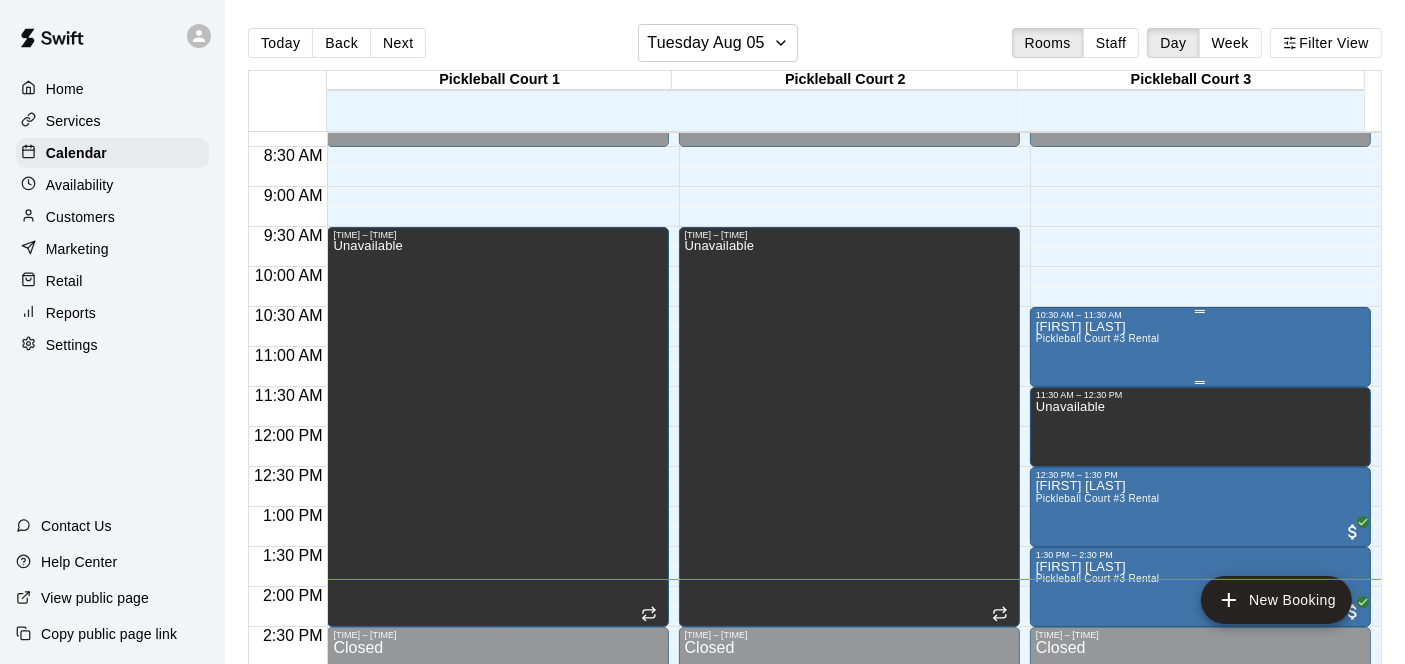 click on "[FIRST] [LAST] Pickleball Court #3 Rental" at bounding box center [1200, 652] 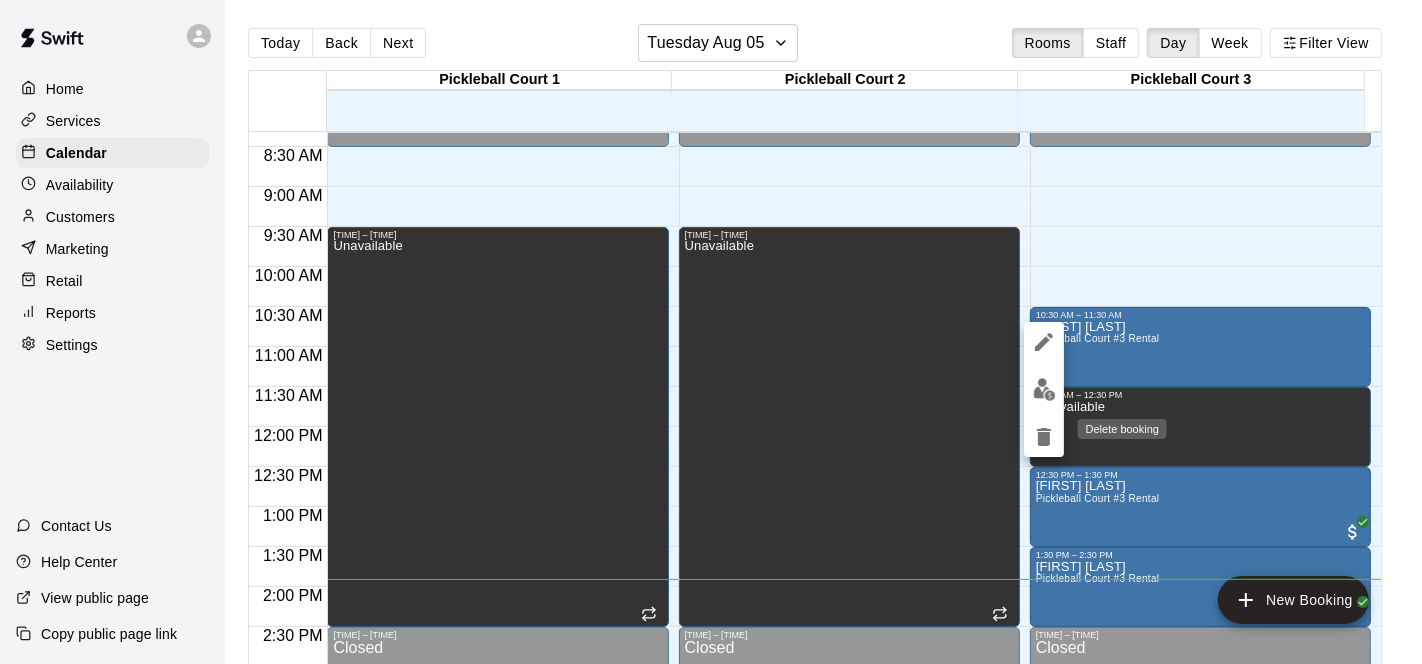 click 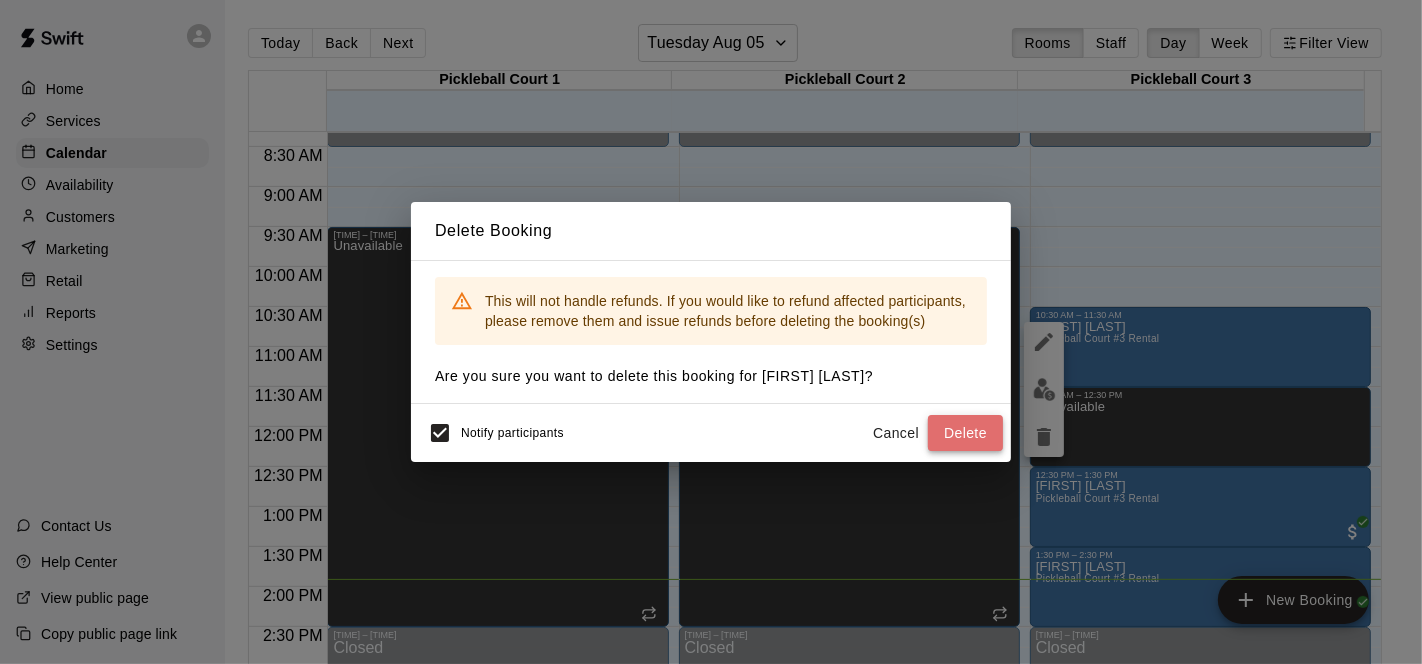 click on "Delete" at bounding box center [965, 433] 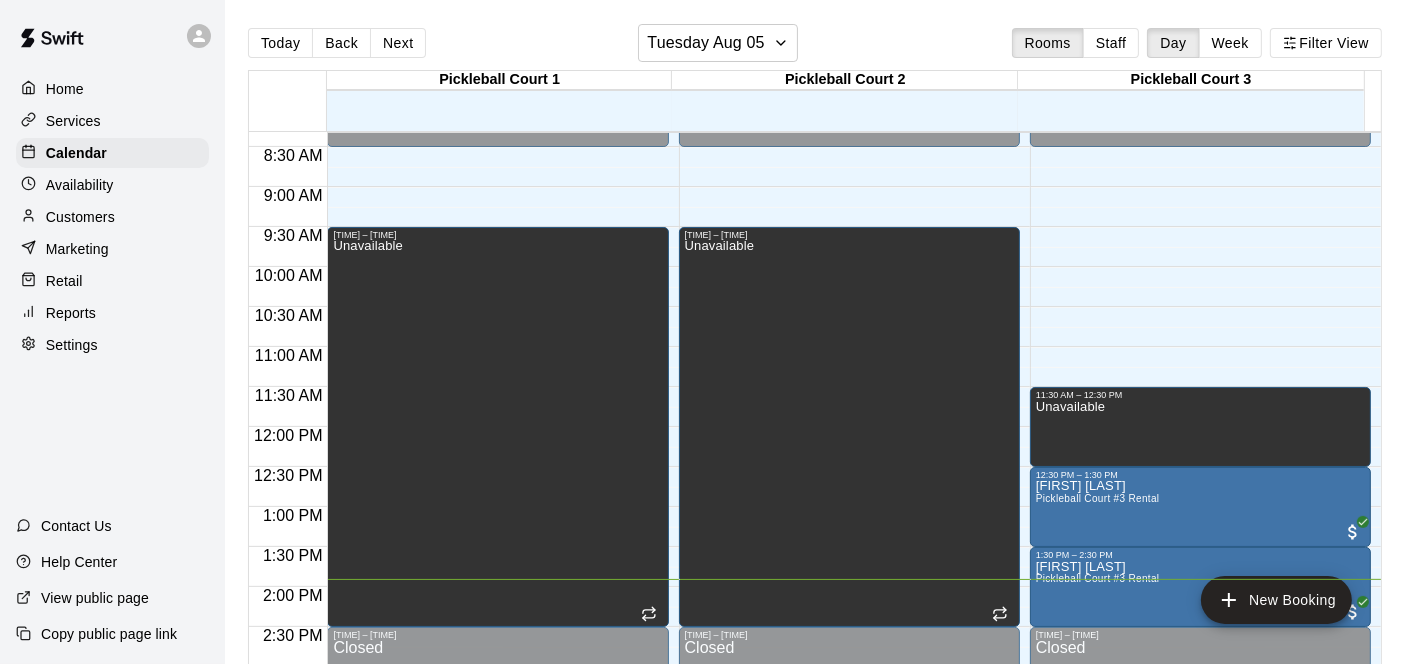 scroll, scrollTop: 777, scrollLeft: 0, axis: vertical 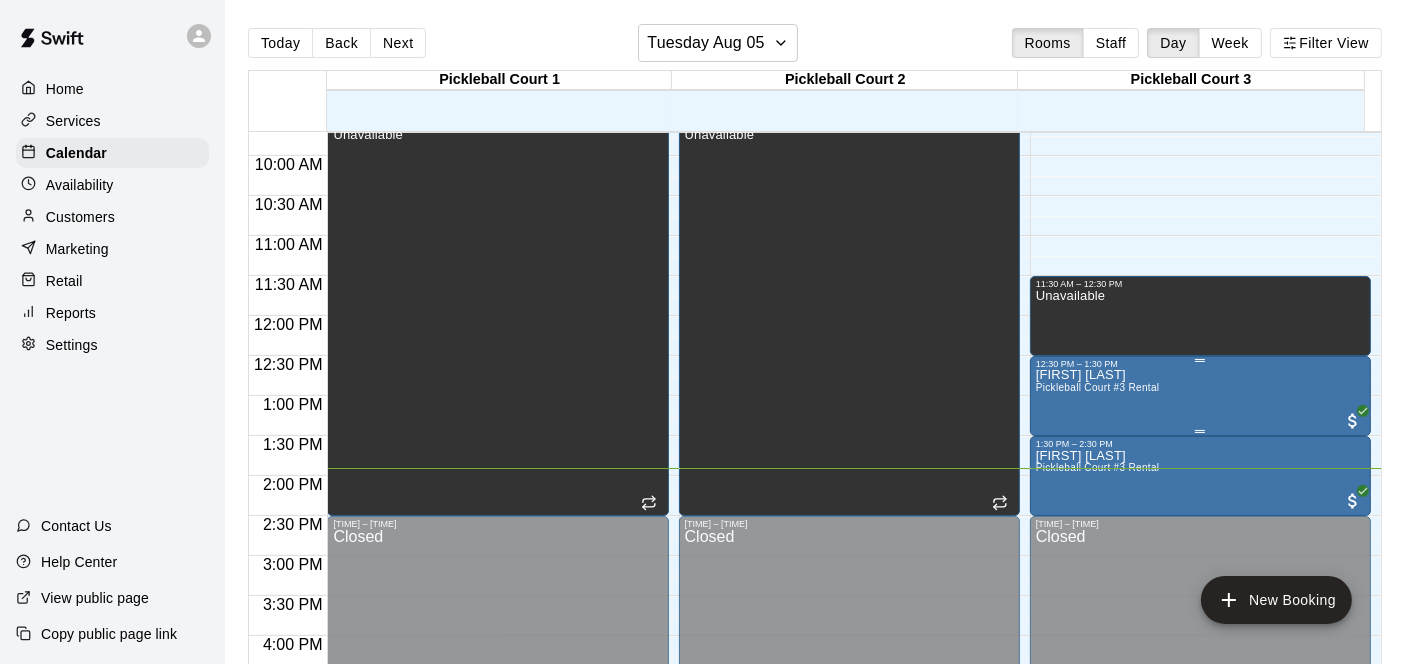 click on "[FIRST] [LAST] Pickleball Court #3 Rental" at bounding box center (1200, 701) 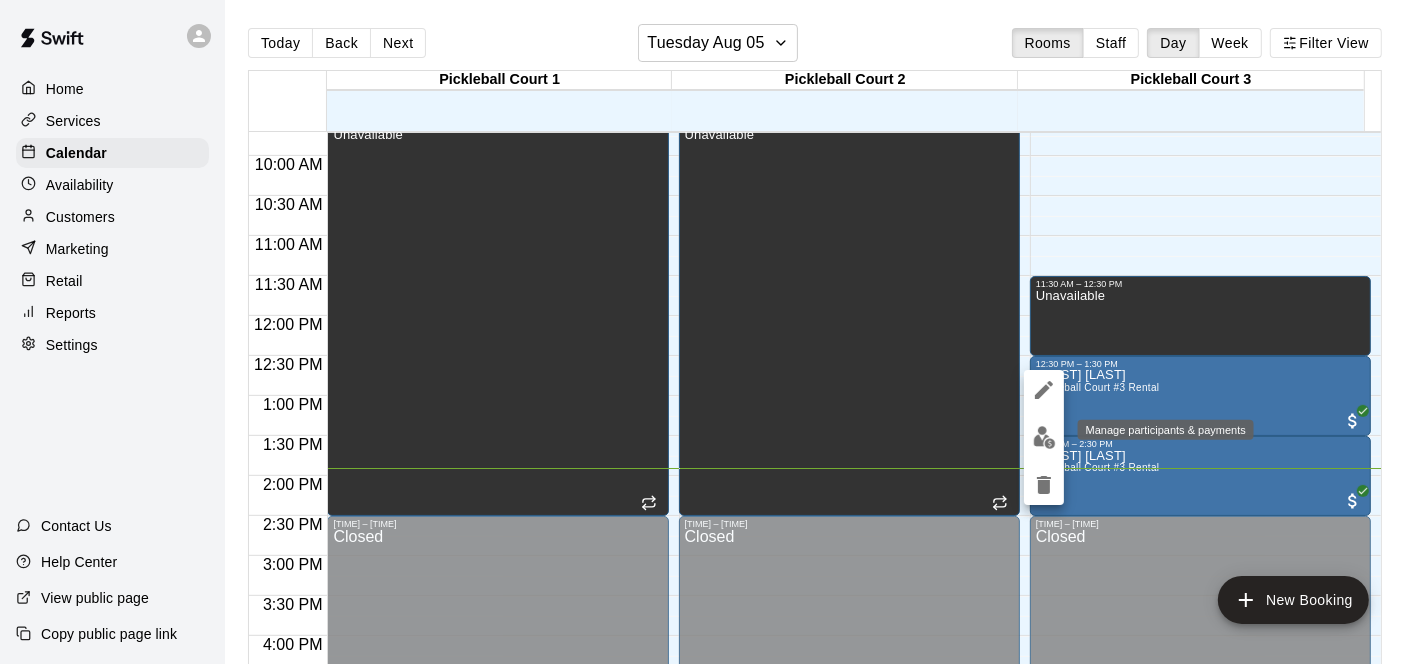 click at bounding box center (1044, 437) 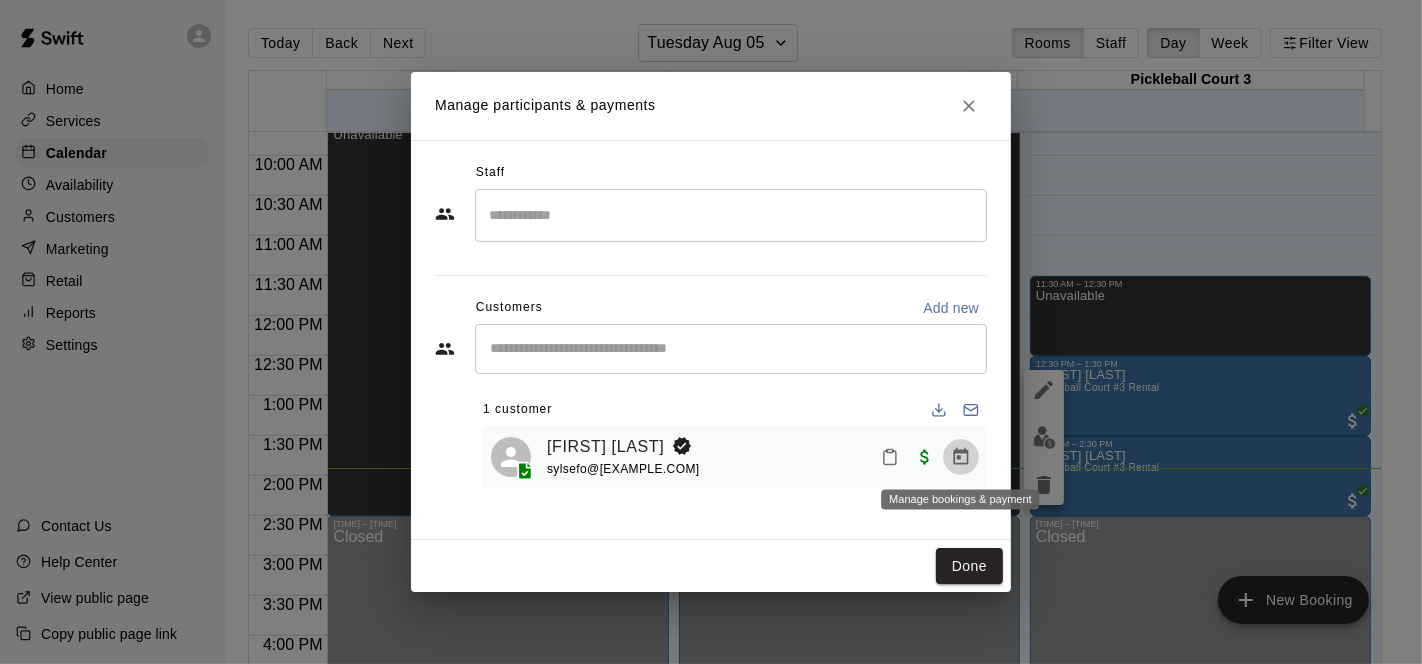 click 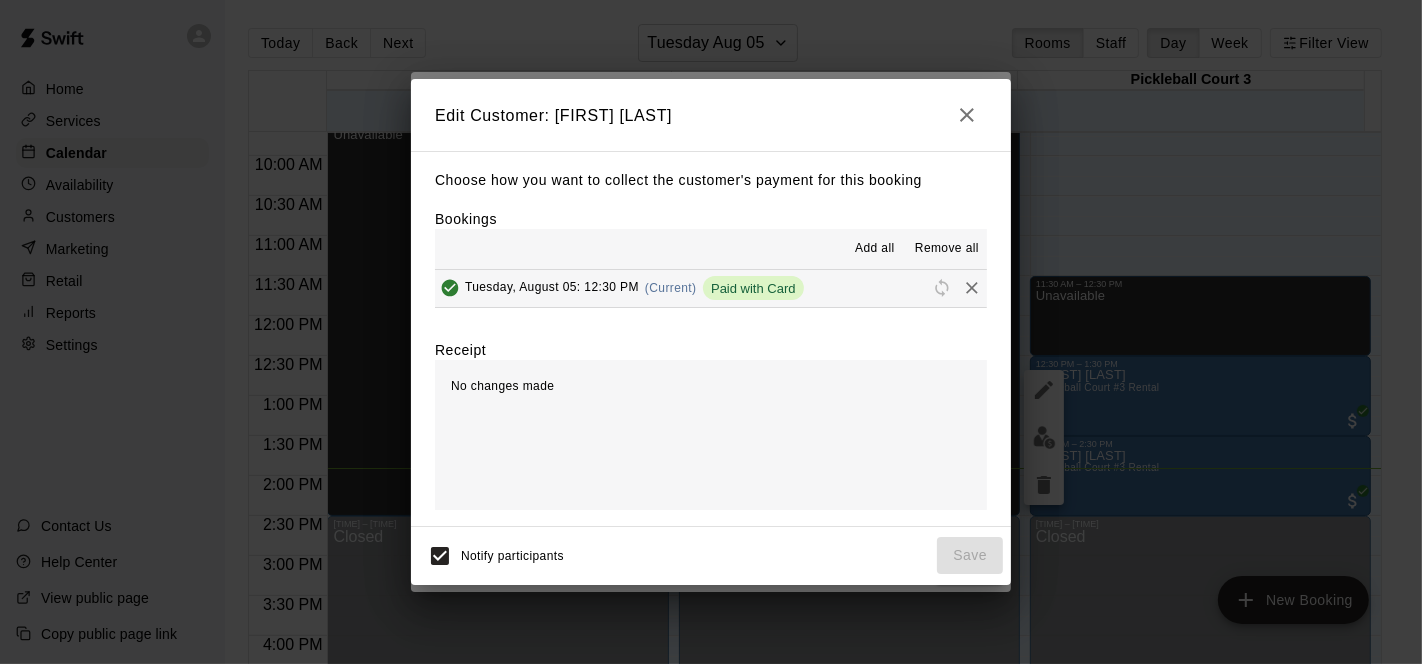 click on "Remove all" at bounding box center [947, 249] 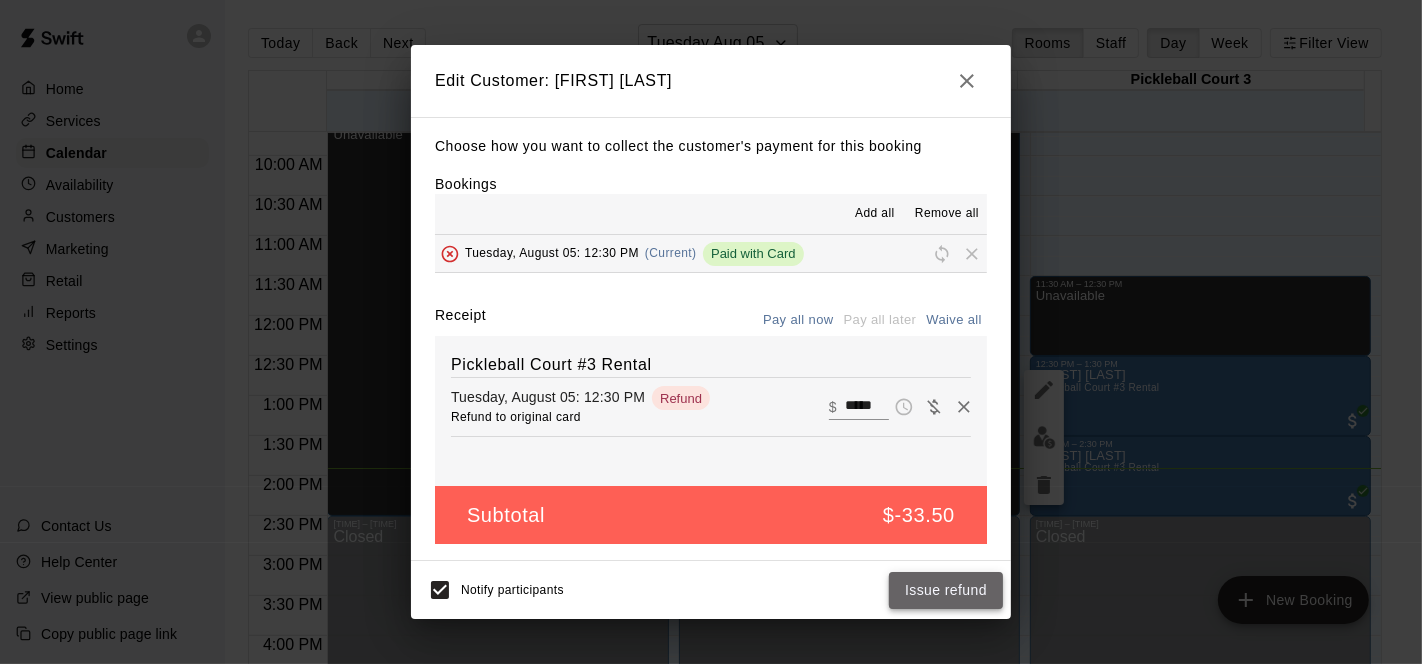 click on "Issue refund" at bounding box center [946, 590] 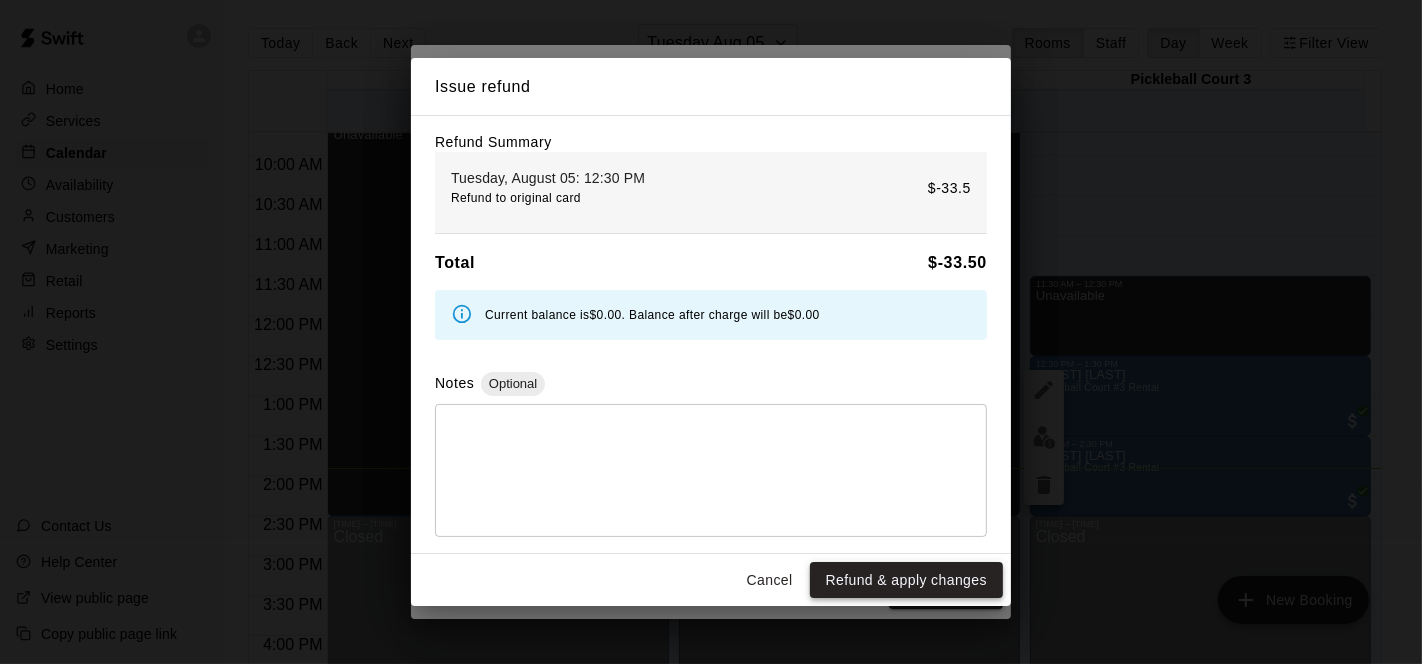click on "Refund & apply changes" at bounding box center [906, 580] 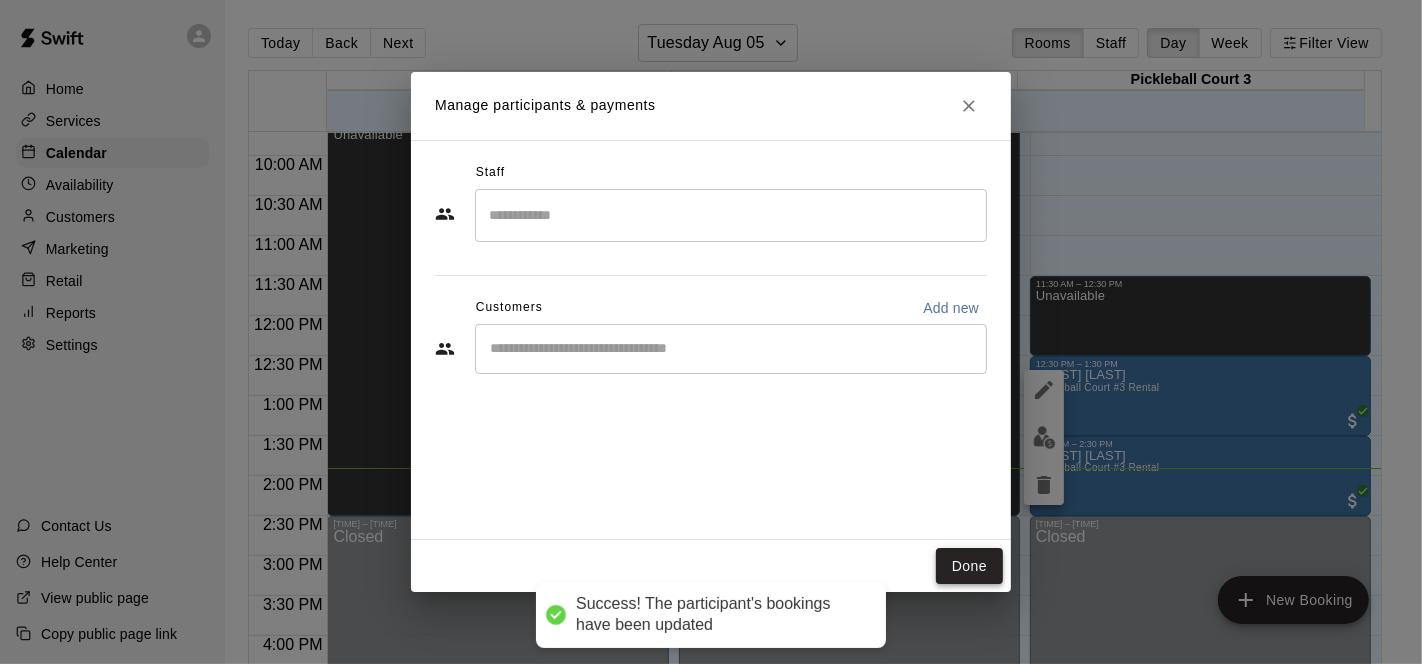 click on "Done" at bounding box center [969, 566] 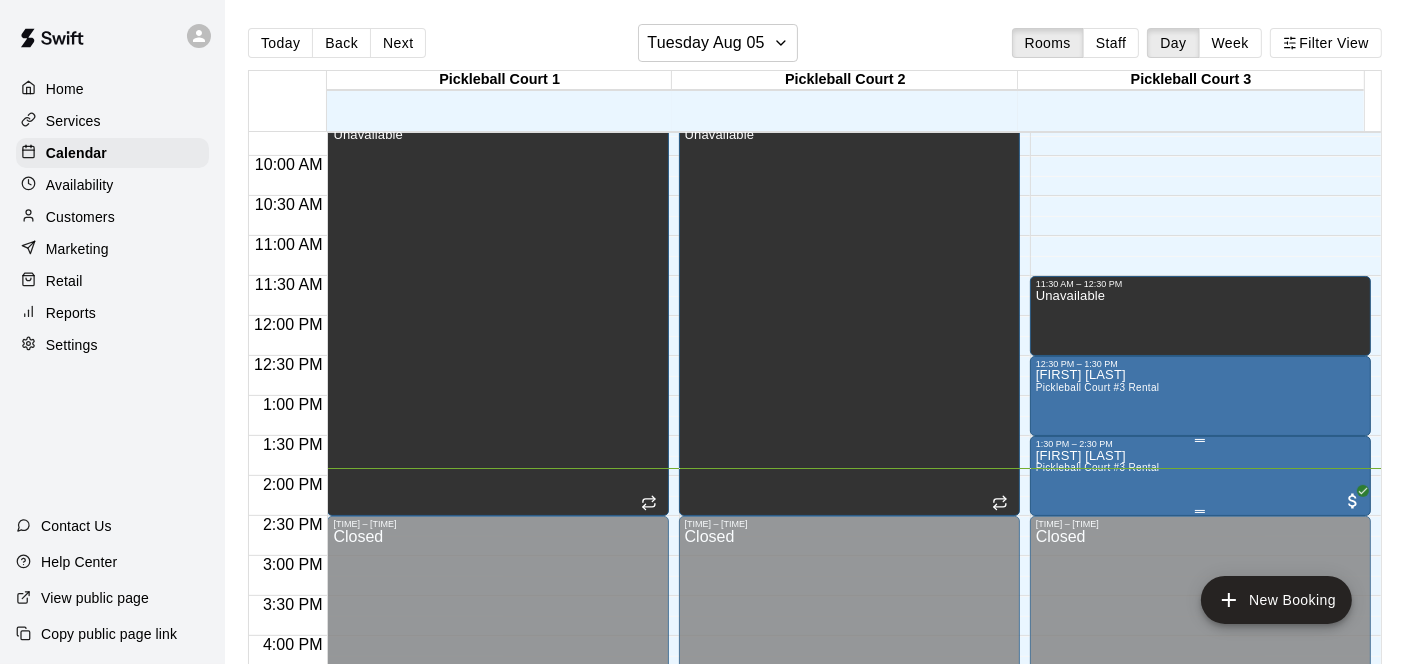 click on "[FIRST] [LAST] Pickleball Court #3 Rental" at bounding box center [1200, 781] 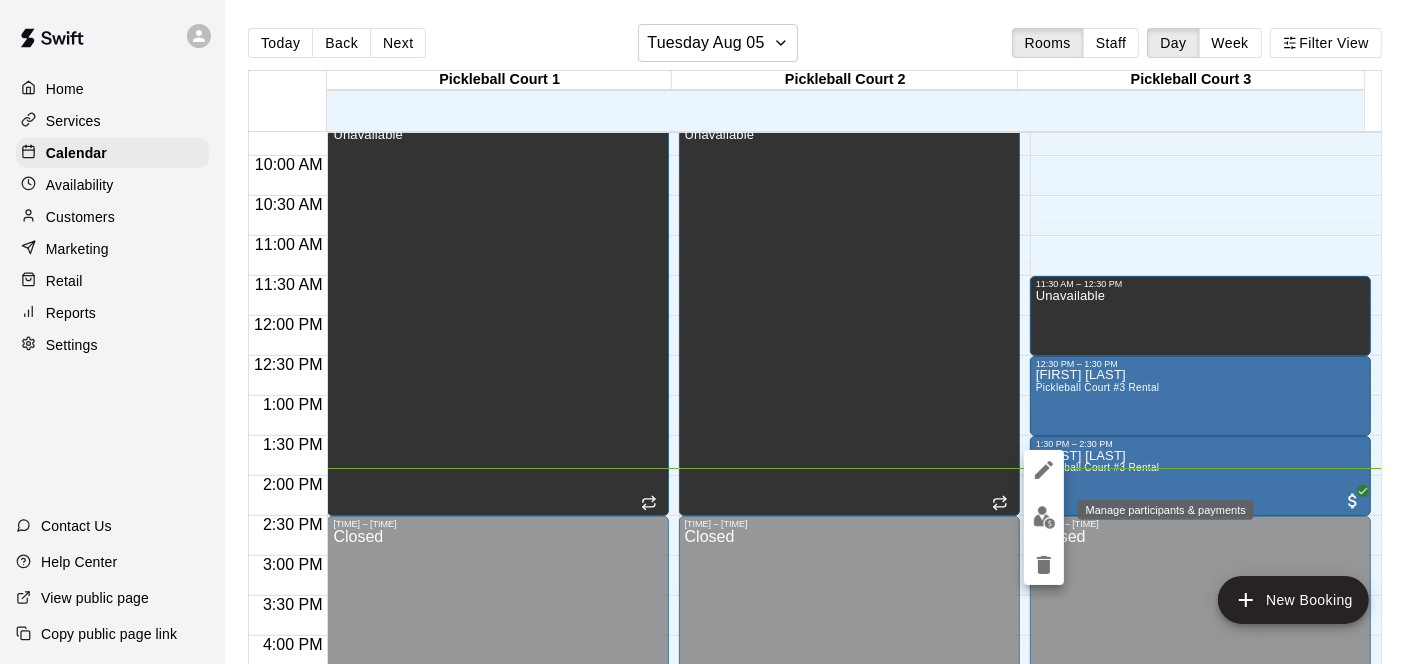 click at bounding box center [1044, 517] 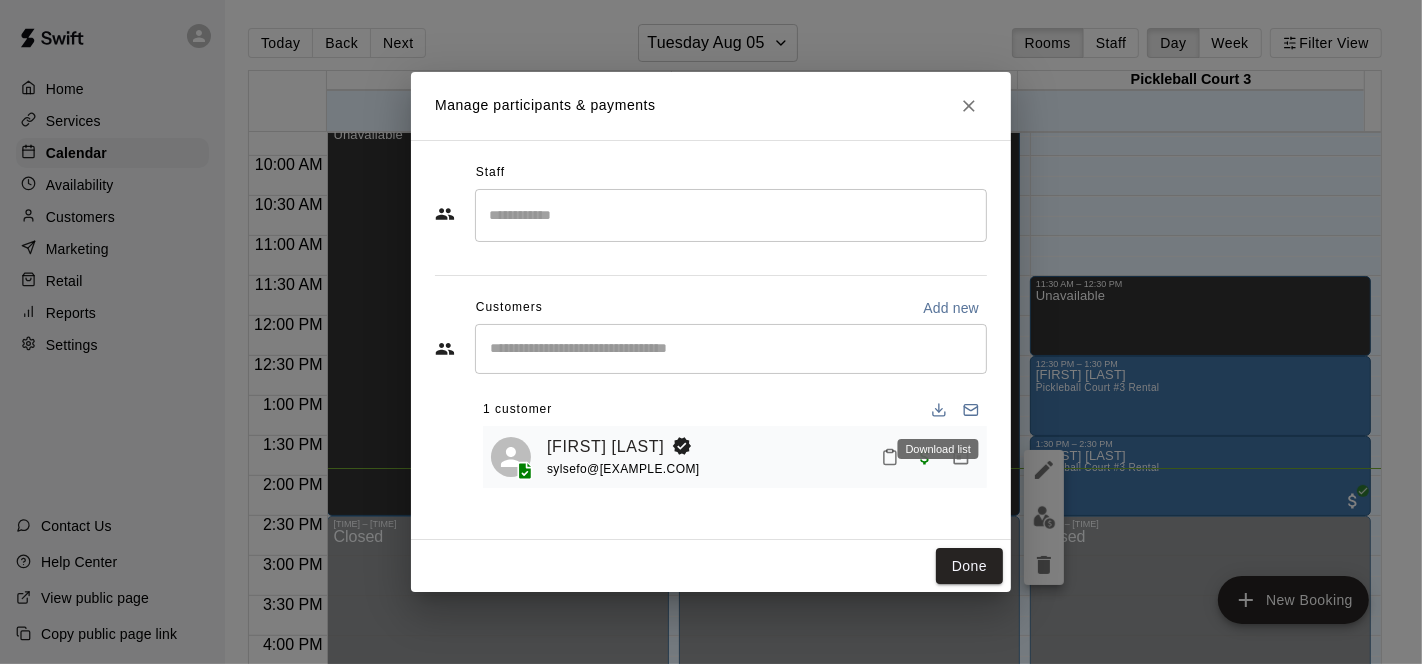 click on "Download list" at bounding box center [938, 443] 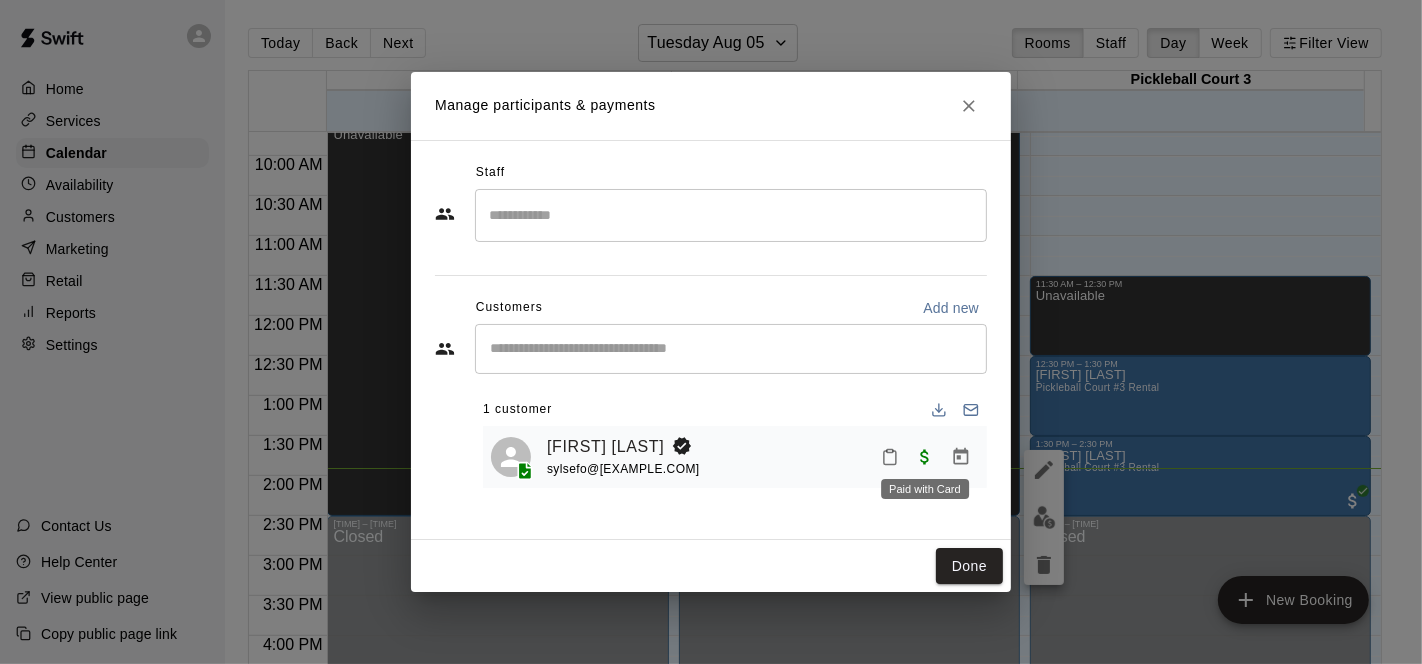 click at bounding box center (925, 455) 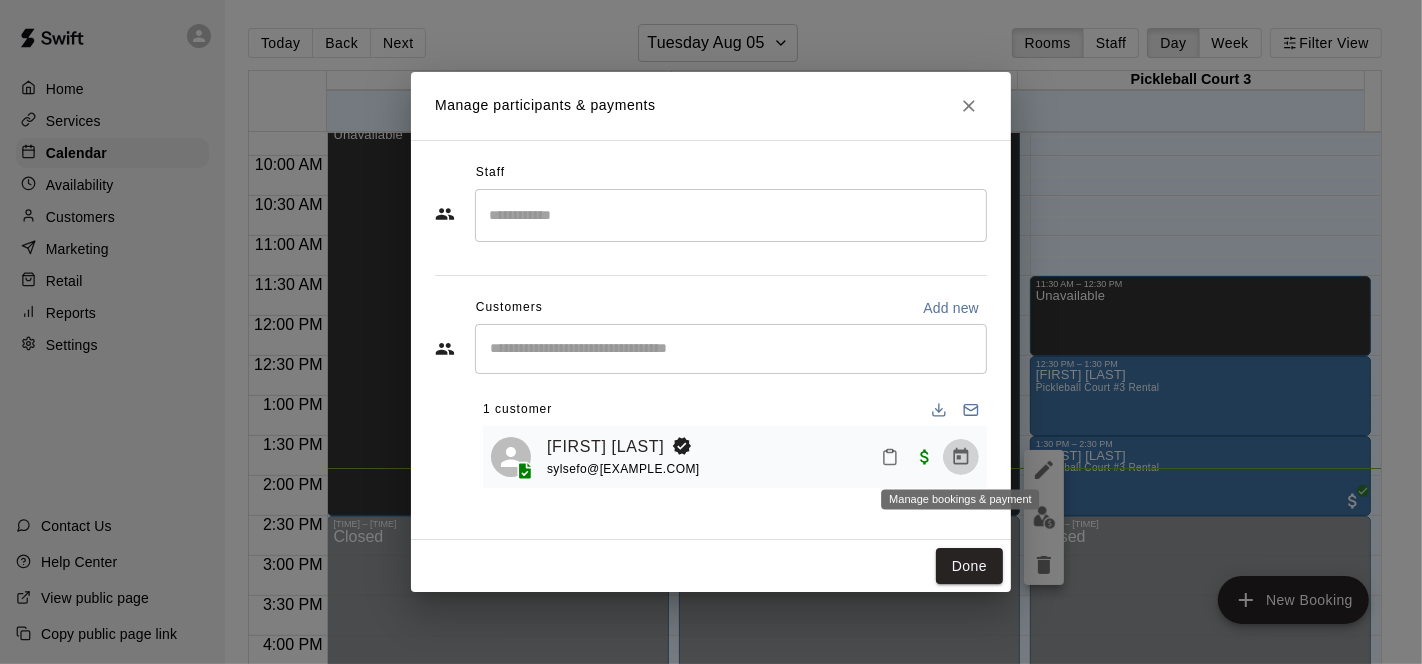 click at bounding box center [961, 457] 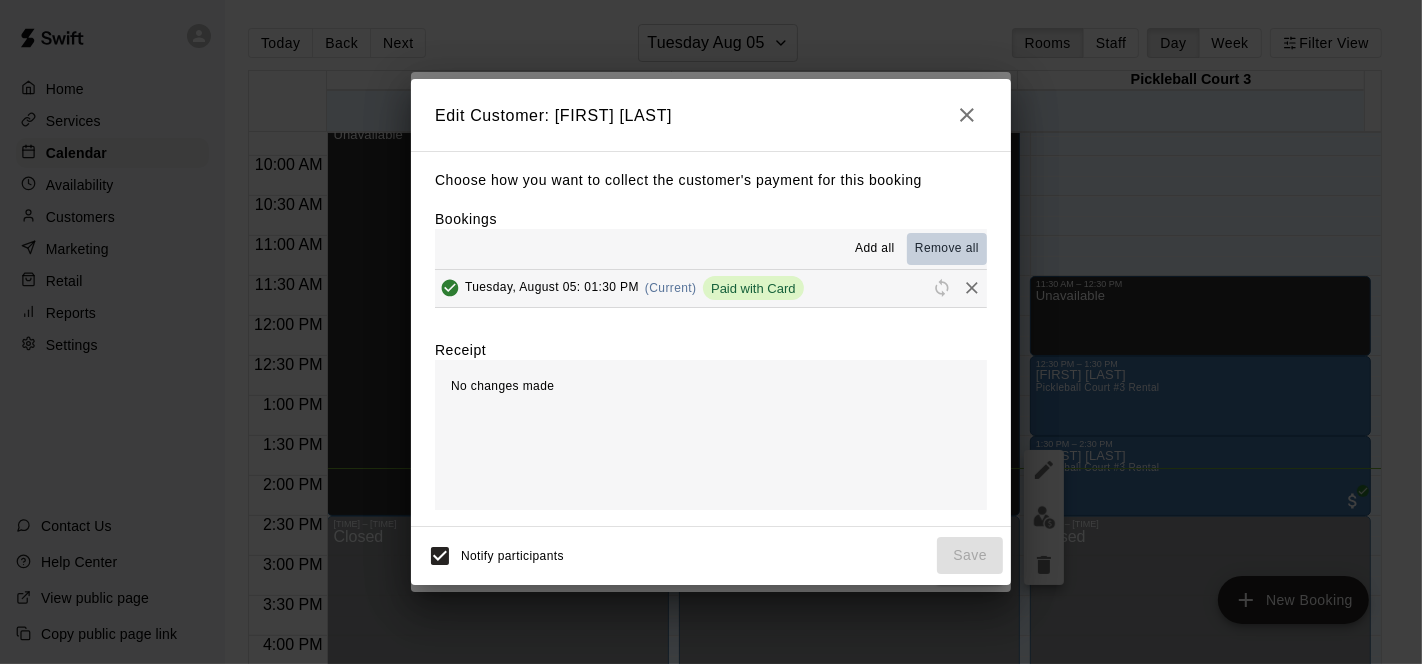 click on "Remove all" at bounding box center [947, 249] 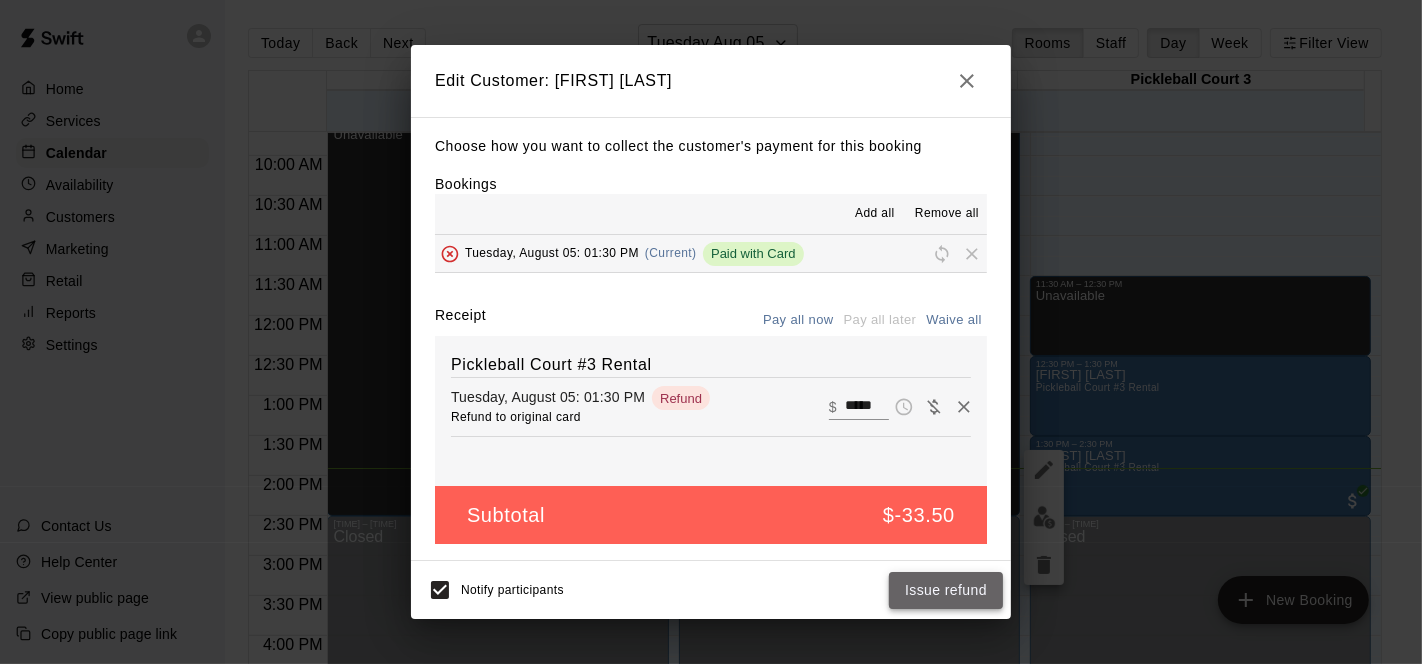 click on "Issue refund" at bounding box center (946, 590) 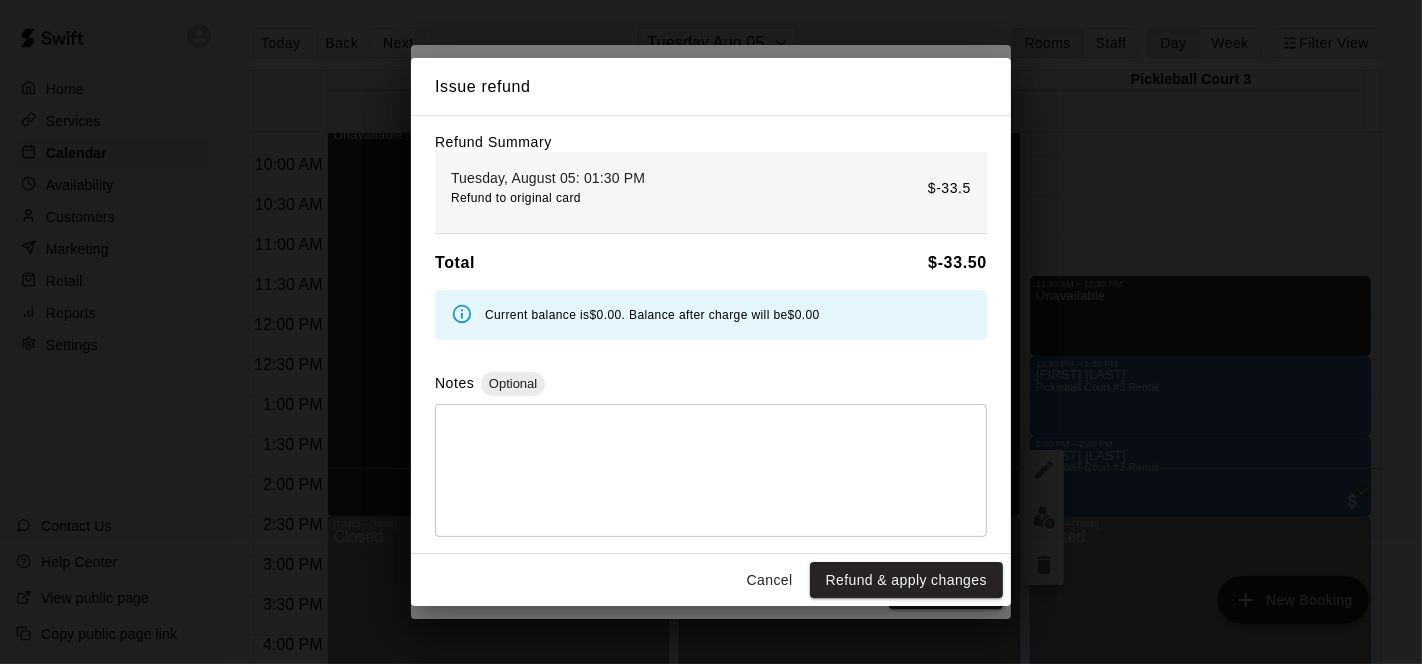 click on "Refund & apply changes" at bounding box center (906, 580) 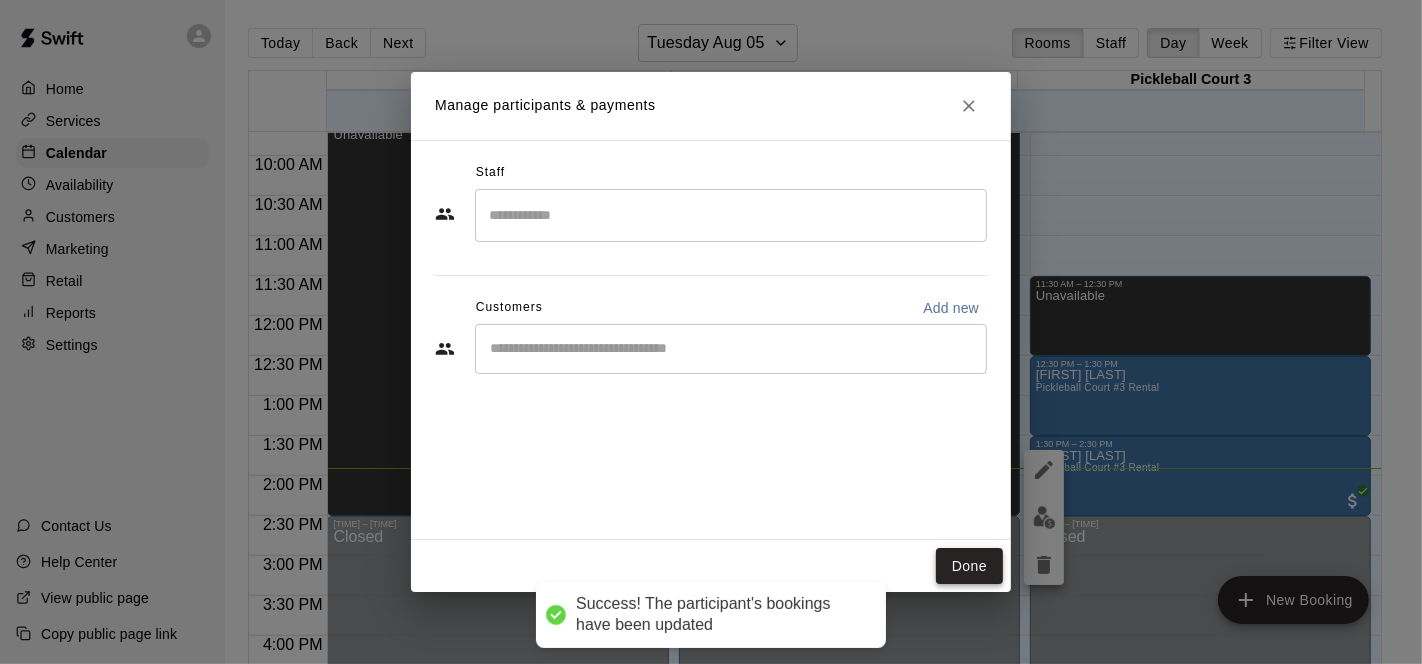 click on "Done" at bounding box center [969, 566] 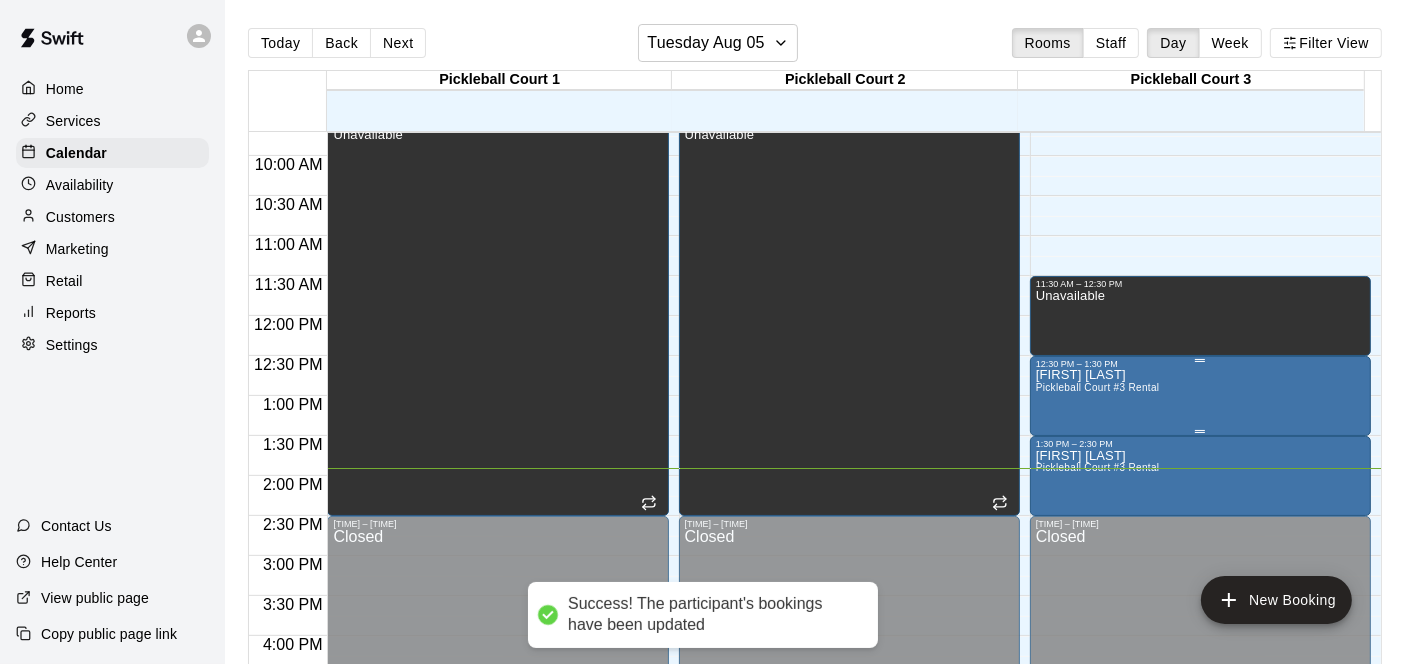 click on "[FIRST] [LAST] Pickleball Court #3 Rental" at bounding box center [1200, 701] 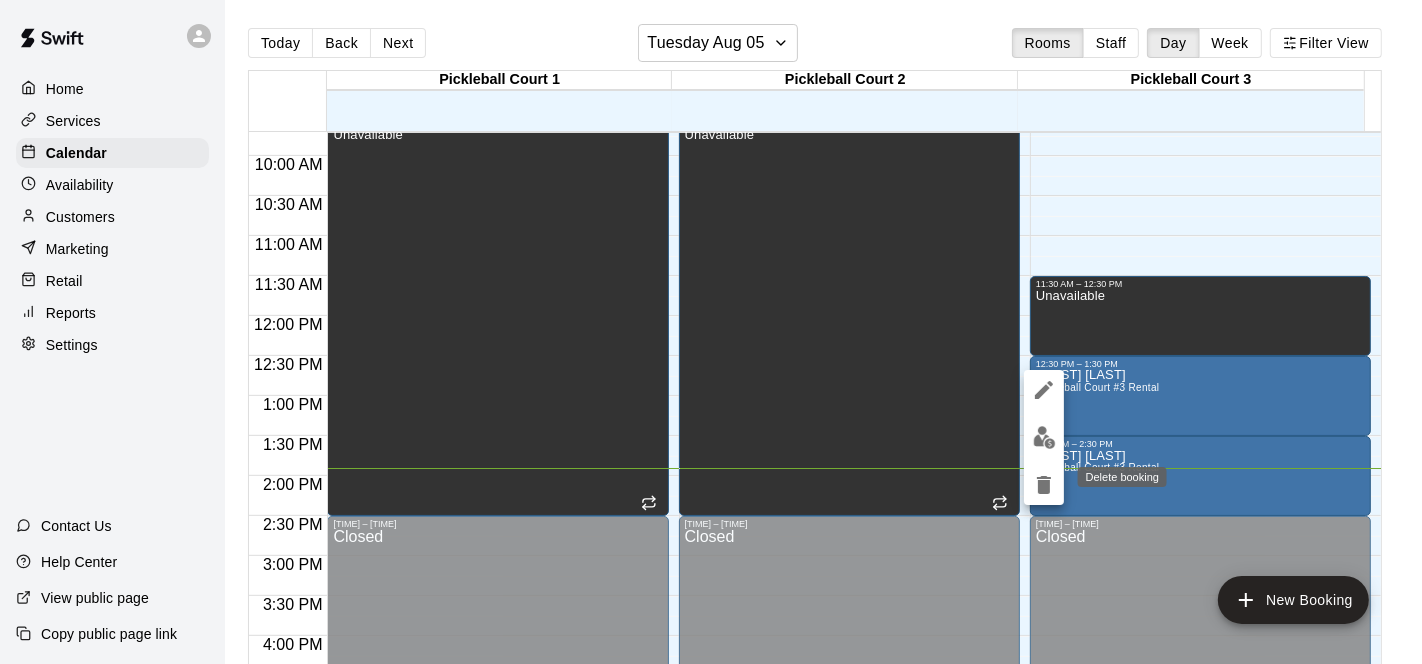 click 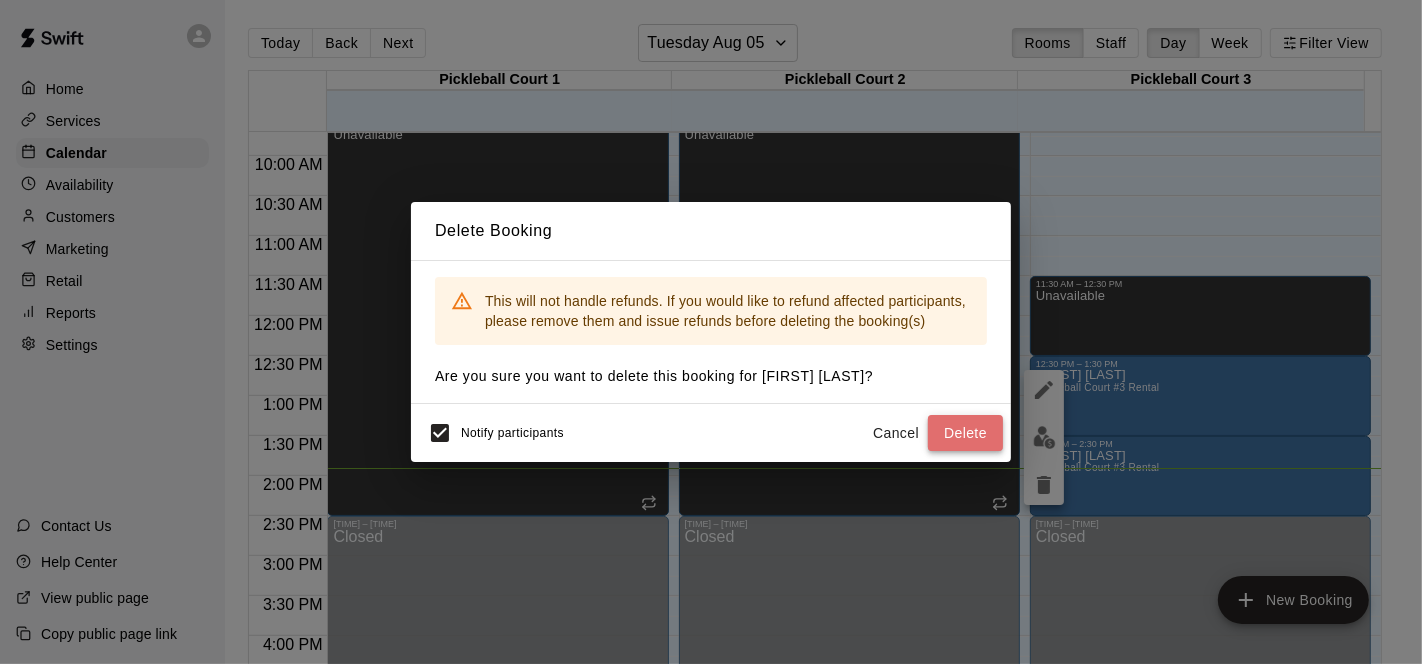 click on "Delete" at bounding box center [965, 433] 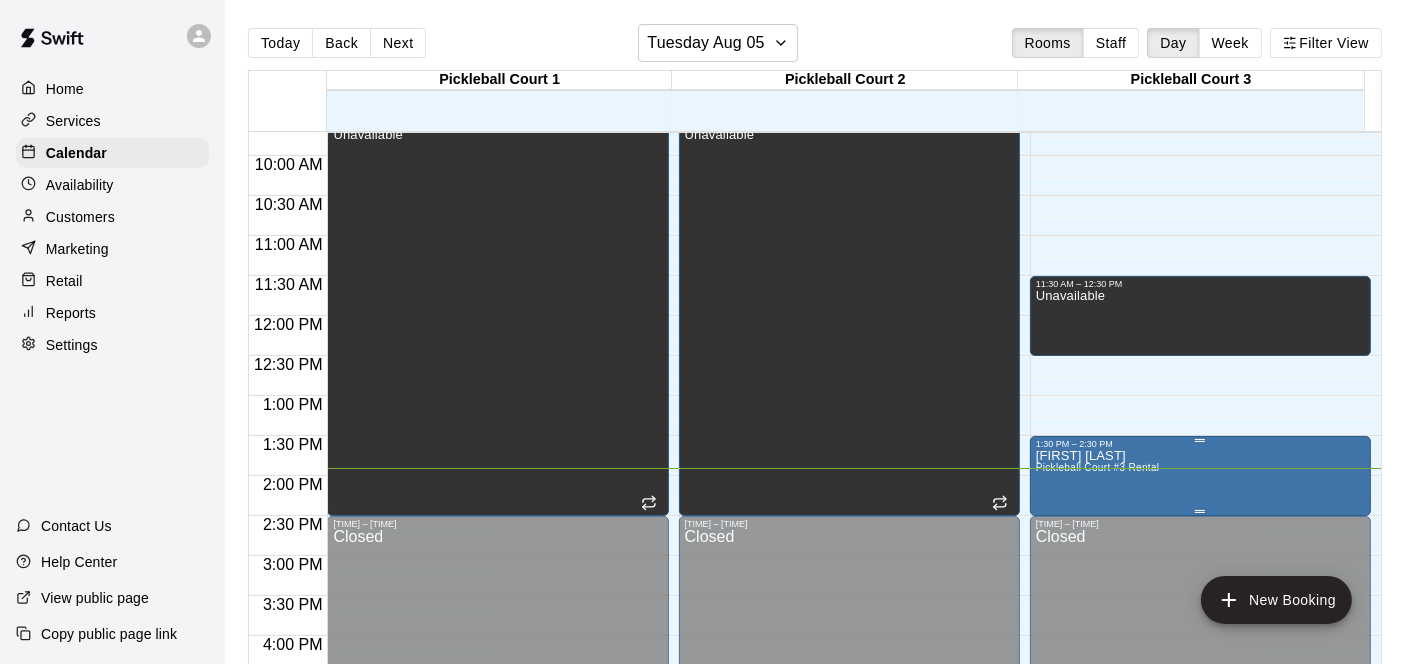 click on "[FIRST] [LAST] Pickleball Court #3 Rental" at bounding box center (1200, 781) 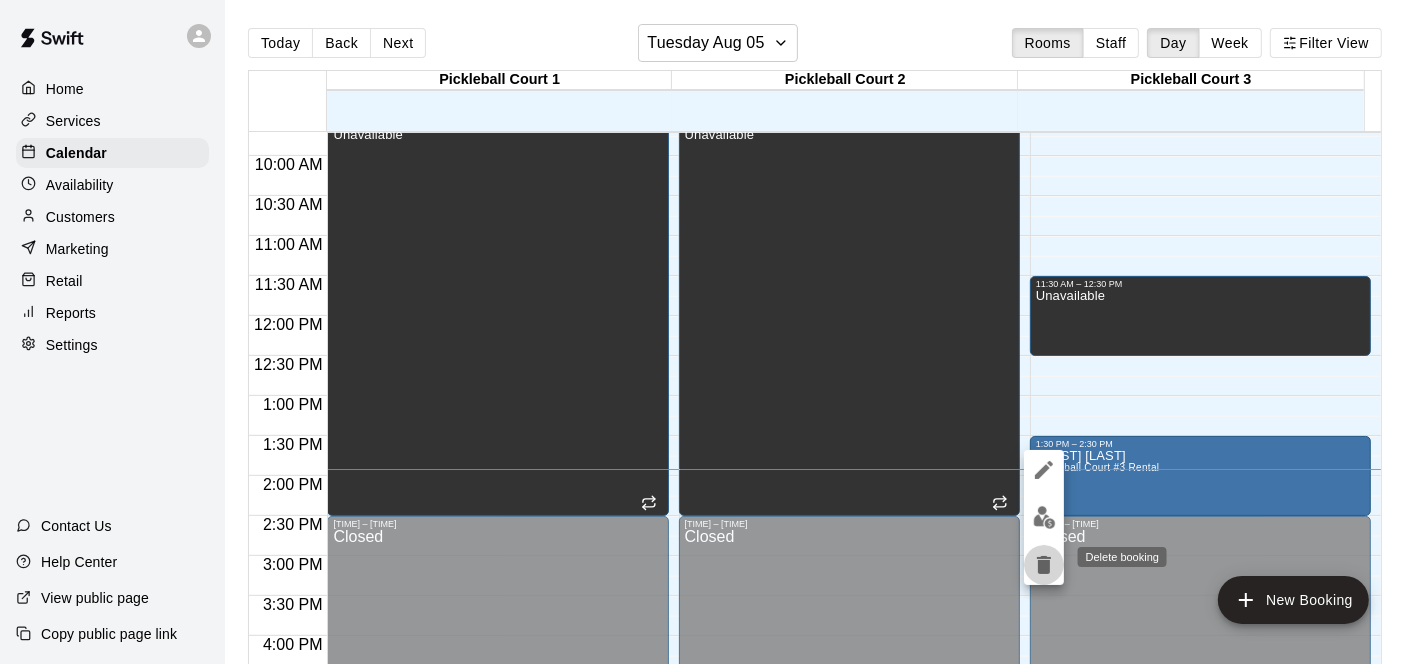 click 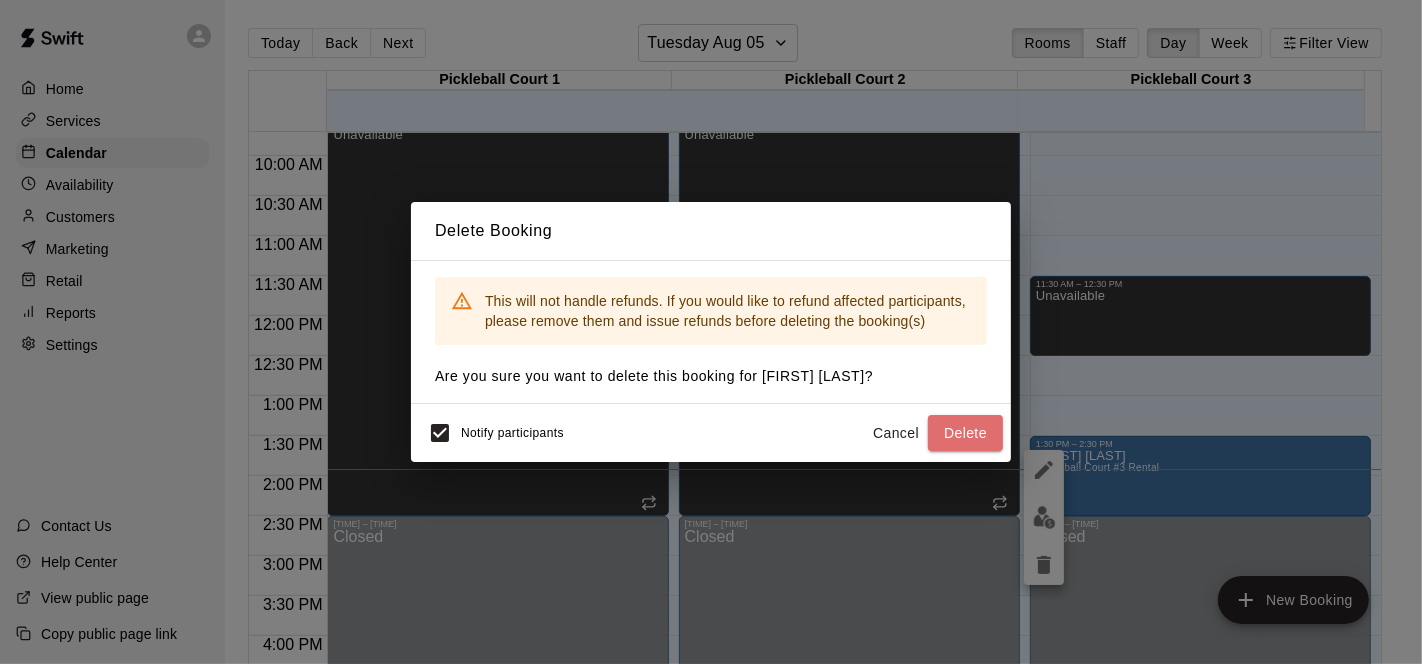 click on "Delete" at bounding box center [965, 433] 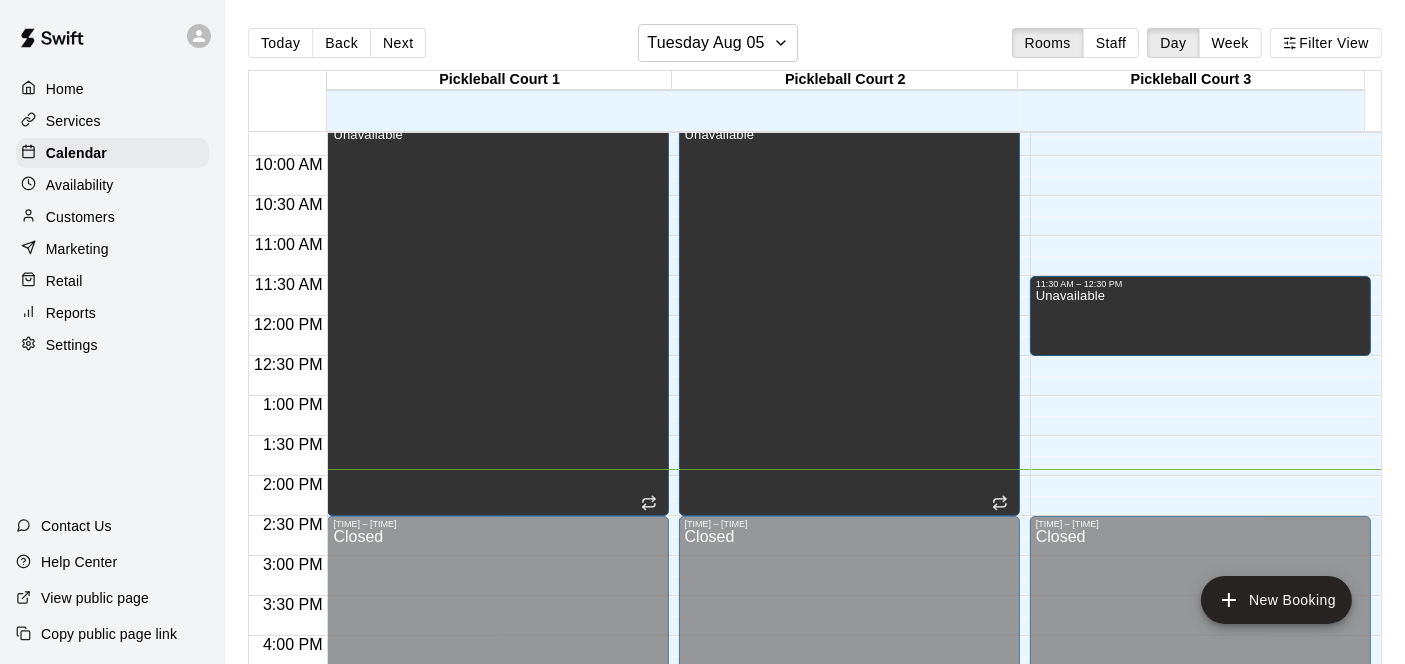 click on "Marketing" at bounding box center [77, 249] 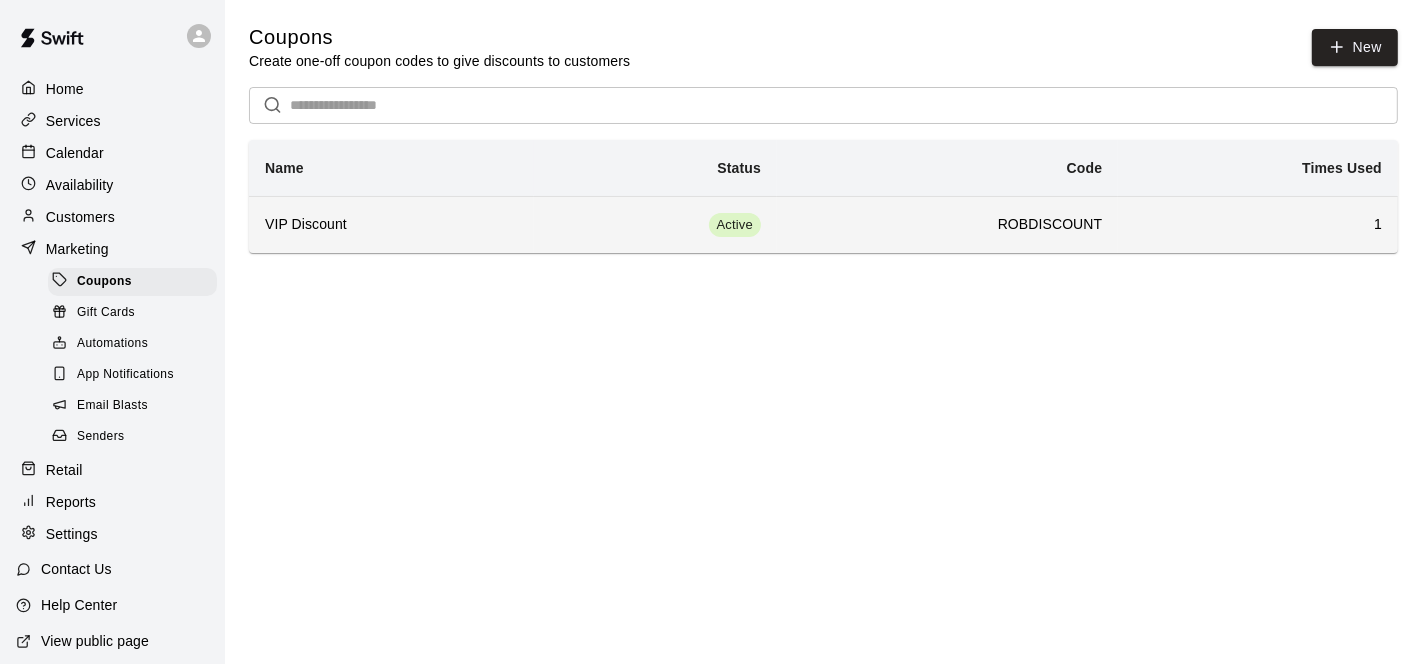 click on "VIP Discount" at bounding box center [391, 225] 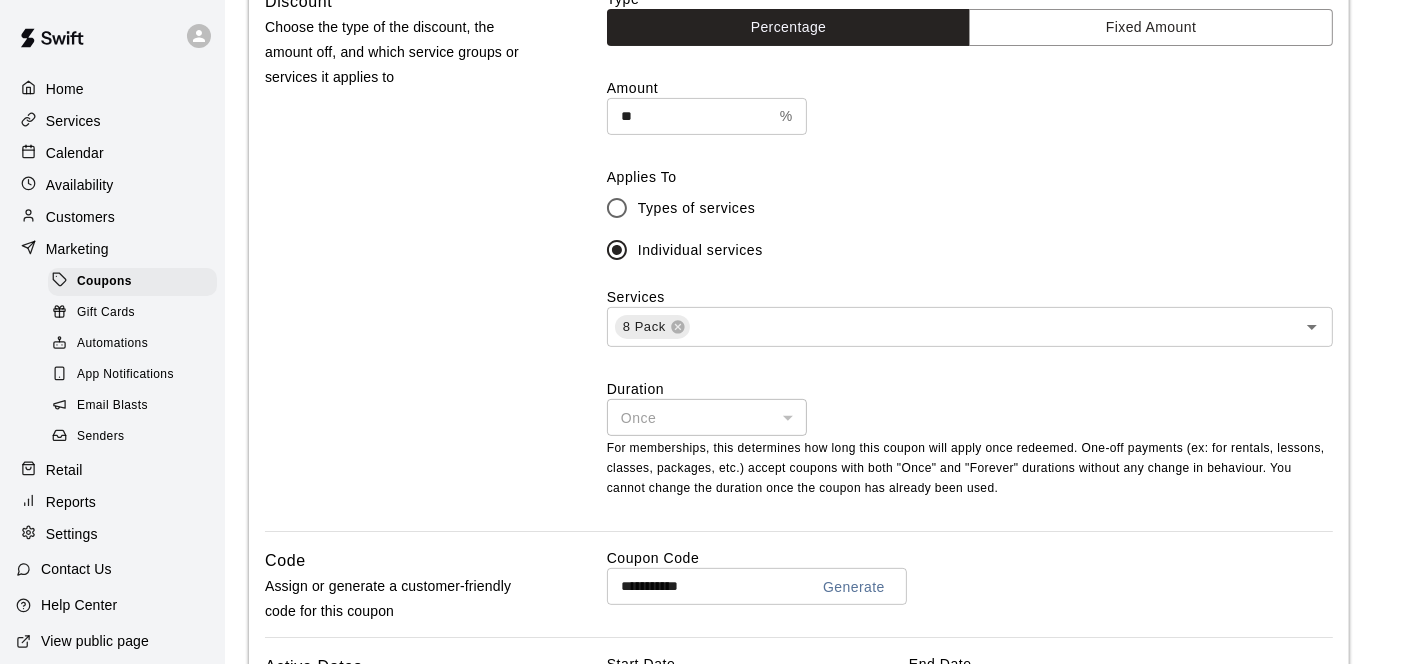 scroll, scrollTop: 444, scrollLeft: 0, axis: vertical 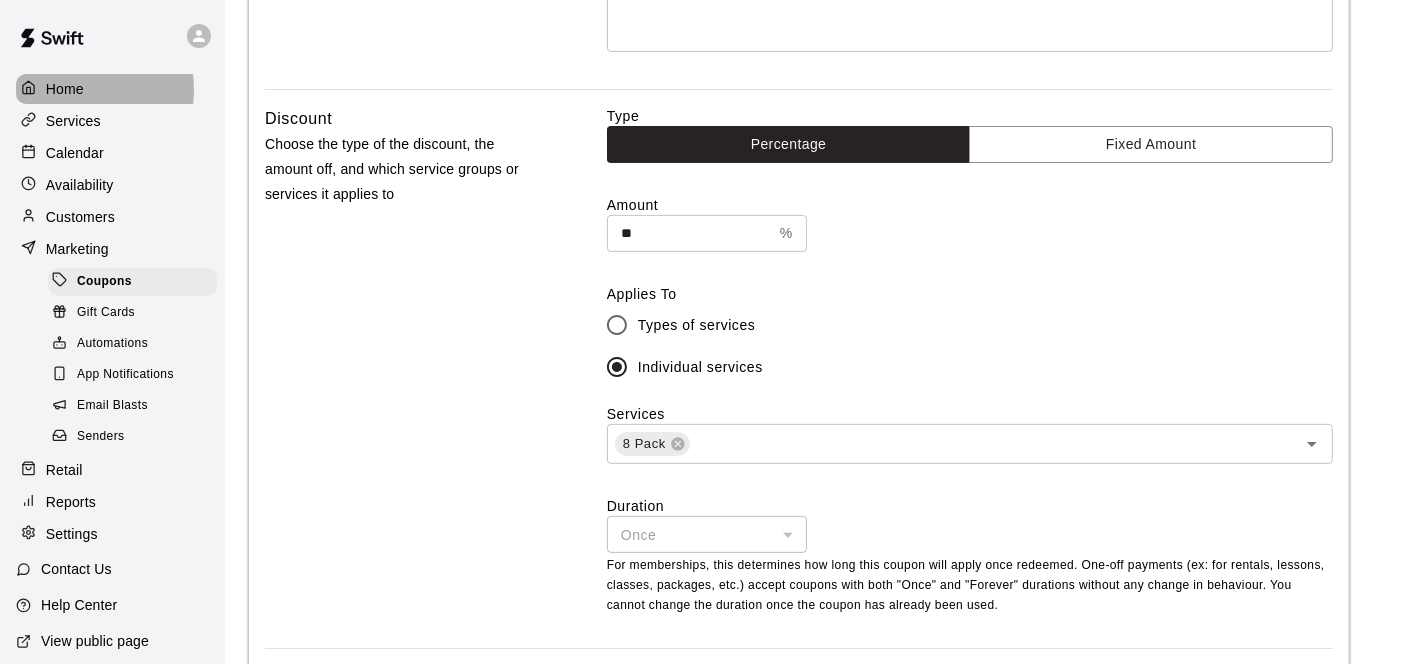 click on "Home" at bounding box center (65, 89) 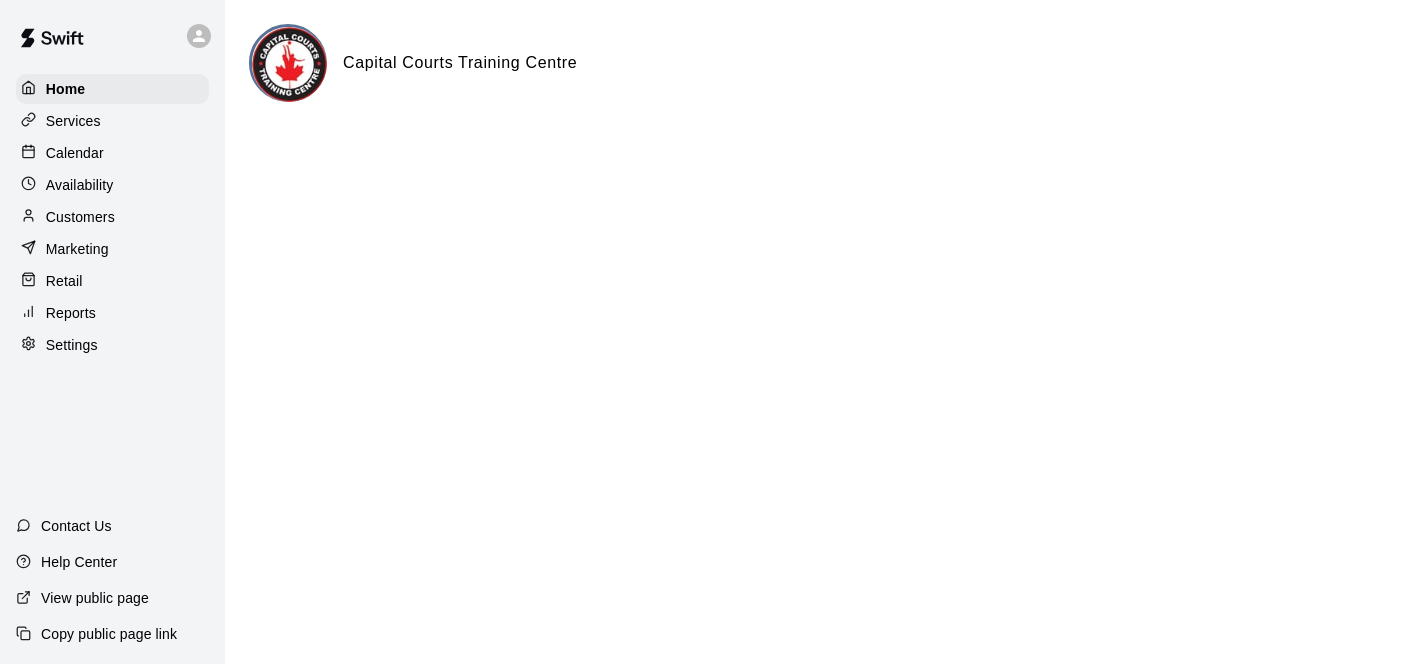 click on "Services" at bounding box center [73, 121] 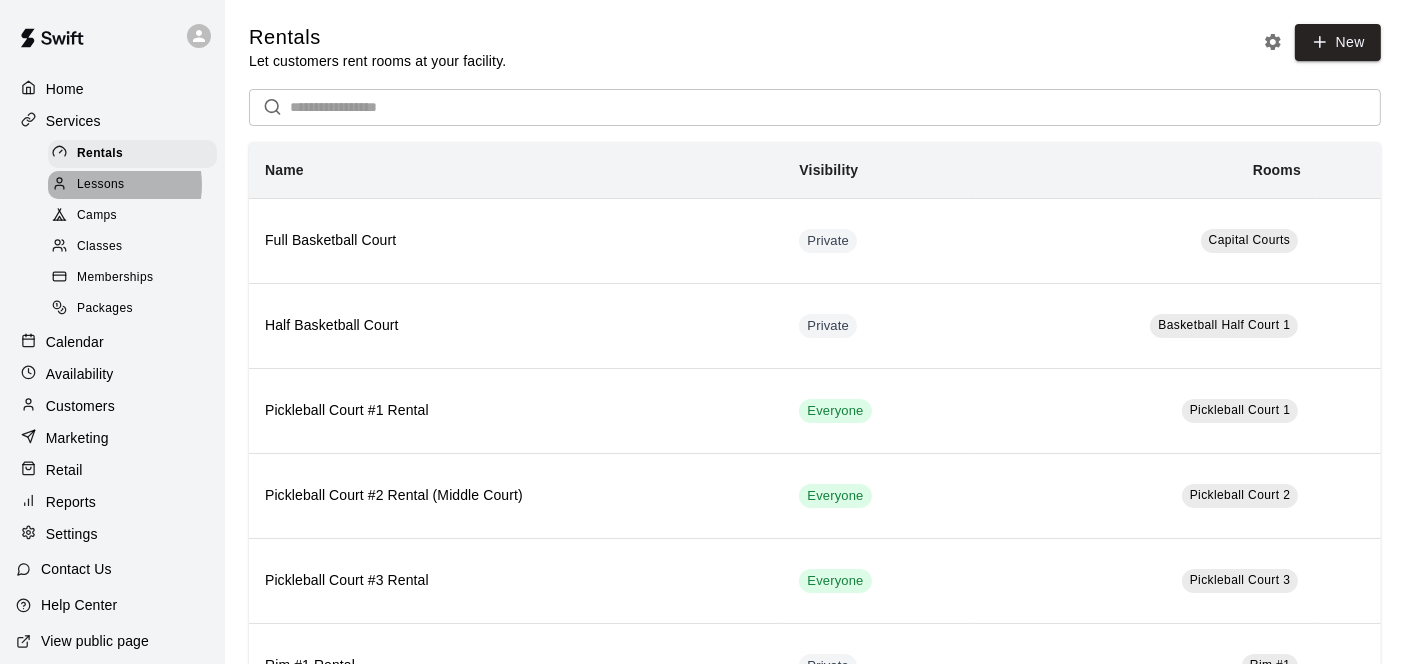 click on "Lessons" at bounding box center (101, 185) 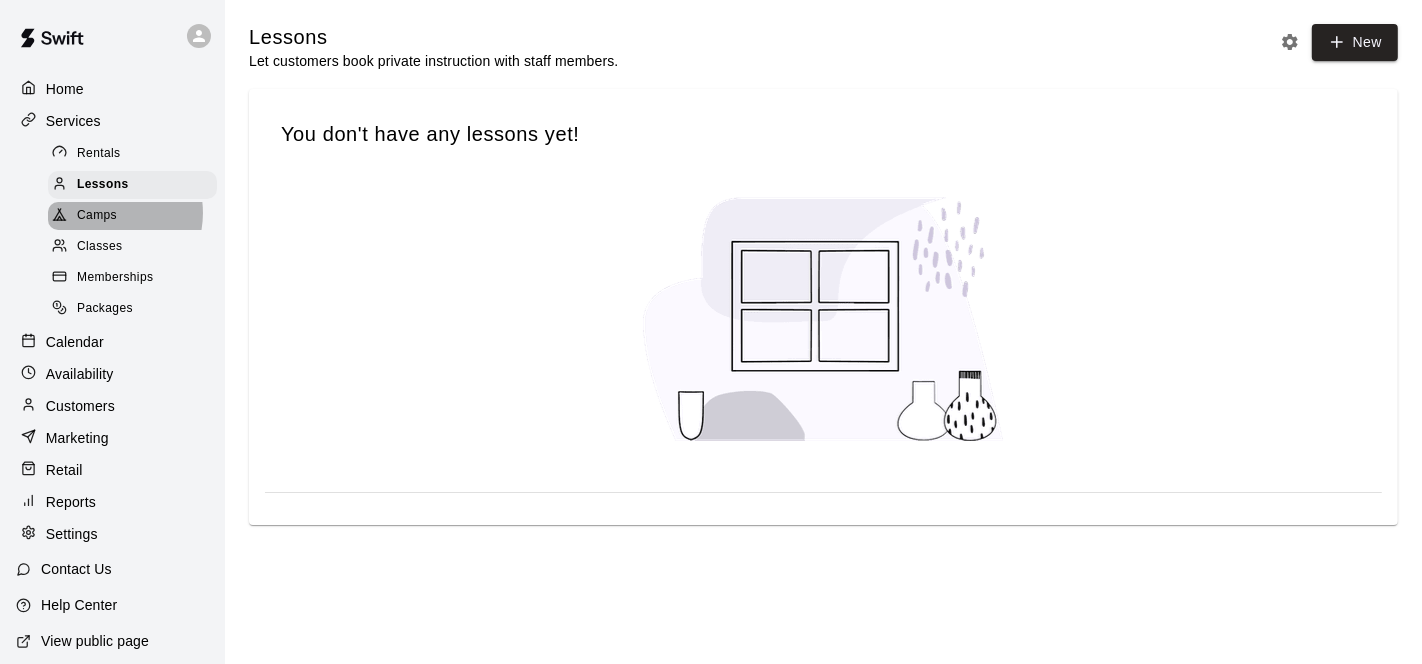 click on "Camps" at bounding box center (97, 216) 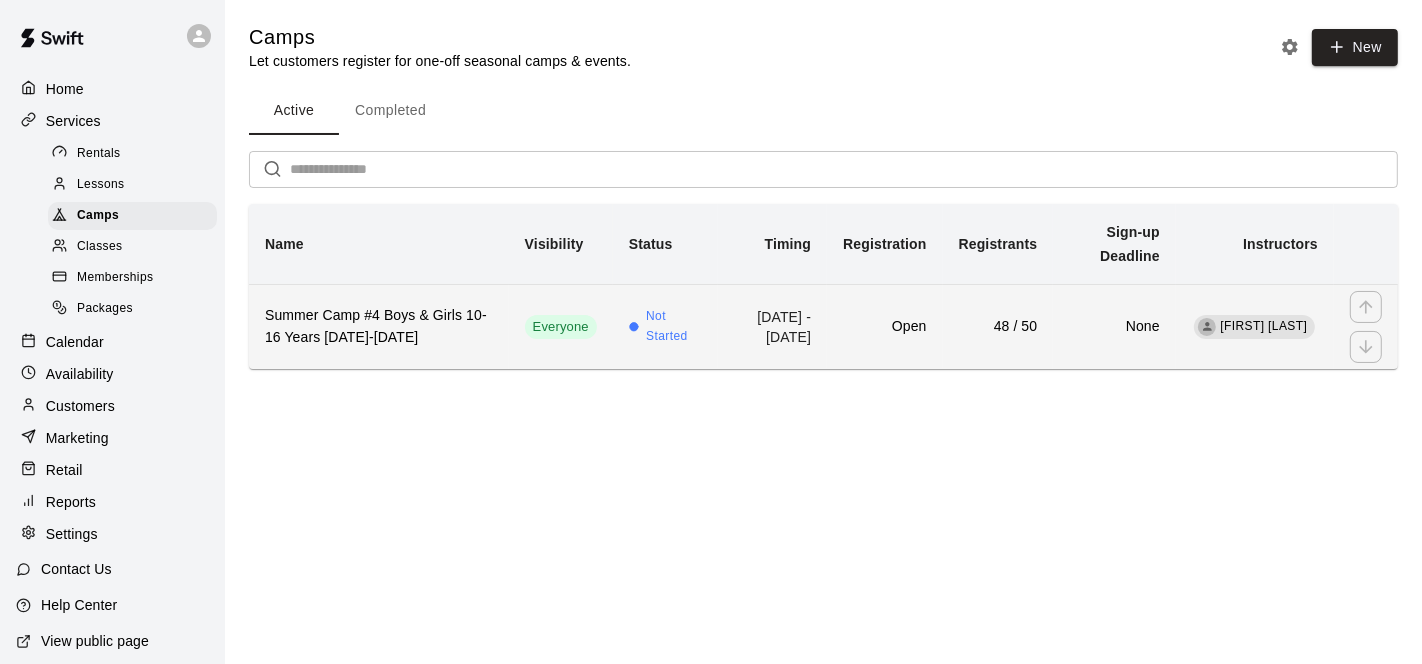 click on "Not Started" at bounding box center (665, 326) 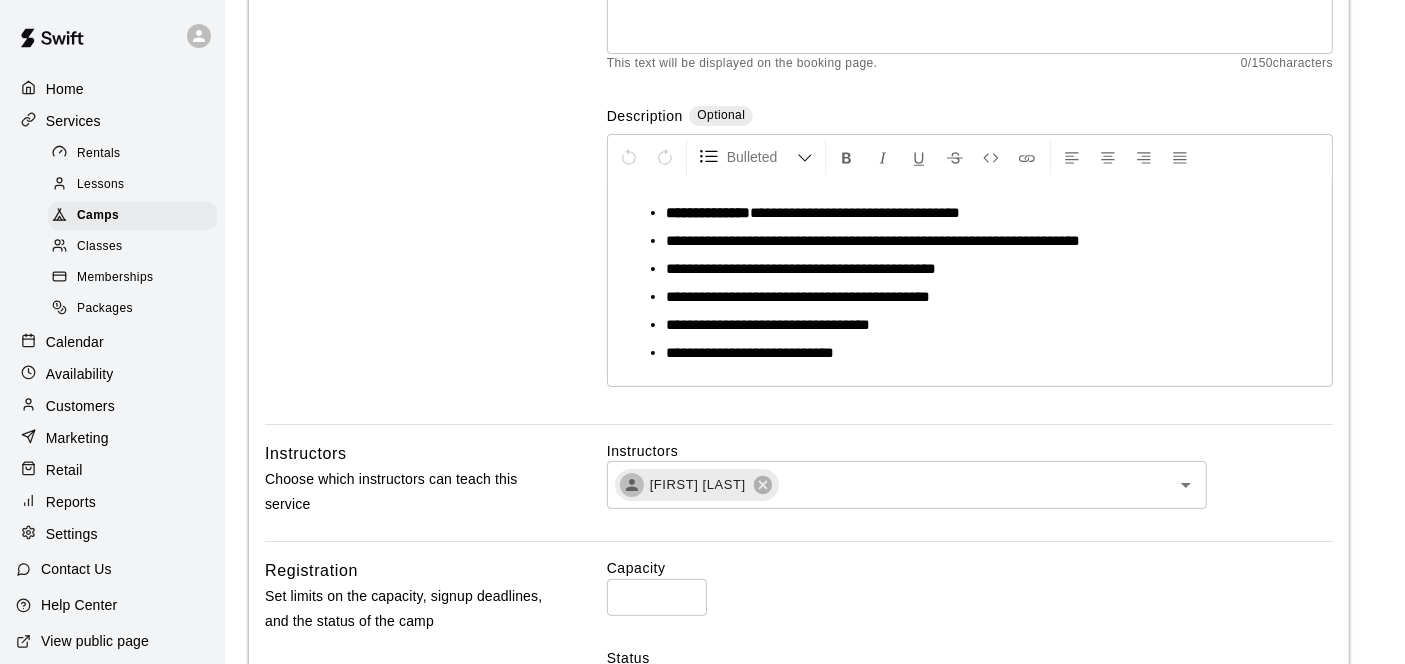 scroll, scrollTop: 333, scrollLeft: 0, axis: vertical 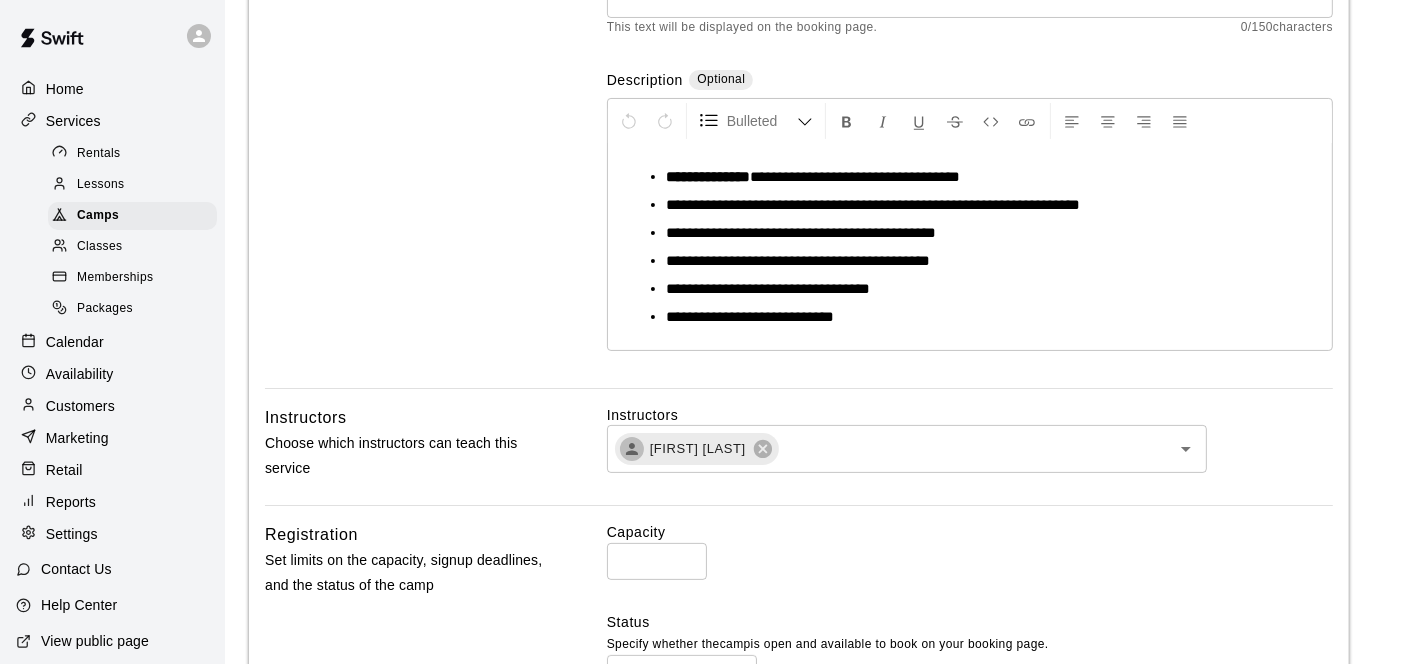 click on "**********" at bounding box center [855, 176] 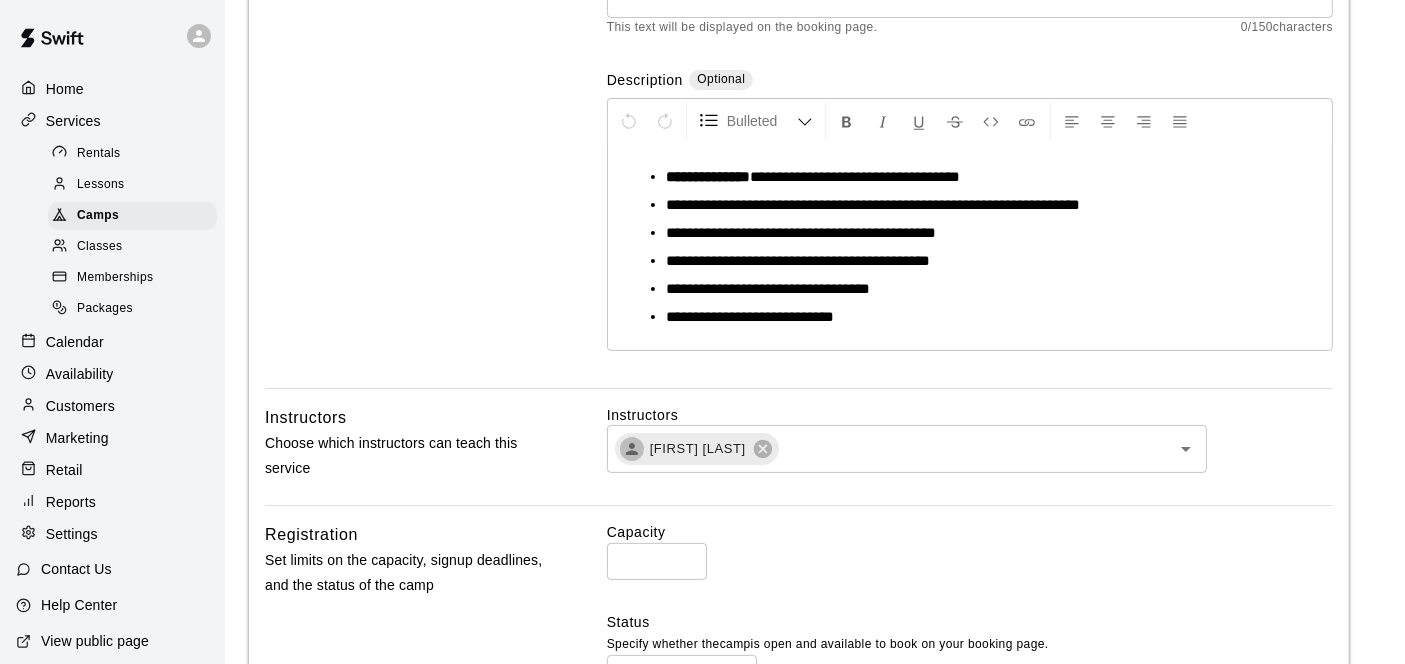 drag, startPoint x: 953, startPoint y: 177, endPoint x: 977, endPoint y: 164, distance: 27.294687 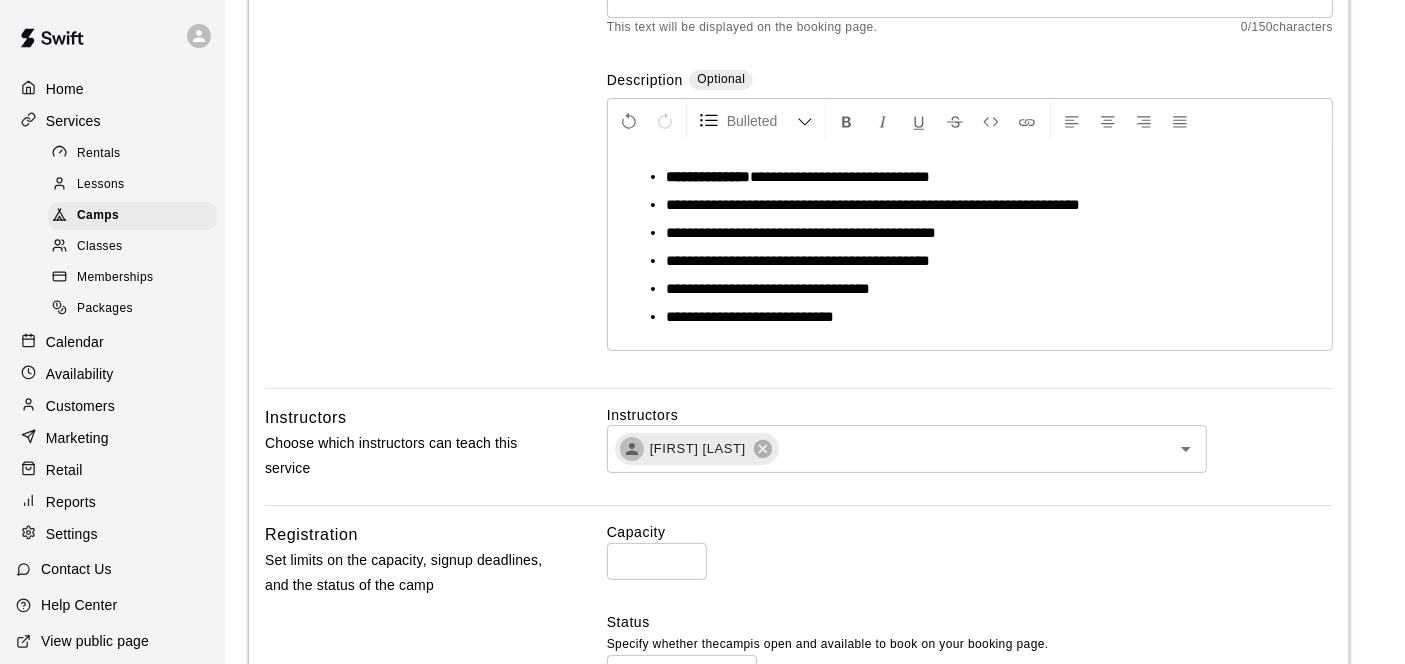 type 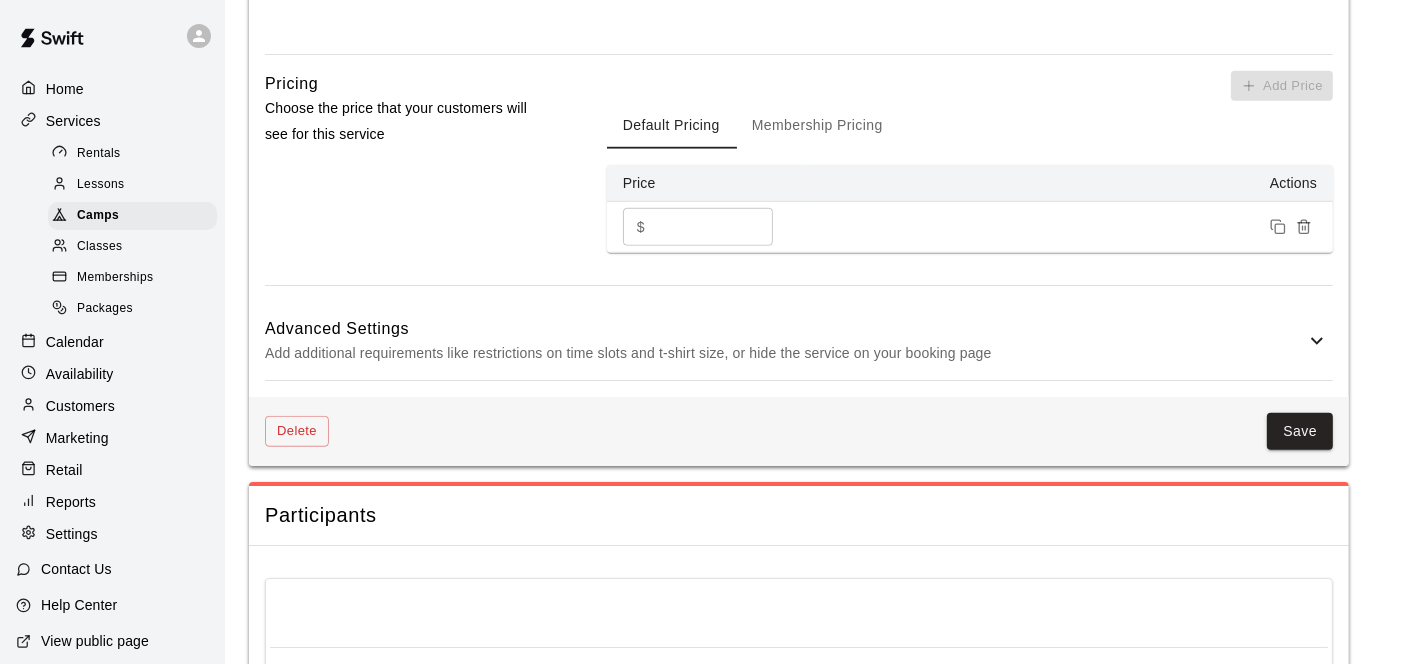 scroll, scrollTop: 1666, scrollLeft: 0, axis: vertical 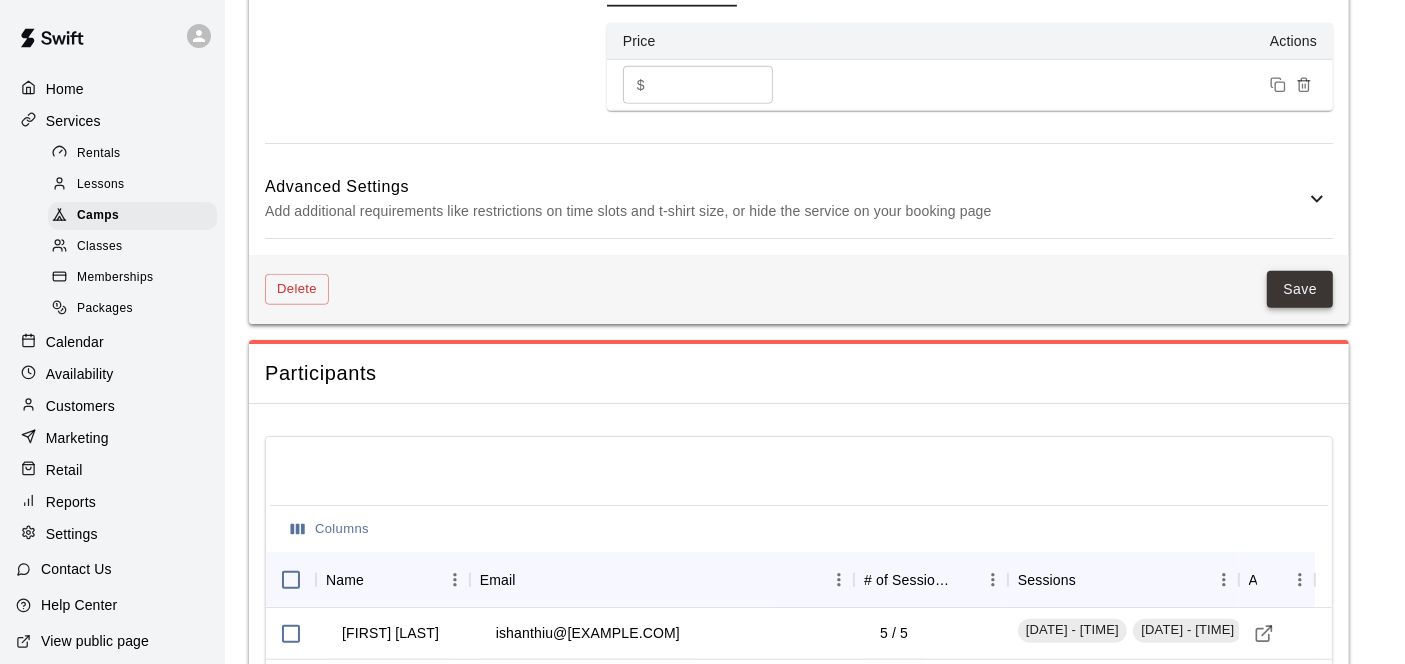 click on "Save" at bounding box center (1300, 289) 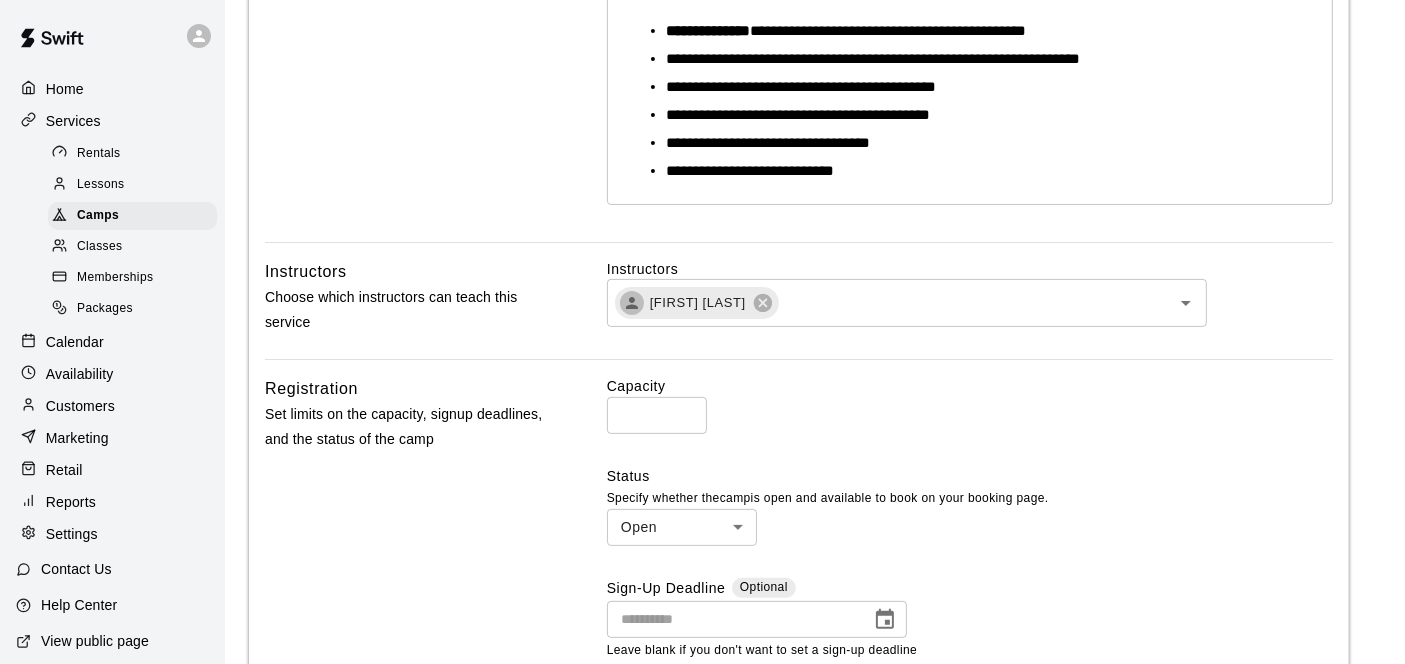 scroll, scrollTop: 385, scrollLeft: 0, axis: vertical 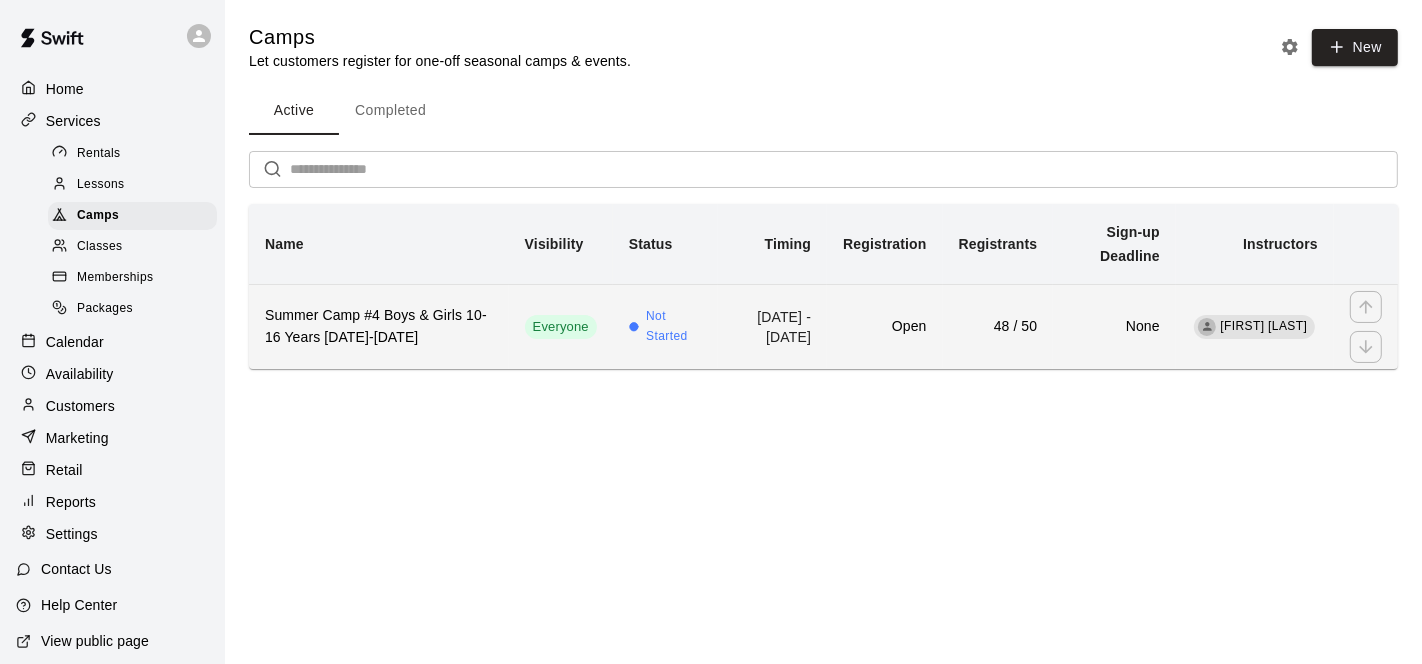 click on "[DATE] - [DATE]" at bounding box center (772, 326) 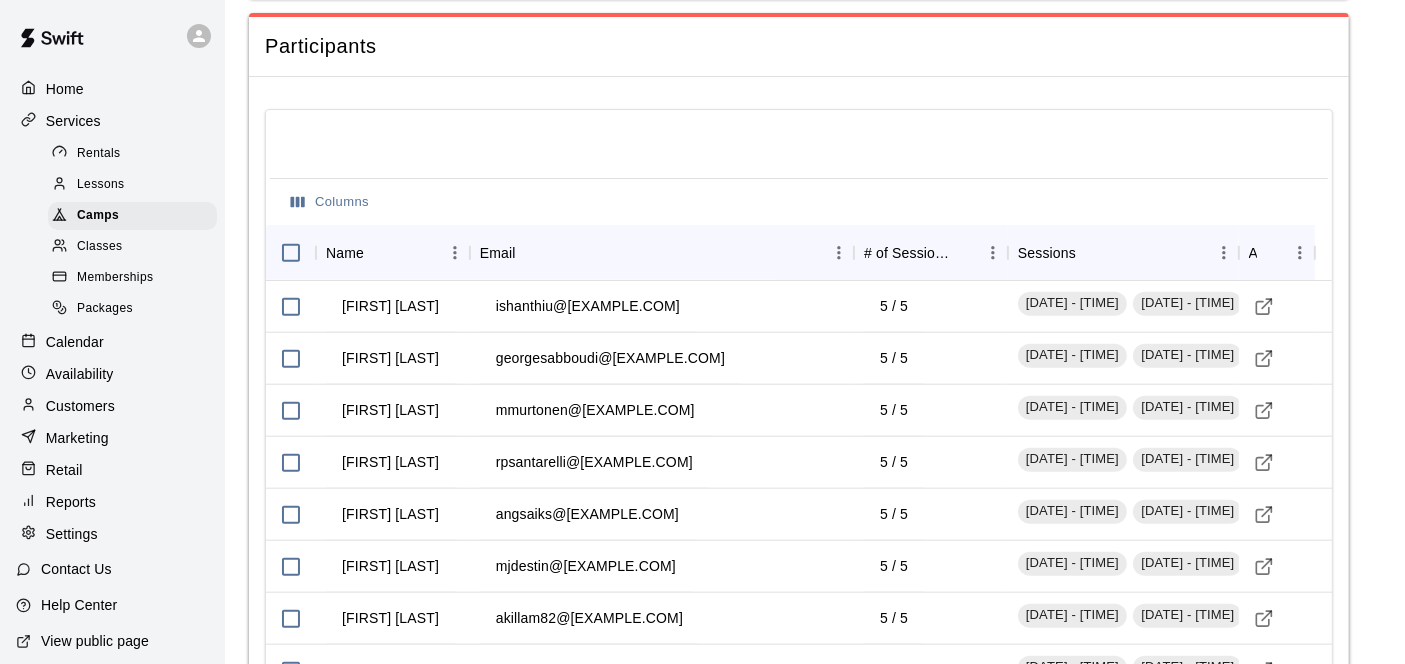scroll, scrollTop: 1995, scrollLeft: 0, axis: vertical 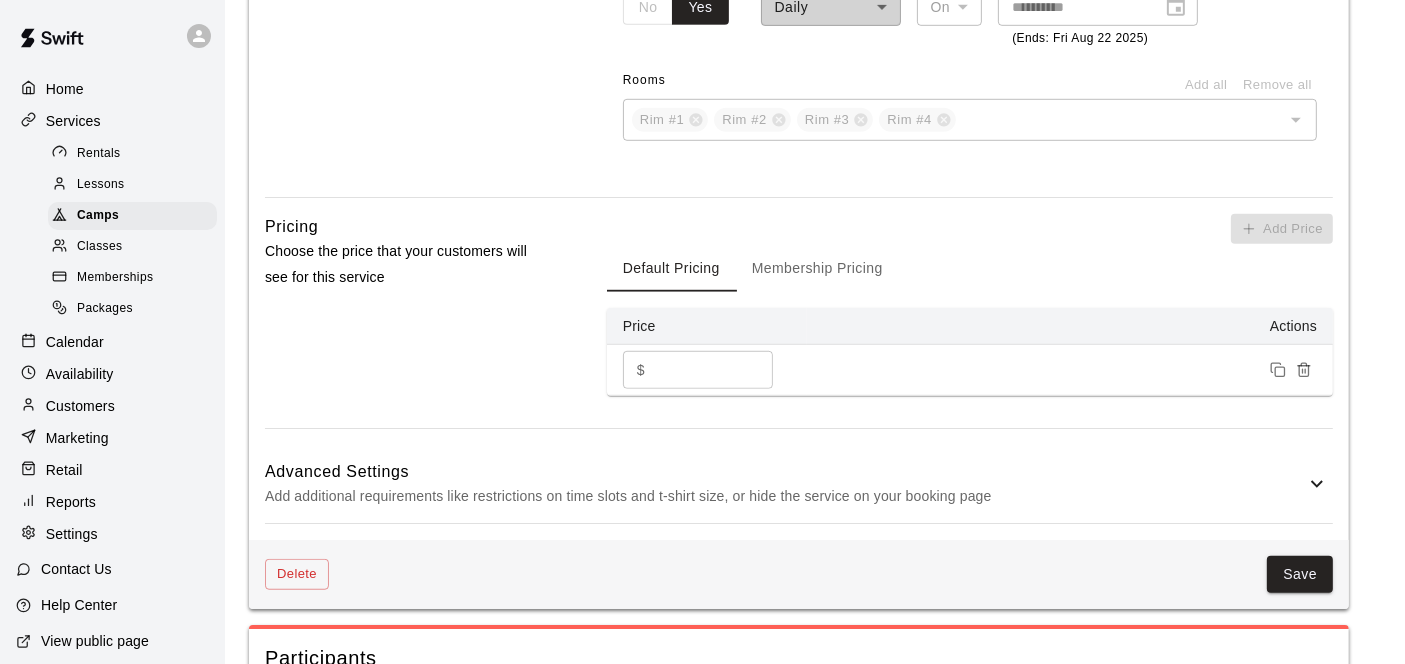 click on "Calendar" at bounding box center [75, 342] 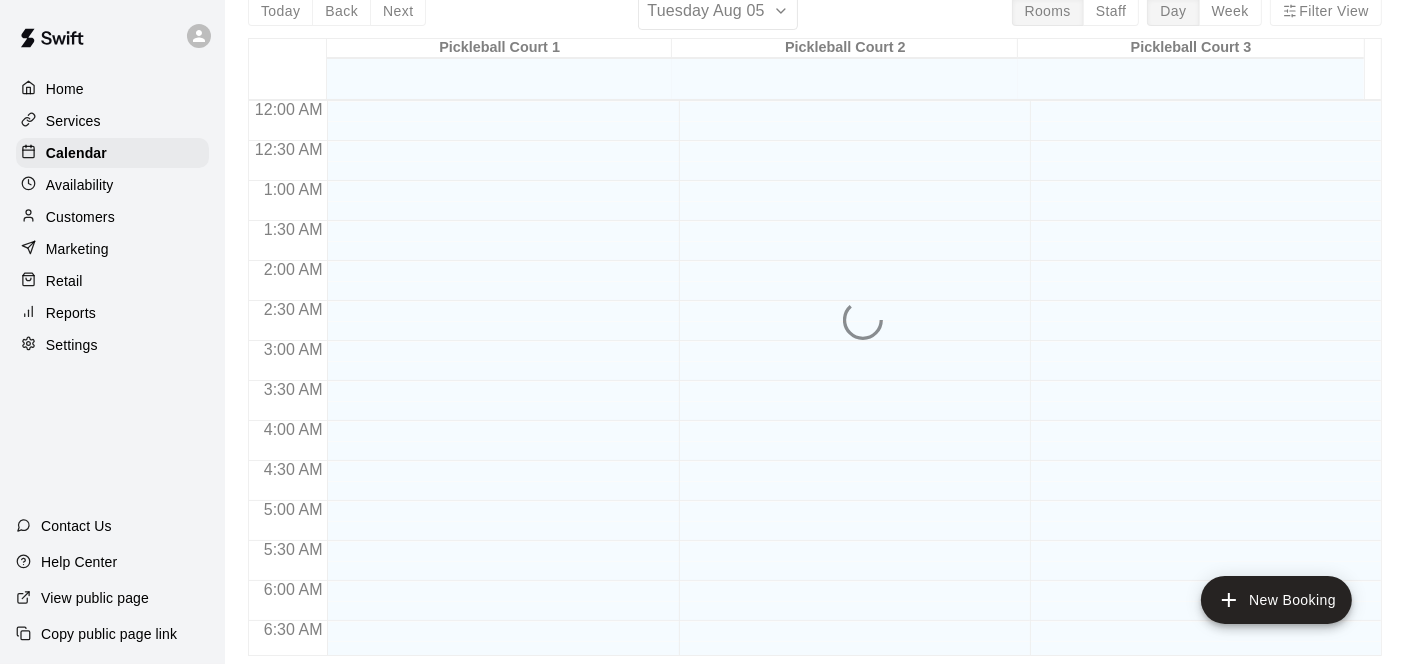 scroll, scrollTop: 0, scrollLeft: 0, axis: both 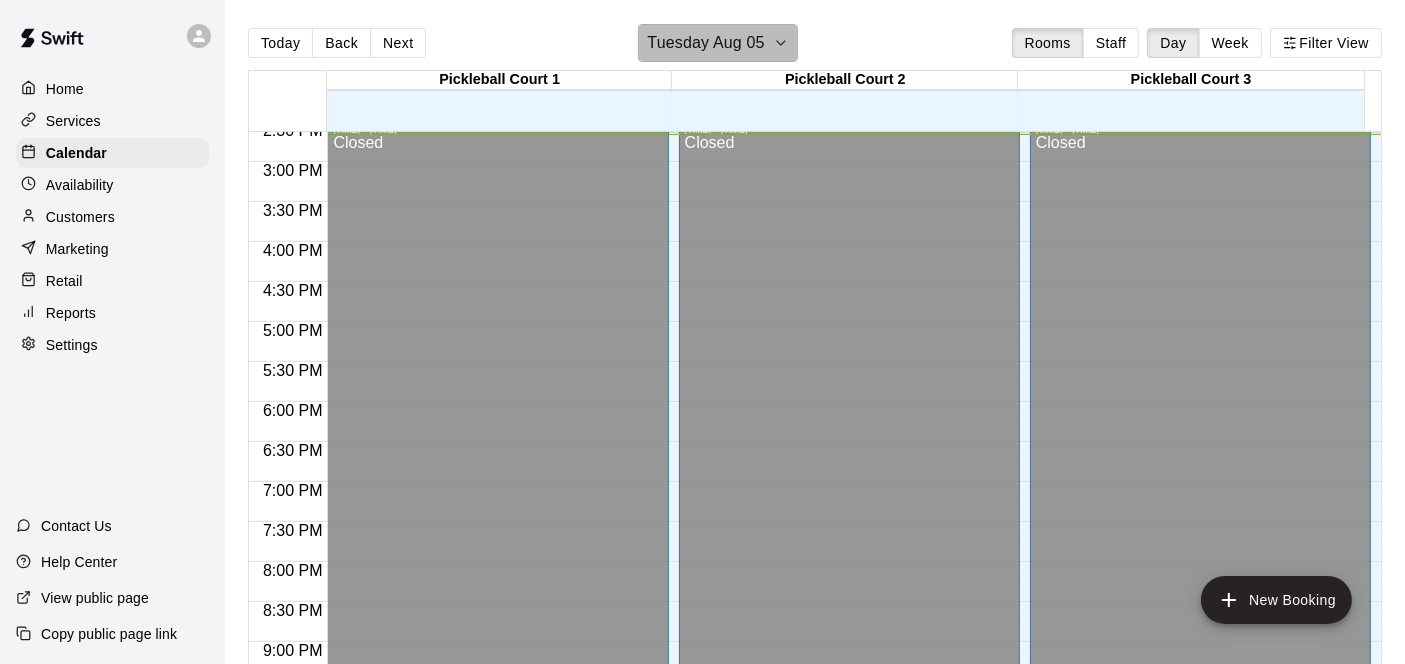 click on "Tuesday Aug 05" at bounding box center (717, 43) 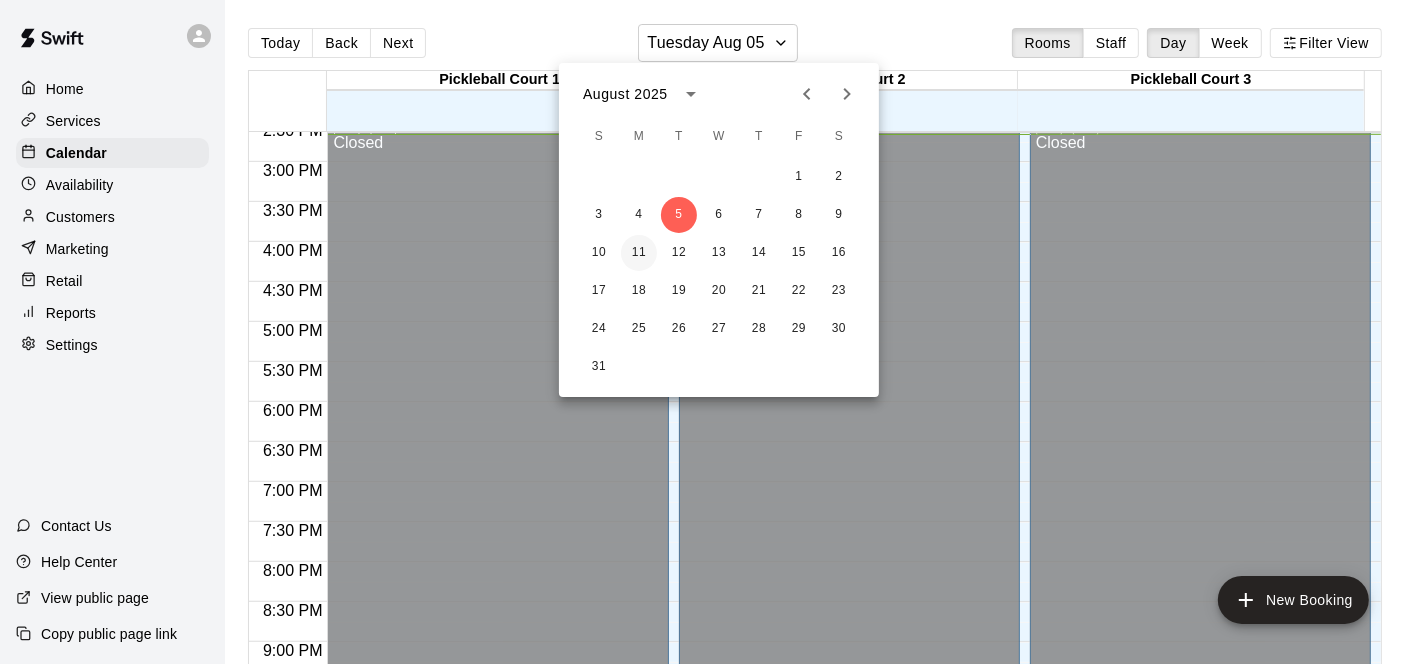 click on "11" at bounding box center (639, 253) 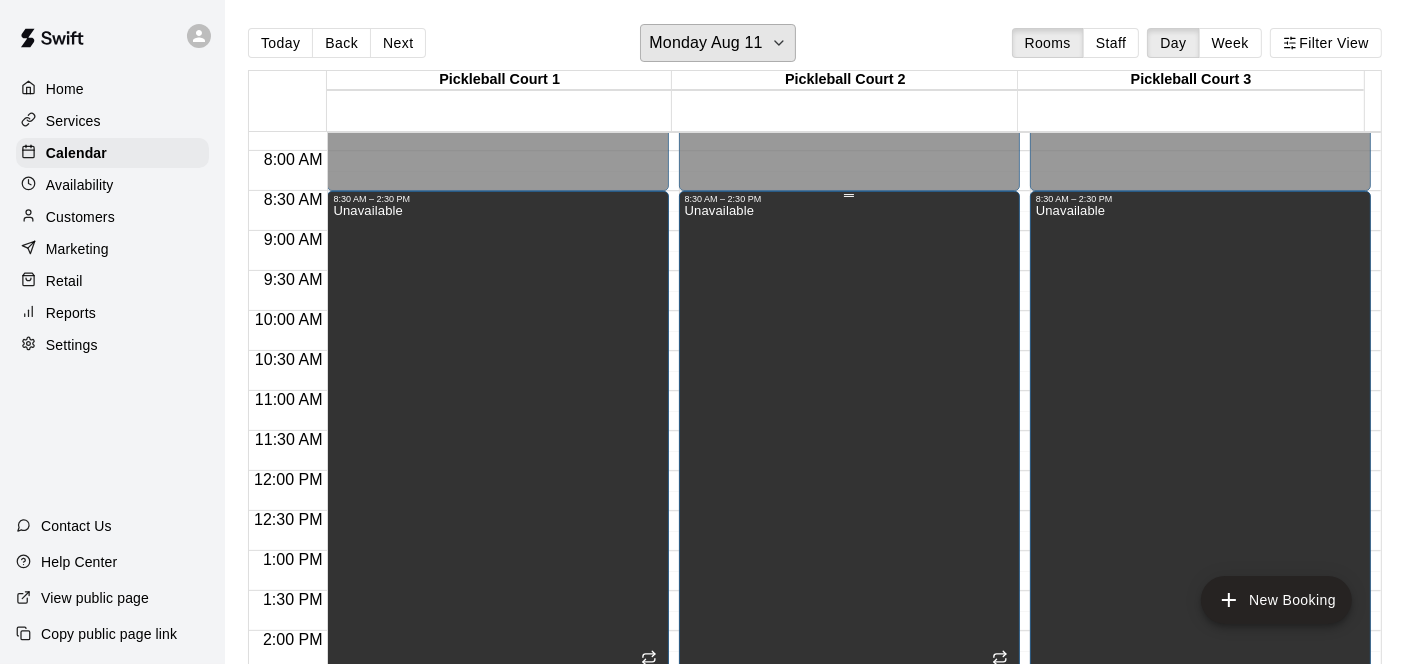 scroll, scrollTop: 588, scrollLeft: 0, axis: vertical 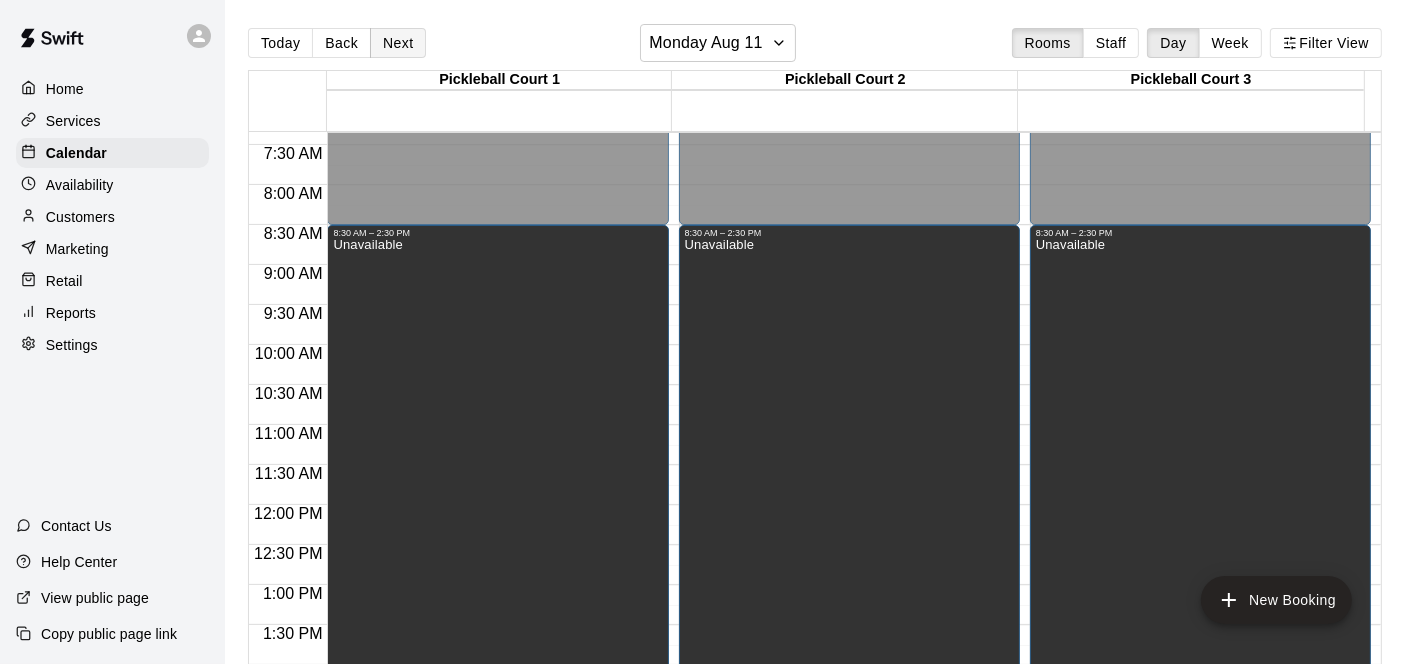 click on "Next" at bounding box center (398, 43) 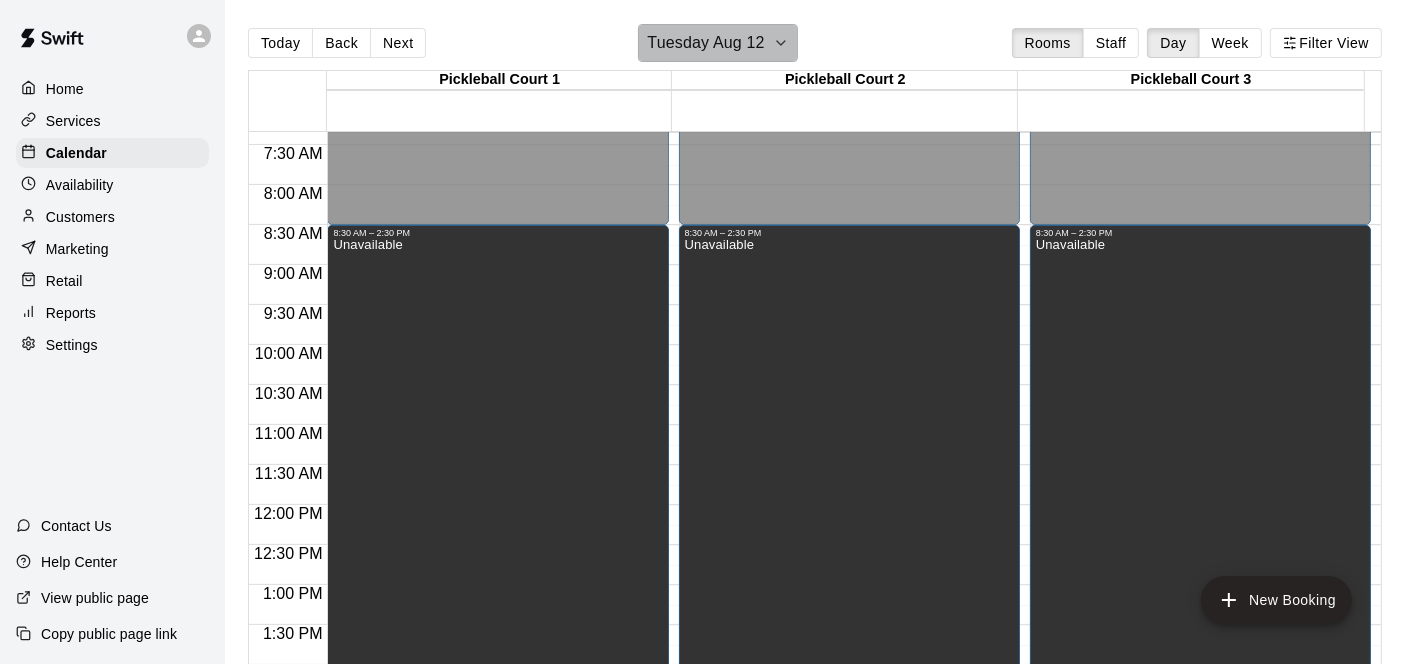 click on "Tuesday Aug 12" at bounding box center (705, 43) 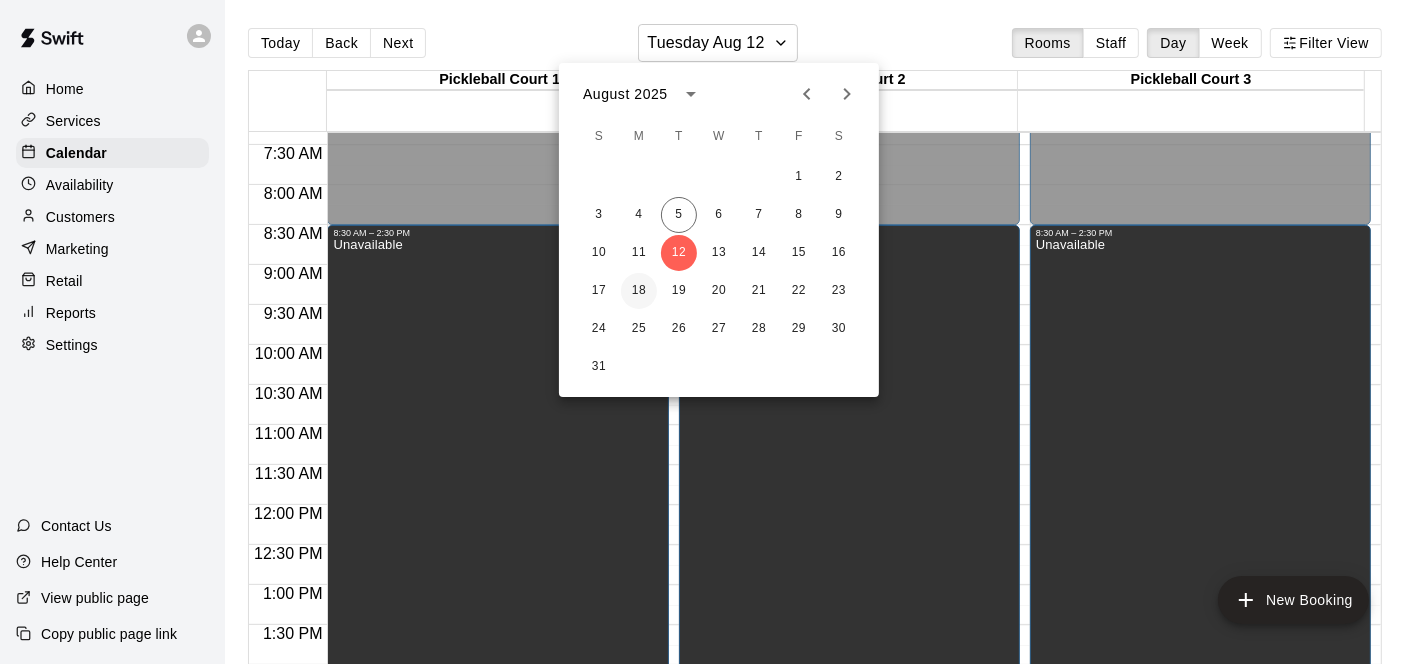 click on "18" at bounding box center (639, 291) 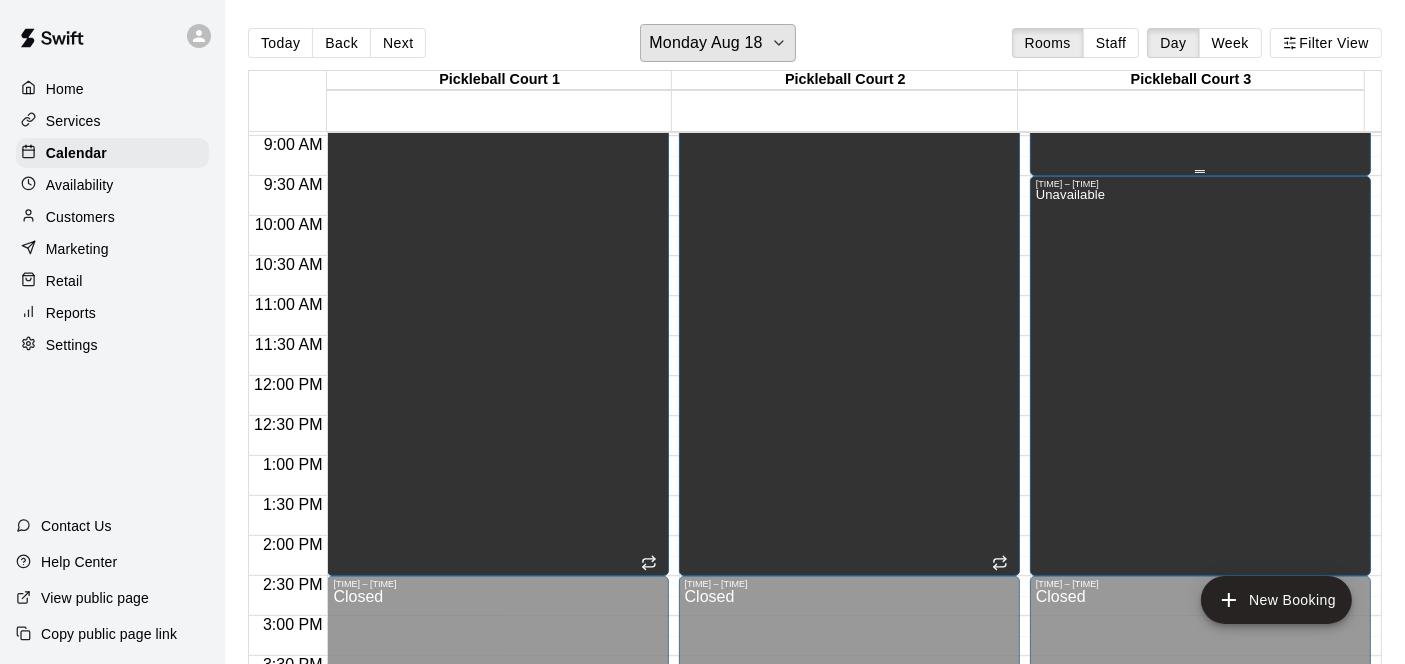 scroll, scrollTop: 444, scrollLeft: 0, axis: vertical 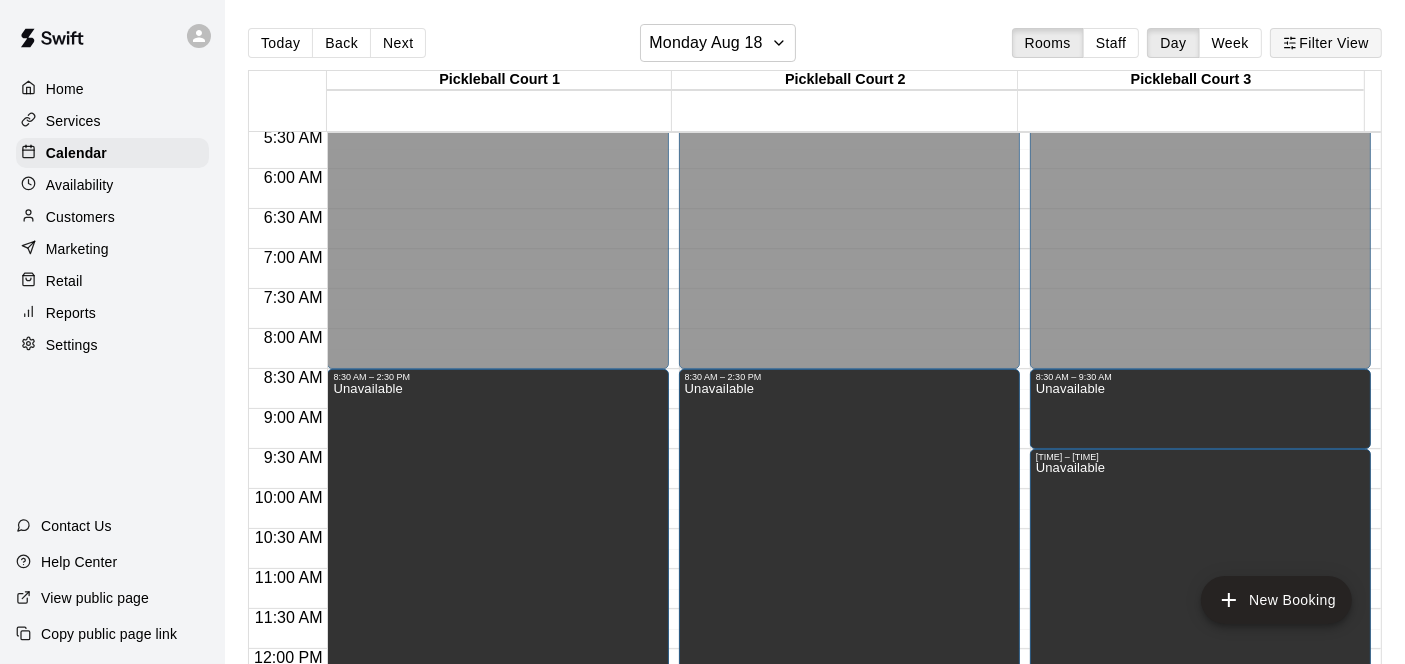 click on "Filter View" at bounding box center [1326, 43] 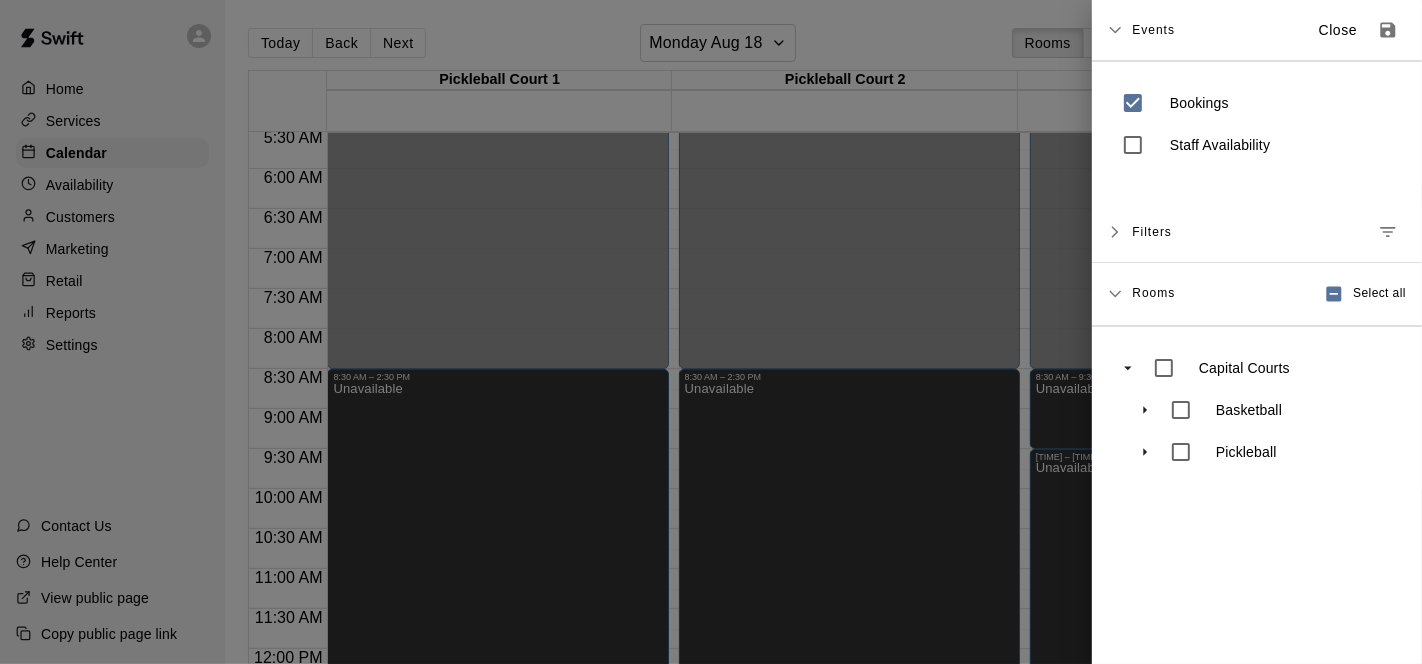 click on "Basketball" at bounding box center (1249, 410) 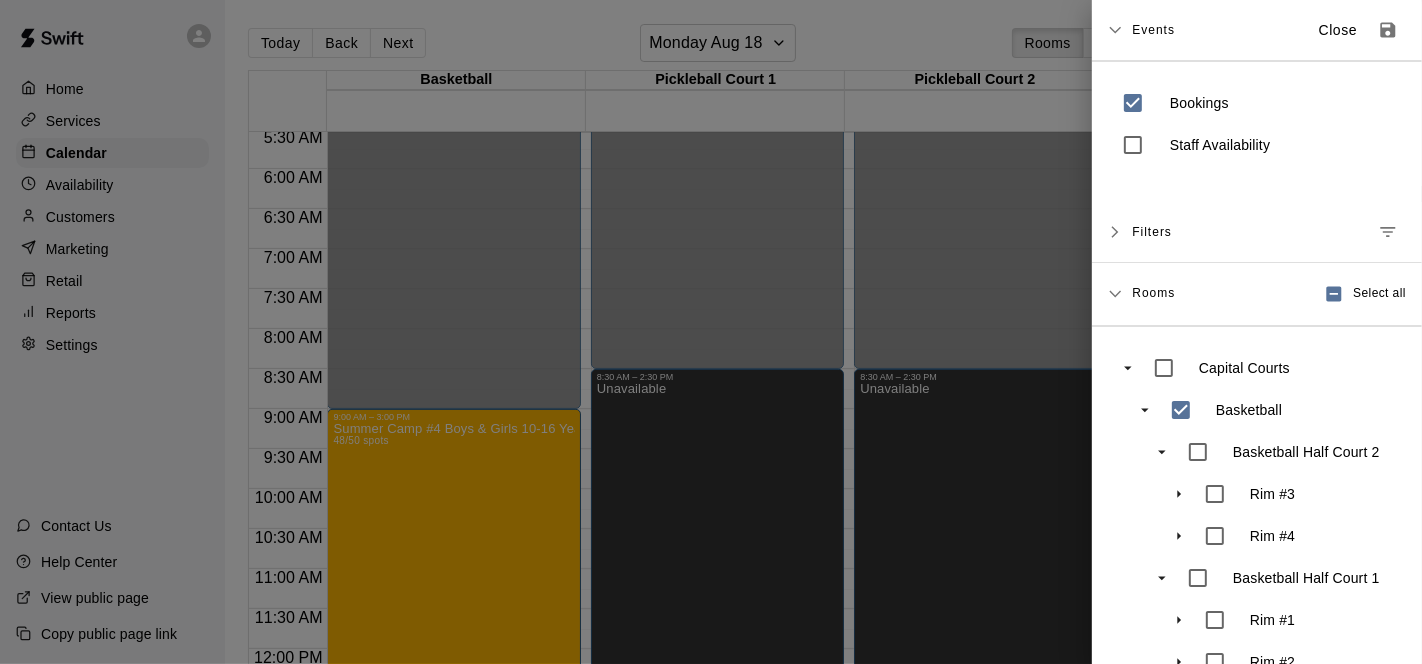 click at bounding box center [711, 332] 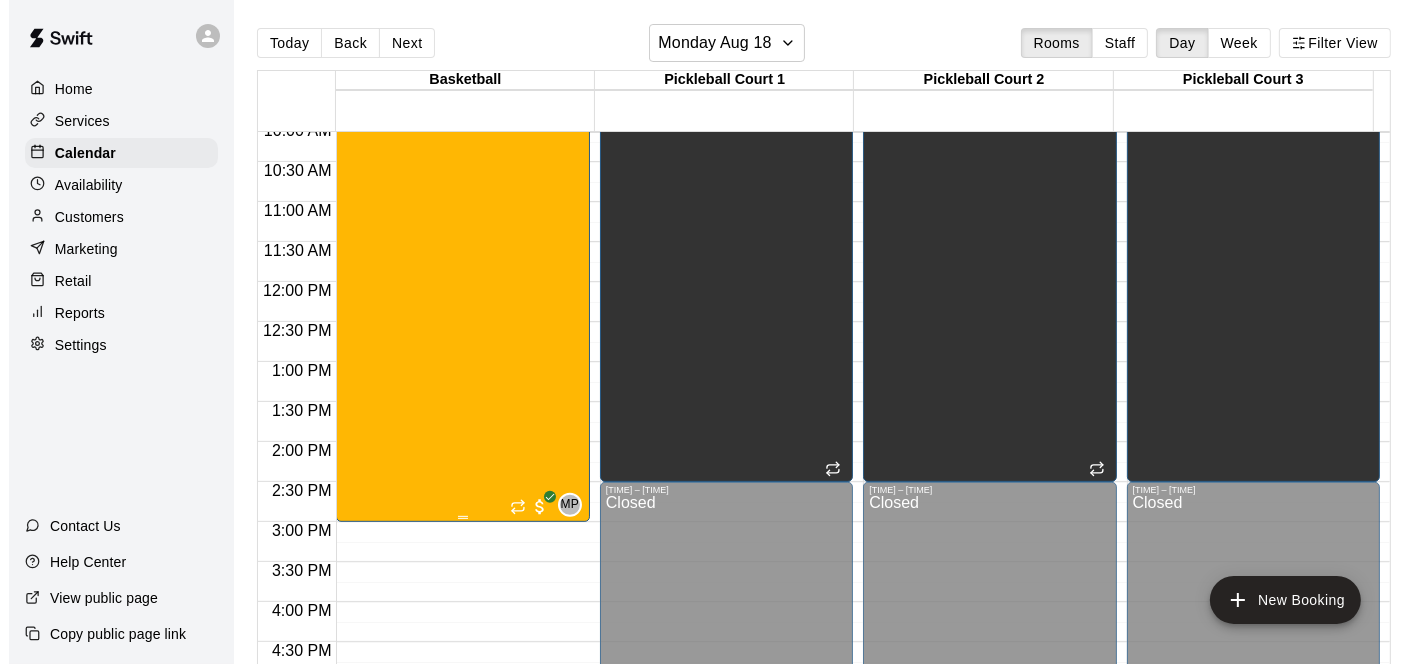 scroll, scrollTop: 777, scrollLeft: 0, axis: vertical 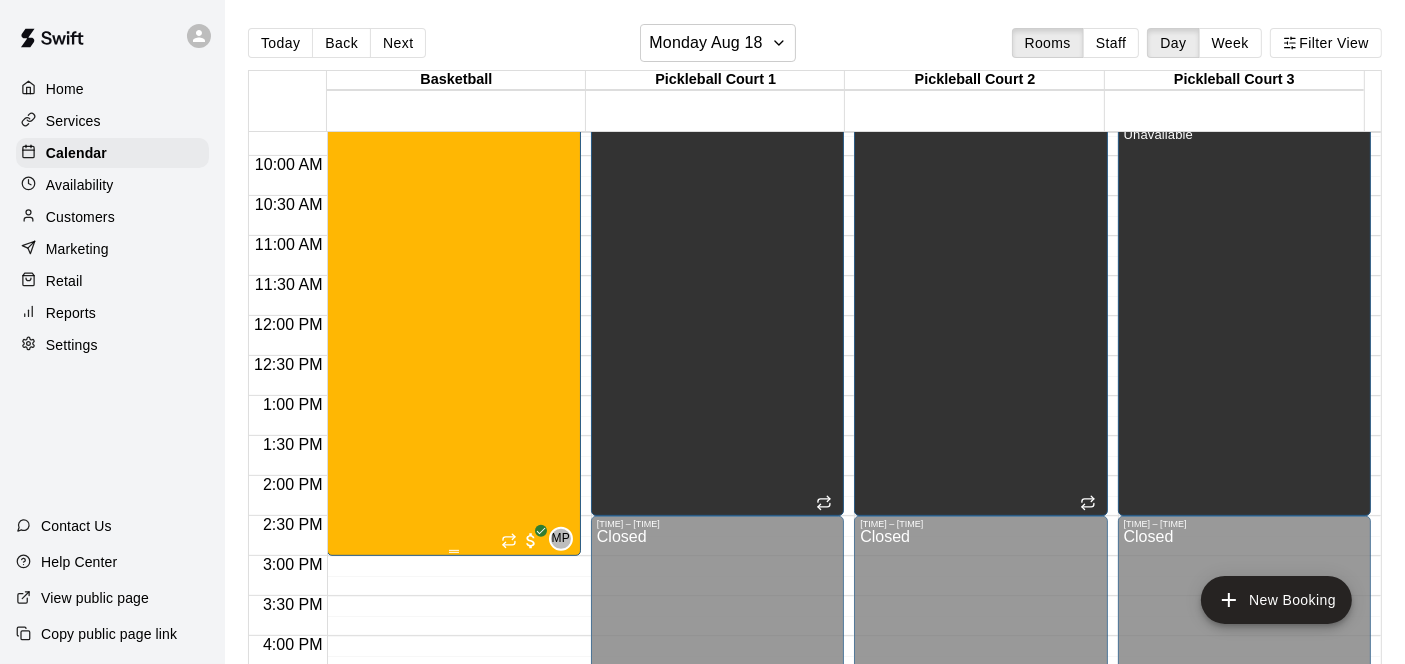 click on "Summer Camp #4 Boys & Girls 10-16 Years [MONTH] [DAY]-[MONTH] [DAY] 48/50 spots" at bounding box center (453, 421) 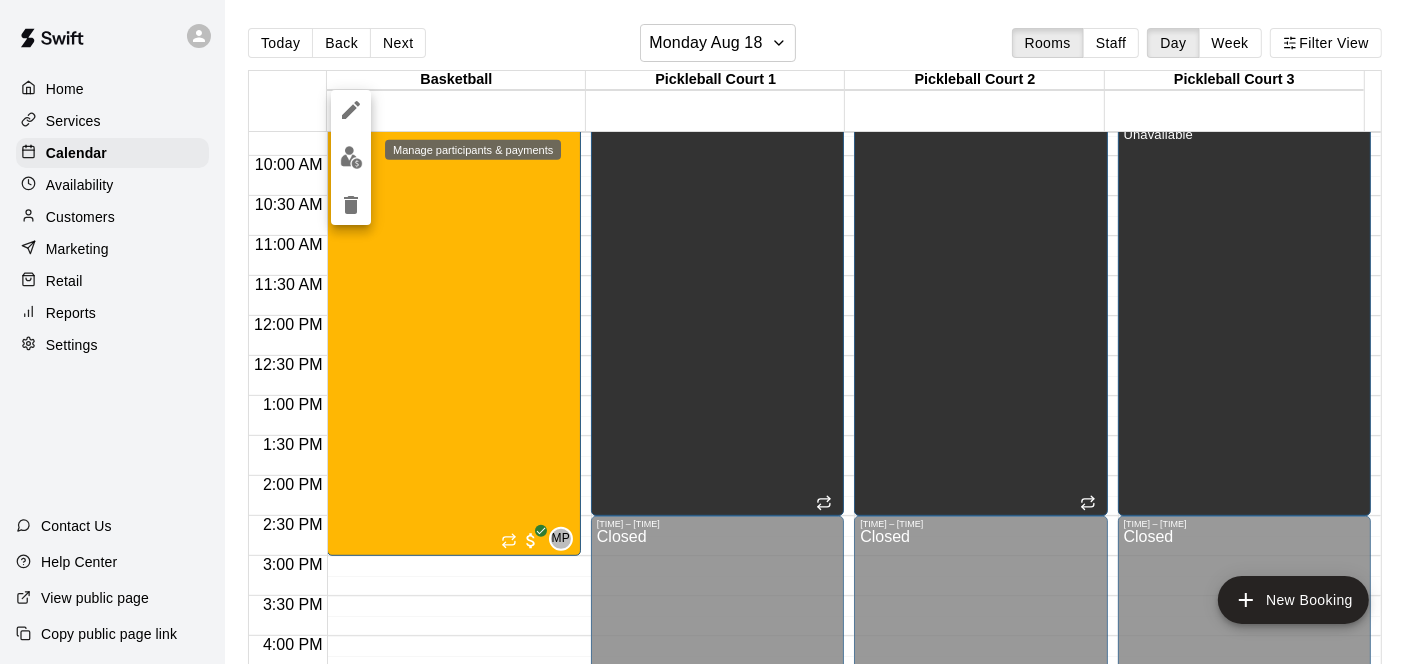 click at bounding box center [351, 157] 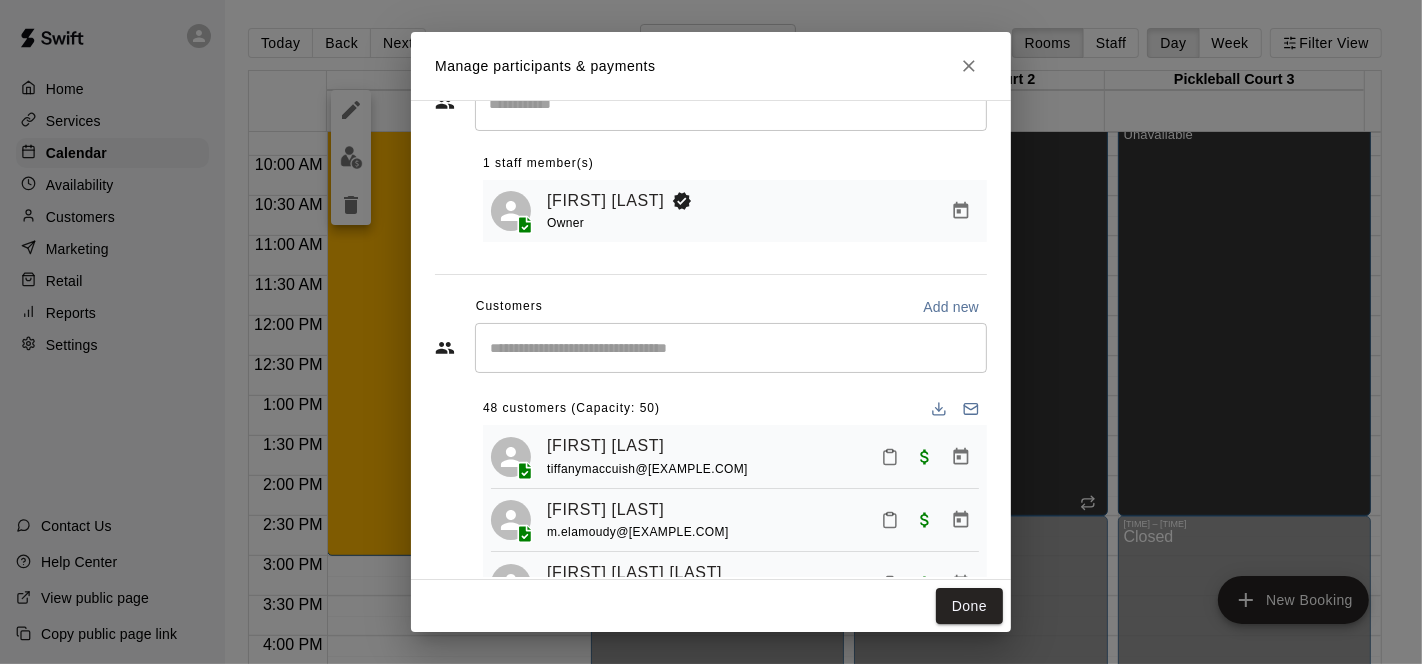 scroll, scrollTop: 102, scrollLeft: 0, axis: vertical 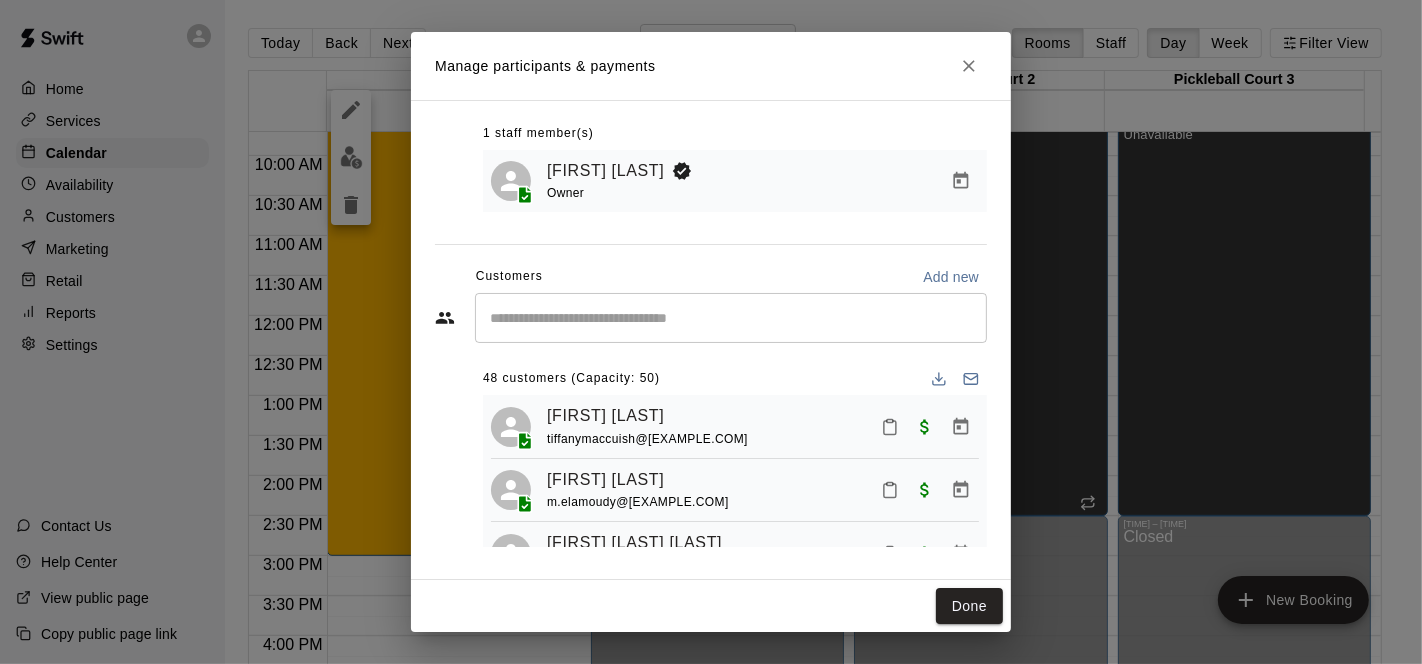 click at bounding box center [731, 318] 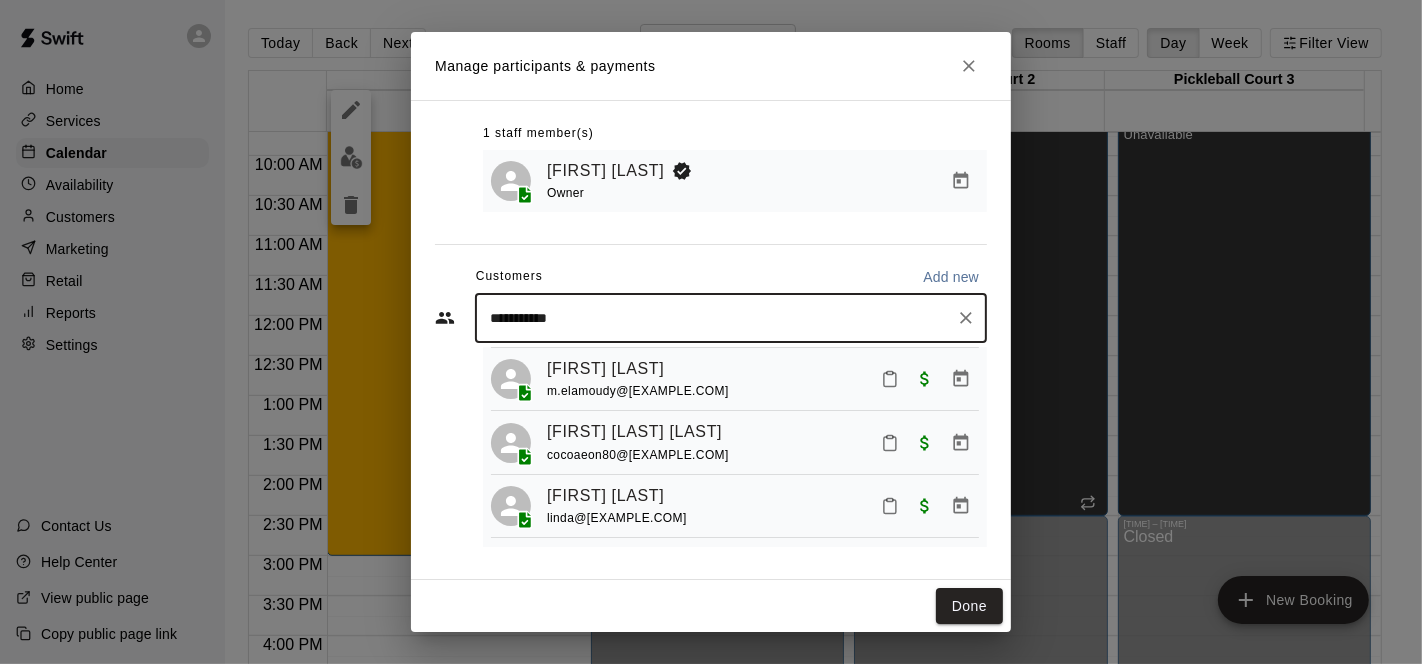 scroll, scrollTop: 0, scrollLeft: 0, axis: both 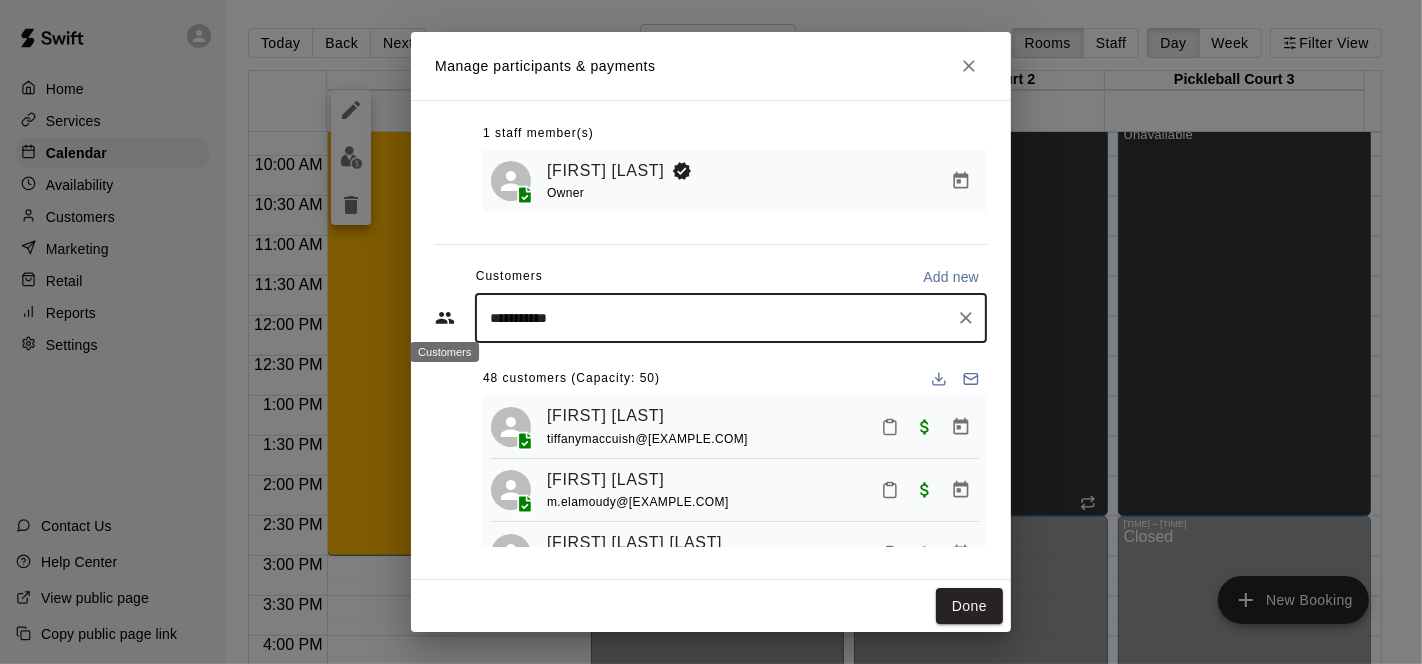 drag, startPoint x: 510, startPoint y: 312, endPoint x: 454, endPoint y: 317, distance: 56.22277 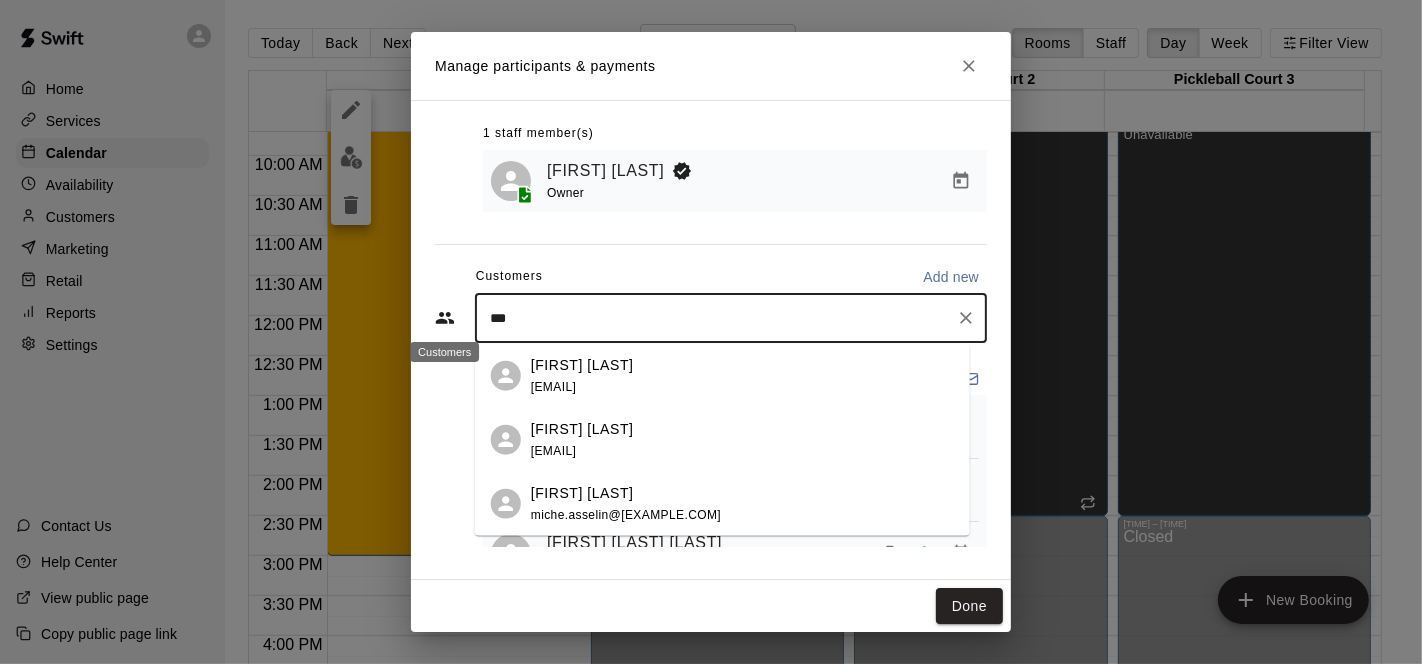 type on "****" 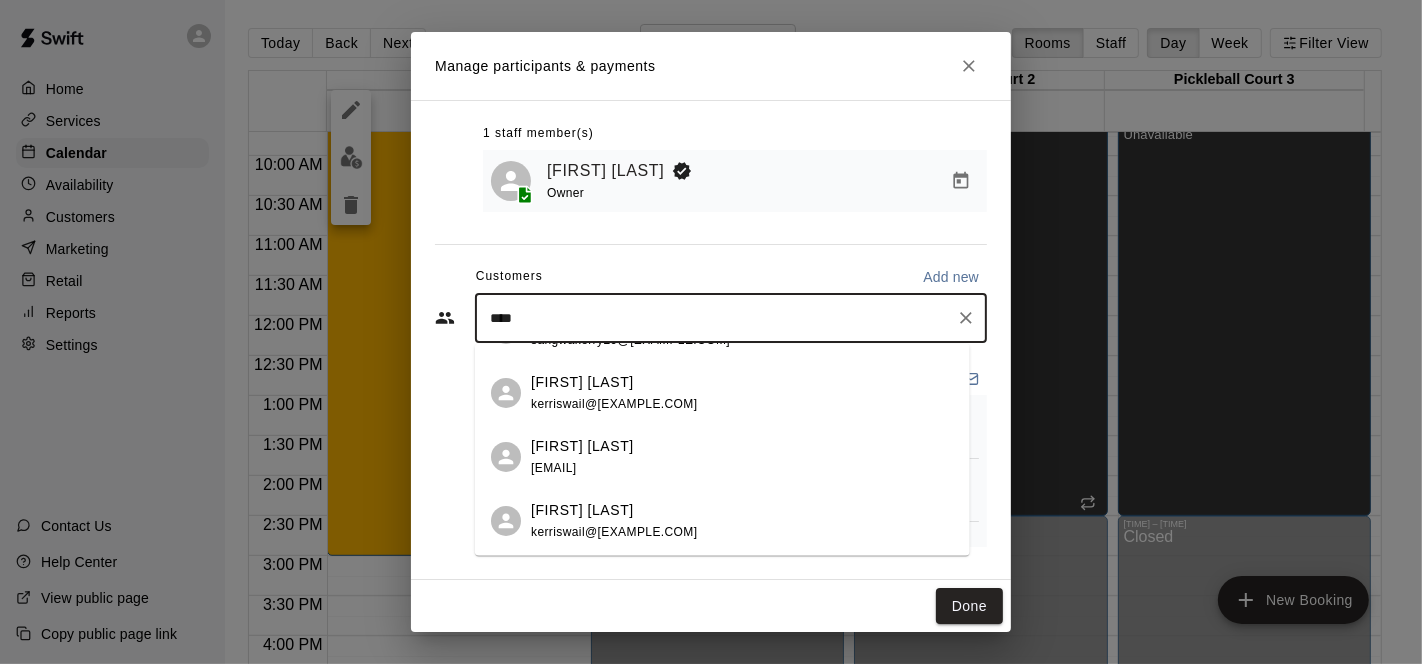 scroll, scrollTop: 171, scrollLeft: 0, axis: vertical 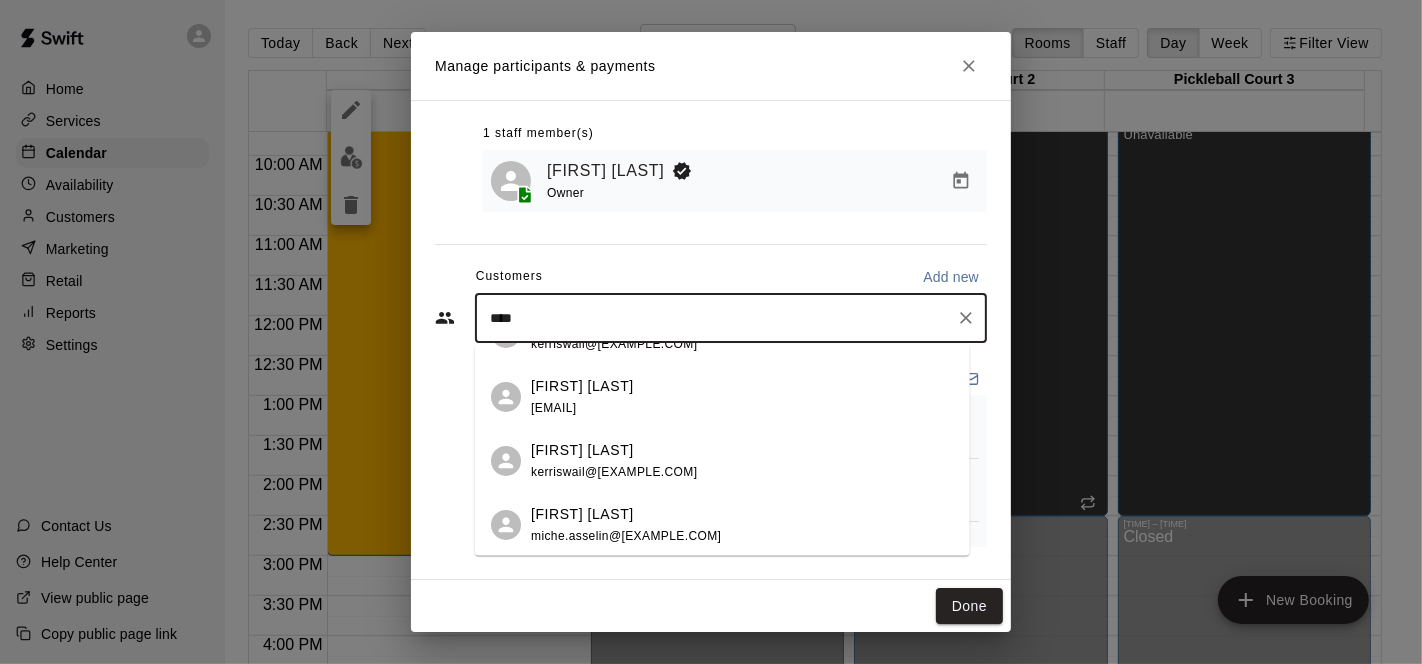 click on "miche.asselin@[EXAMPLE.COM]" at bounding box center [626, 535] 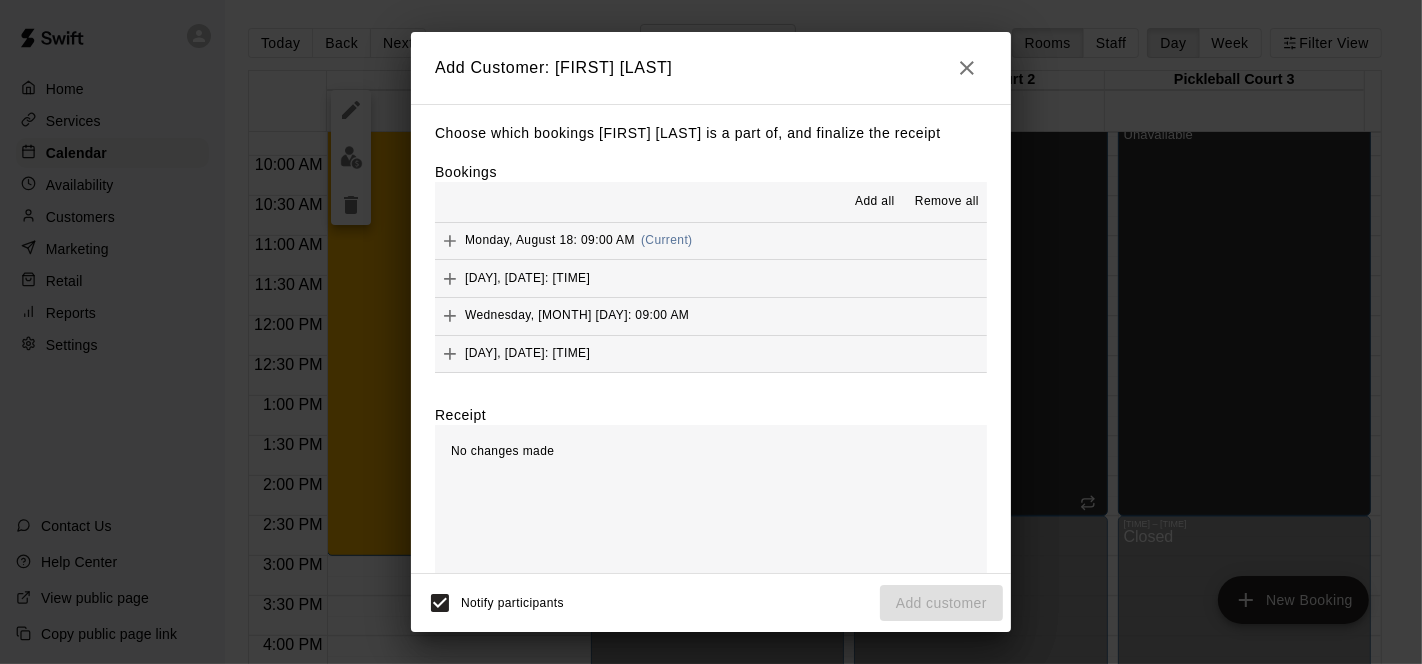 click on "Add all" at bounding box center [875, 202] 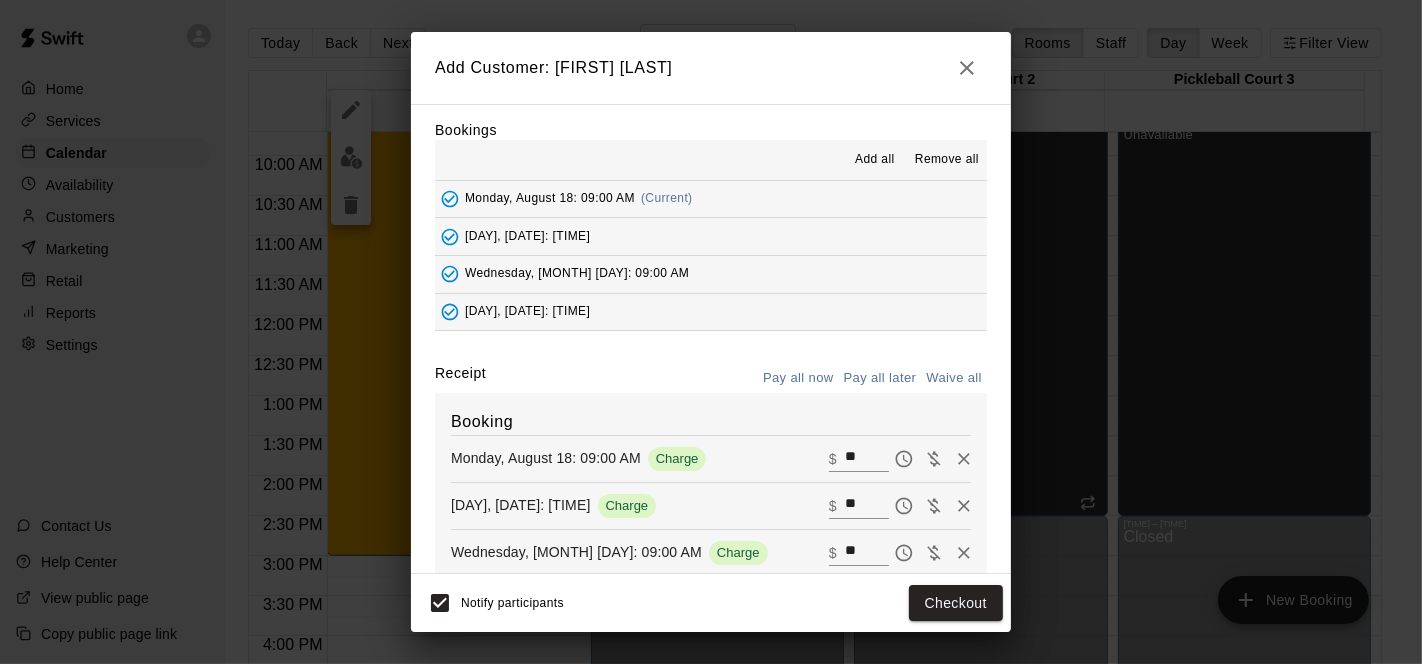 scroll, scrollTop: 0, scrollLeft: 0, axis: both 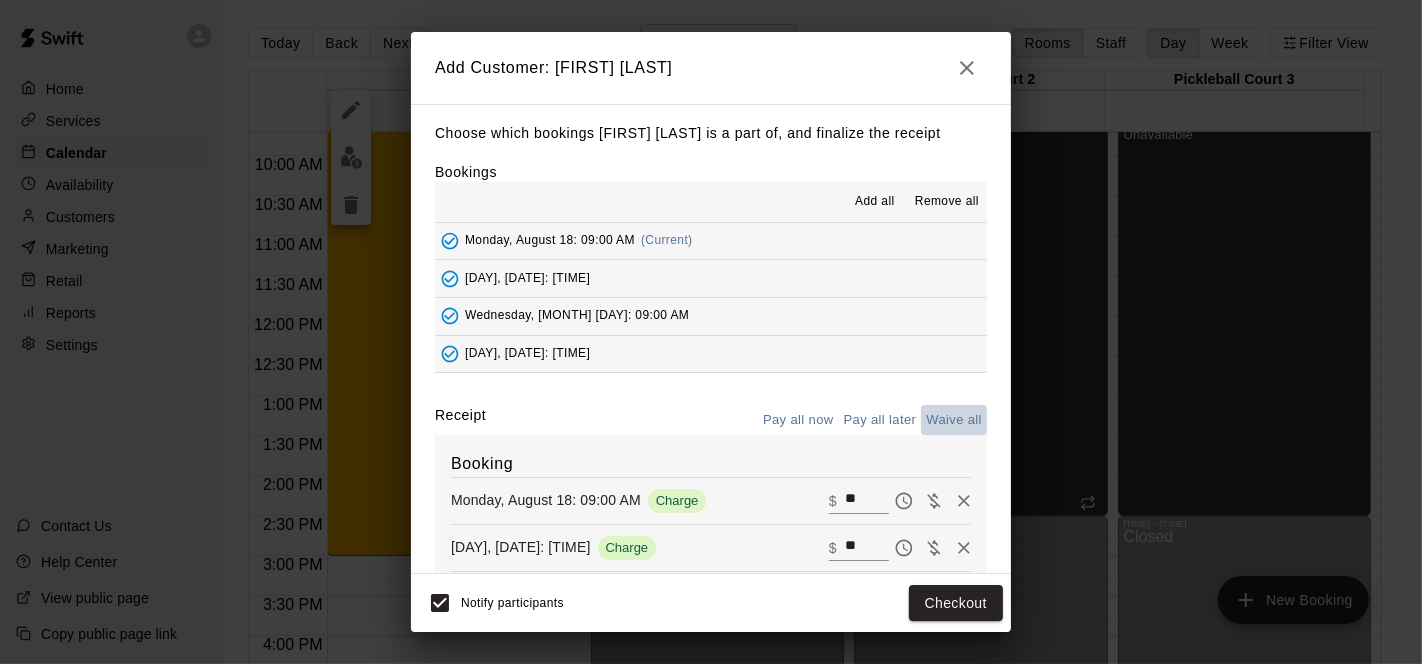 click on "Waive all" at bounding box center (954, 420) 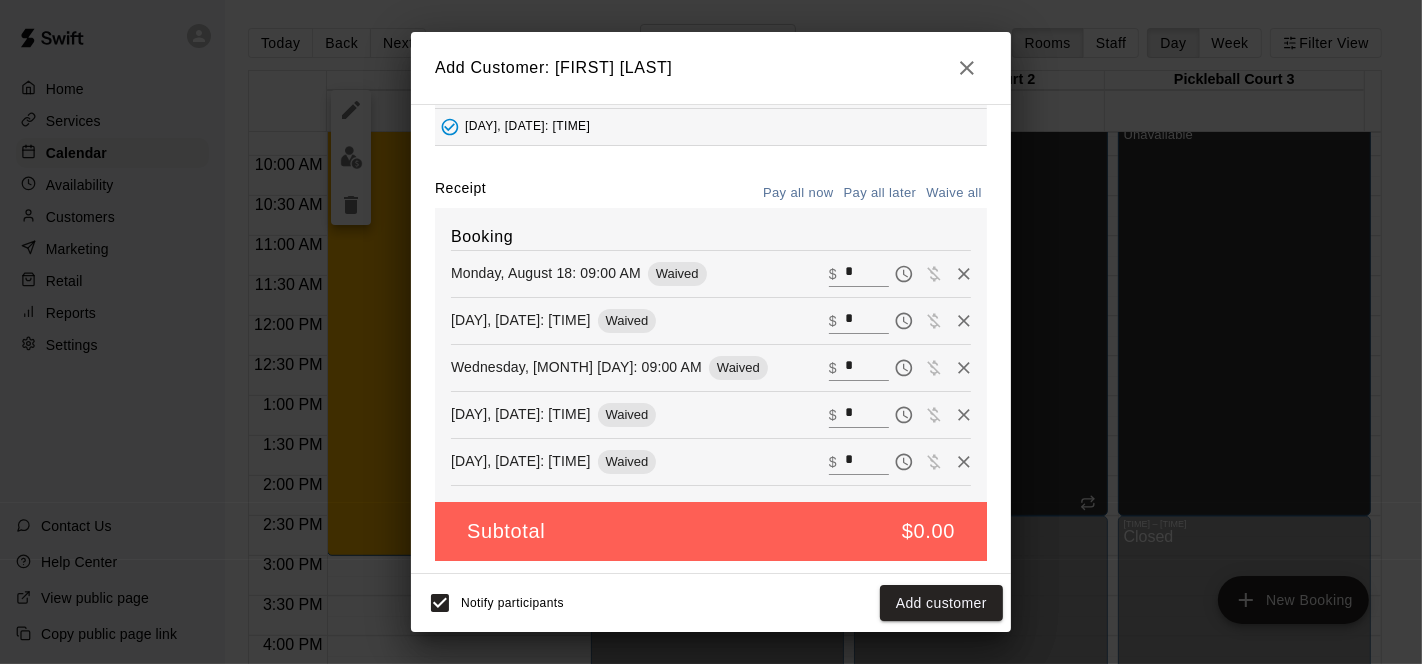 scroll, scrollTop: 228, scrollLeft: 0, axis: vertical 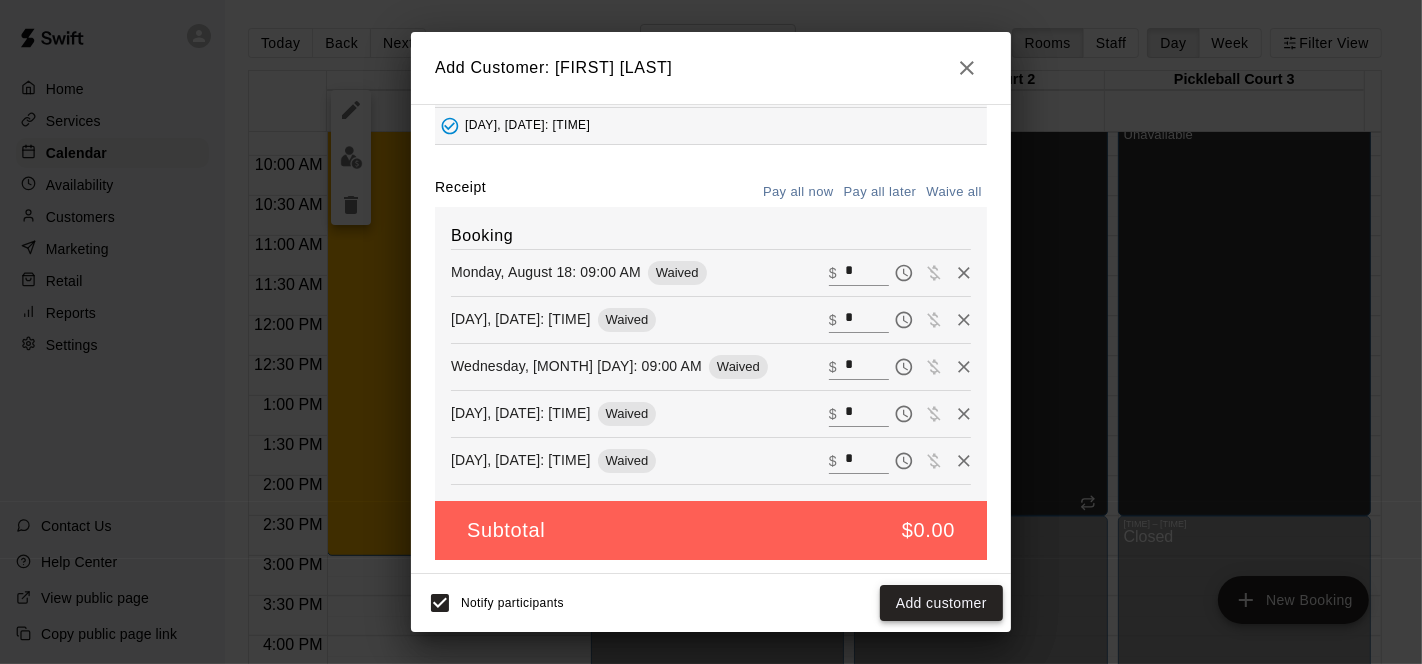click on "Add customer" at bounding box center (941, 603) 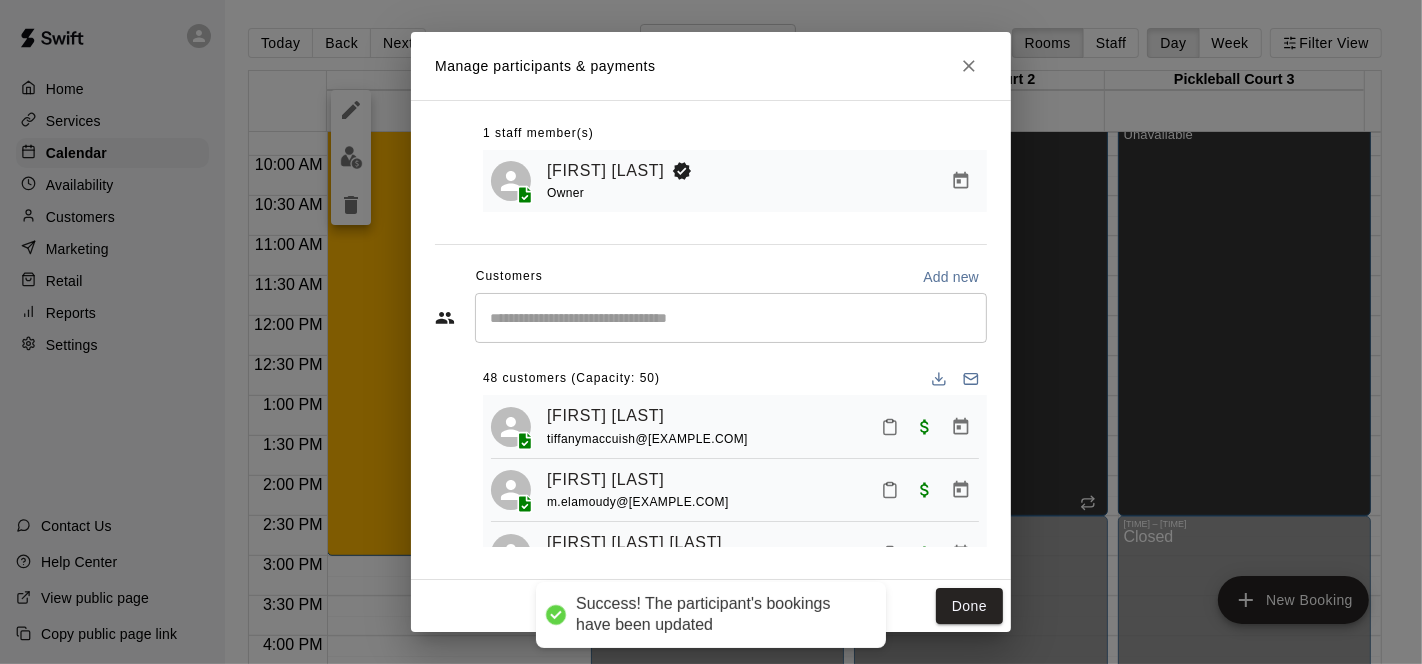 scroll, scrollTop: 160, scrollLeft: 0, axis: vertical 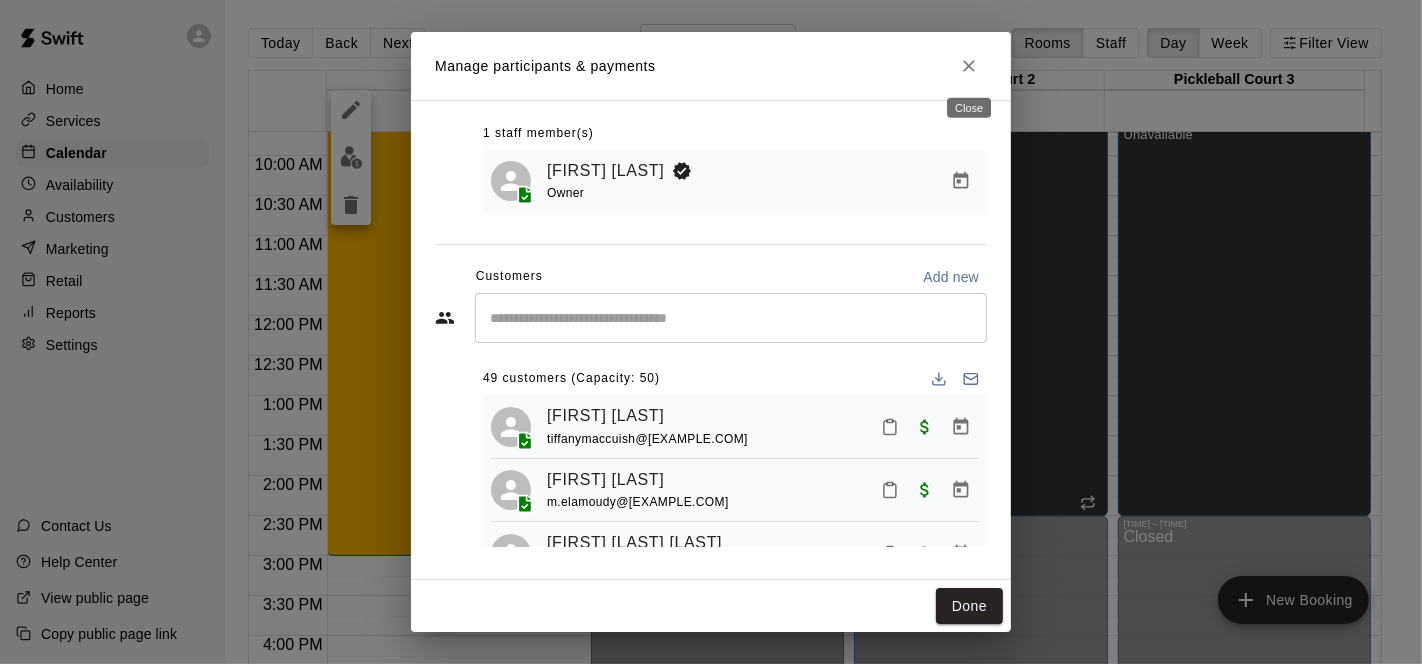 click 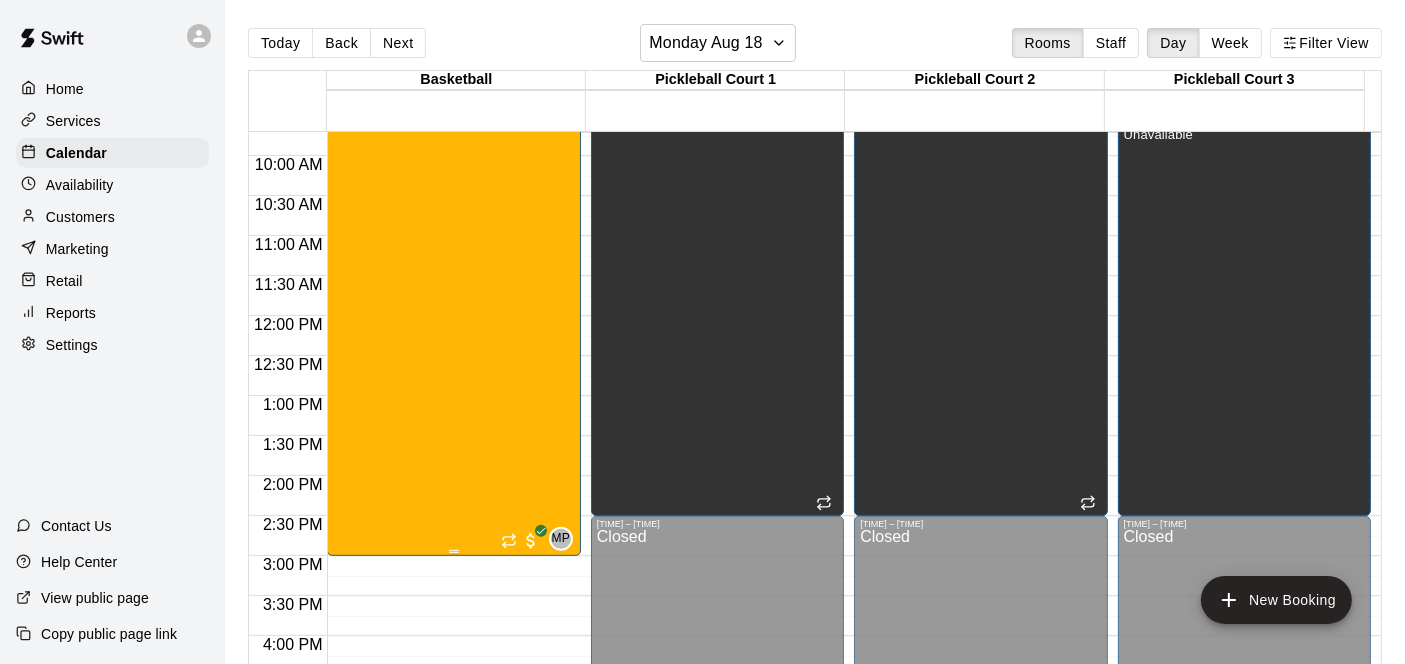 click on "Summer Camp #4 Boys & Girls 10-16 Years [DATE]-[DATE] 49/50 spots" at bounding box center (453, 421) 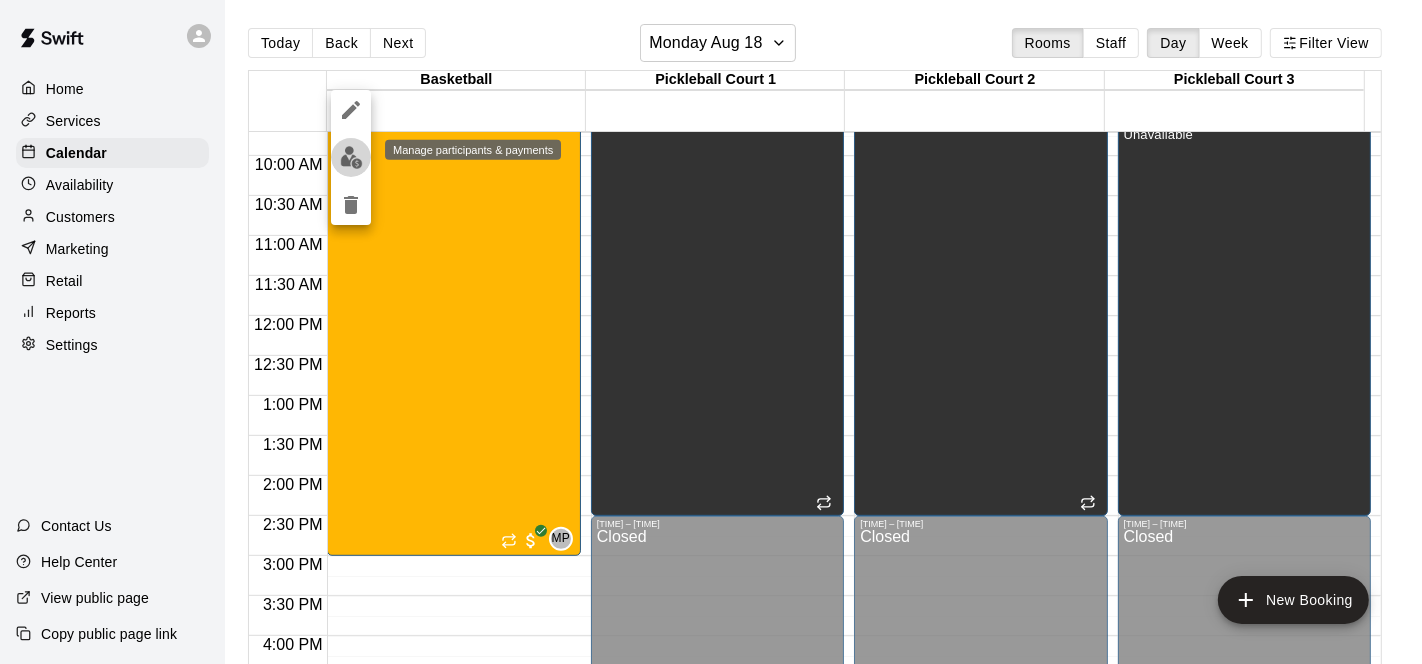 click at bounding box center (351, 157) 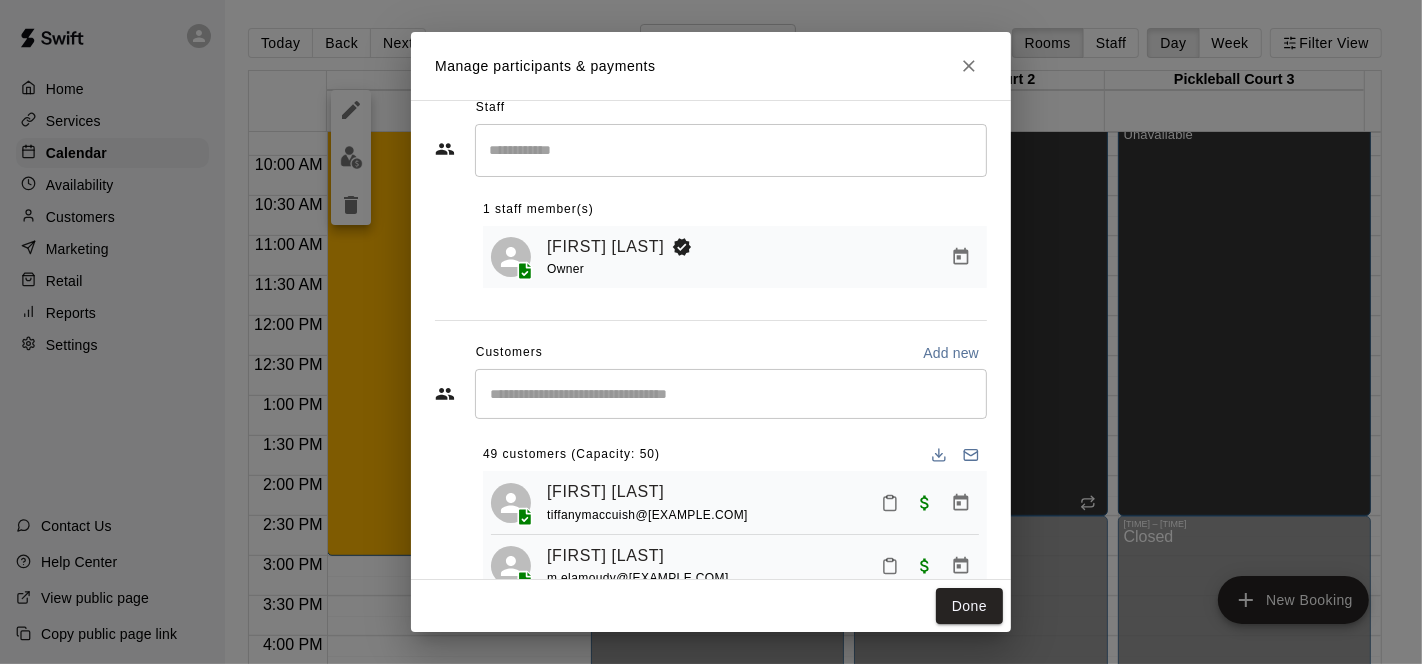 scroll, scrollTop: 102, scrollLeft: 0, axis: vertical 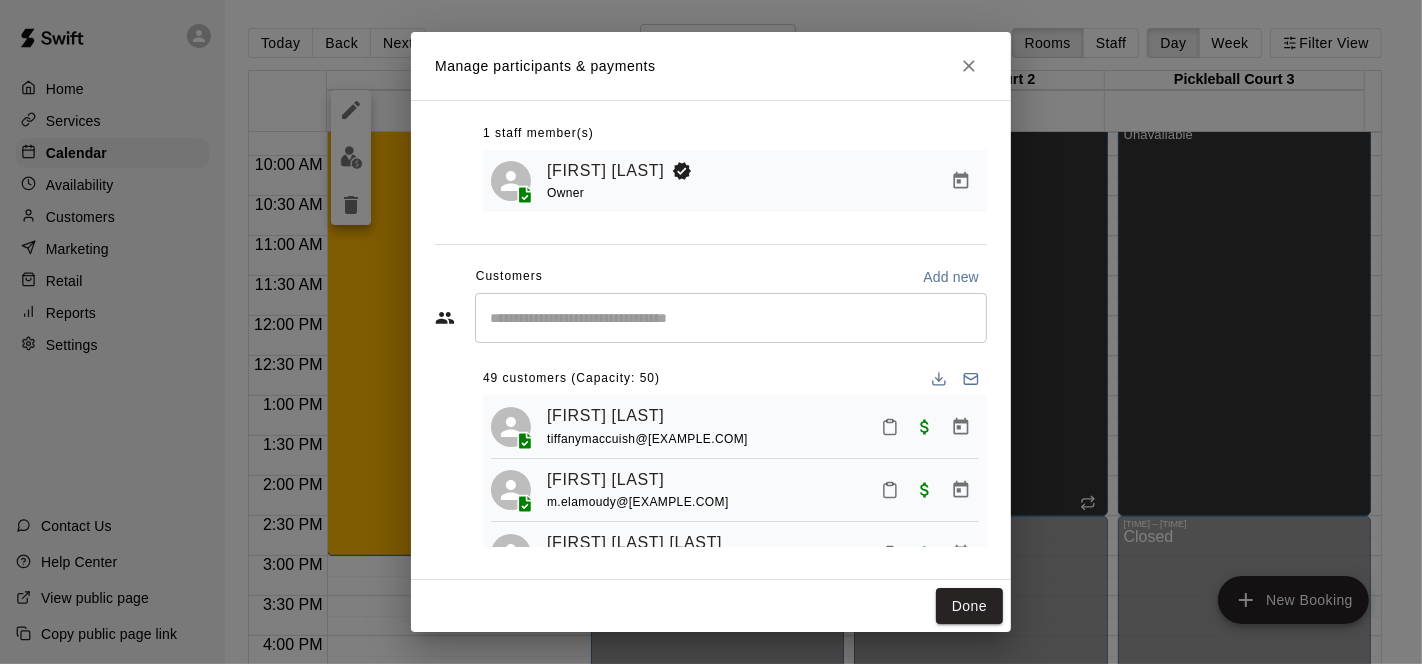 click at bounding box center (731, 318) 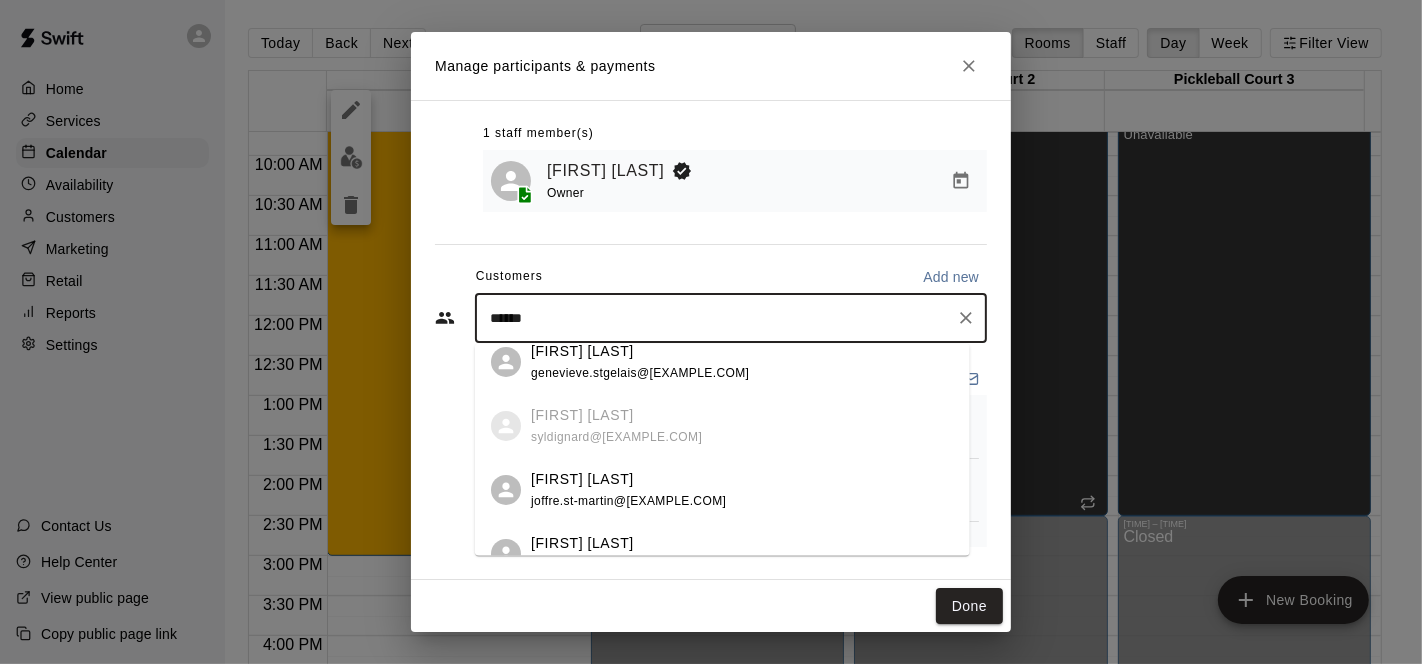 scroll, scrollTop: 111, scrollLeft: 0, axis: vertical 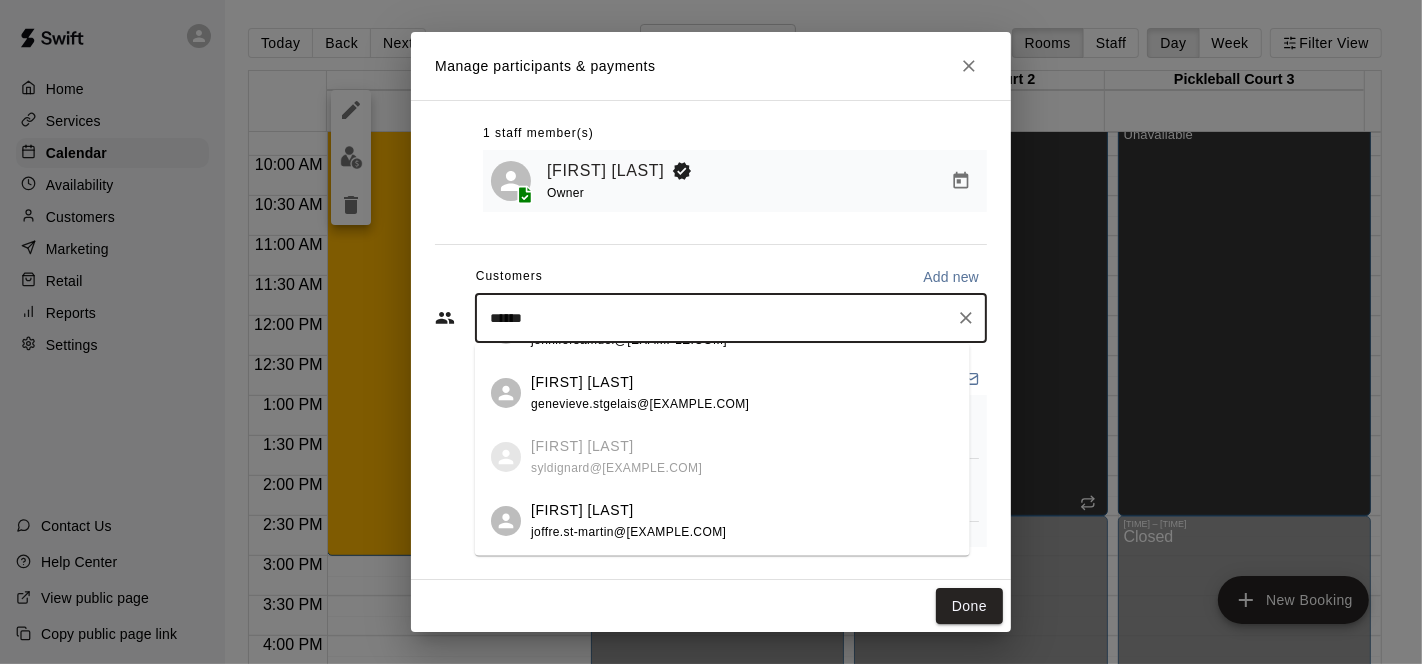click on "Samuel Ngoyikamany samuel.ngoyik@[EXAMPLE.COM] Jennifer  Samuel  jennifersamuel@[EXAMPLE.COM] Samuel Lalonde genevieve.stgelais@[EXAMPLE.COM] Samuel Dignard syldignard@[EXAMPLE.COM] Samuel St-Martin joffre.st-martin@[EXAMPLE.COM] Samuel Donoghue natalie_bellefeuille@[EXAMPLE.COM] Samuel Larocque tim@greenkeyrealty.ca Samuel Ostapchuk jason.ostapchuk@[EXAMPLE.COM] Isaiah  Lutaaya  jennifersamuel@[EXAMPLE.COM] Akya Lutaaya  jennifersamuel@[EXAMPLE.COM] Samuel Ola shniola@[EXAMPLE.COM]" at bounding box center [722, 585] 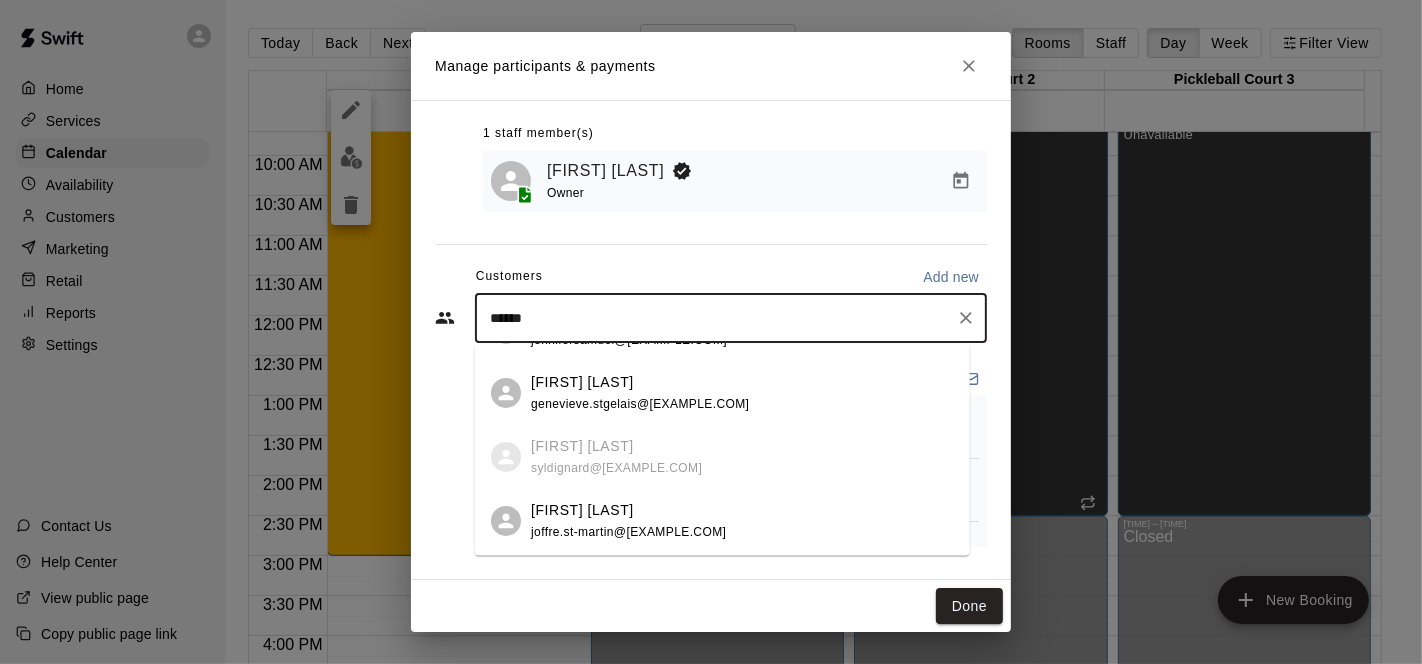 click on "Customers Add new" at bounding box center (711, 277) 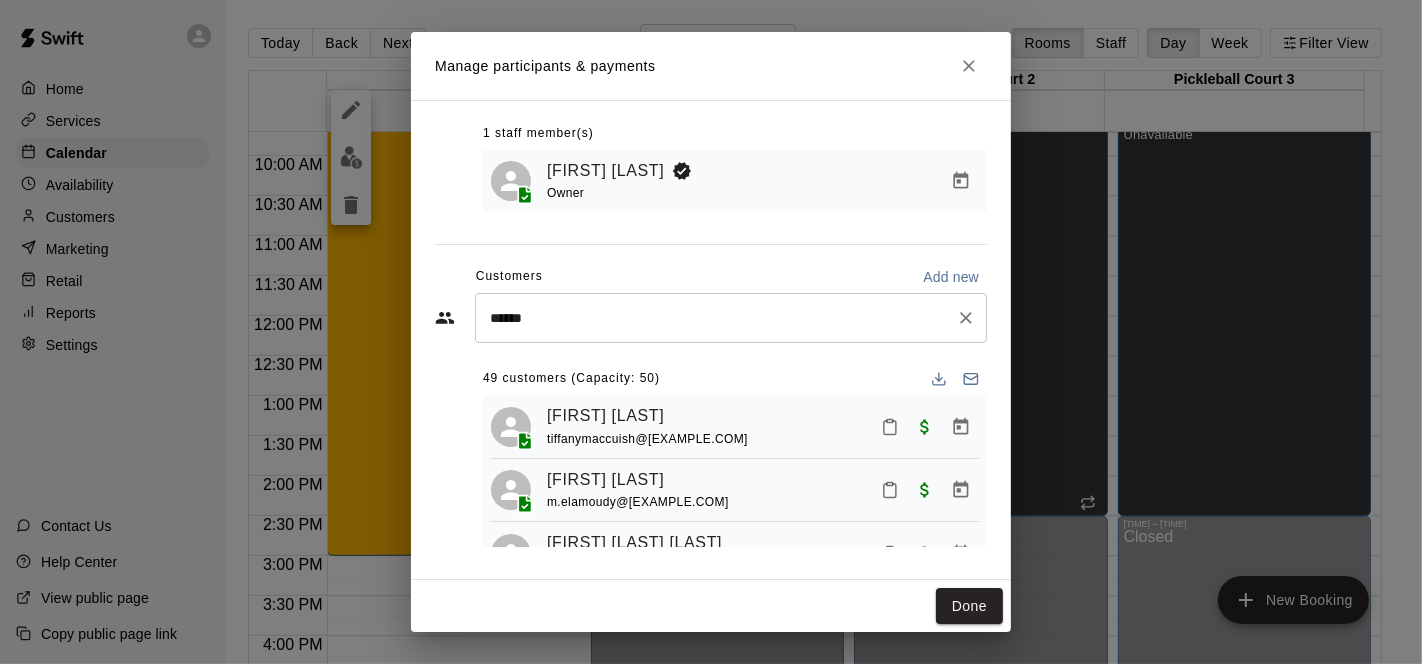 click on "******" at bounding box center (716, 318) 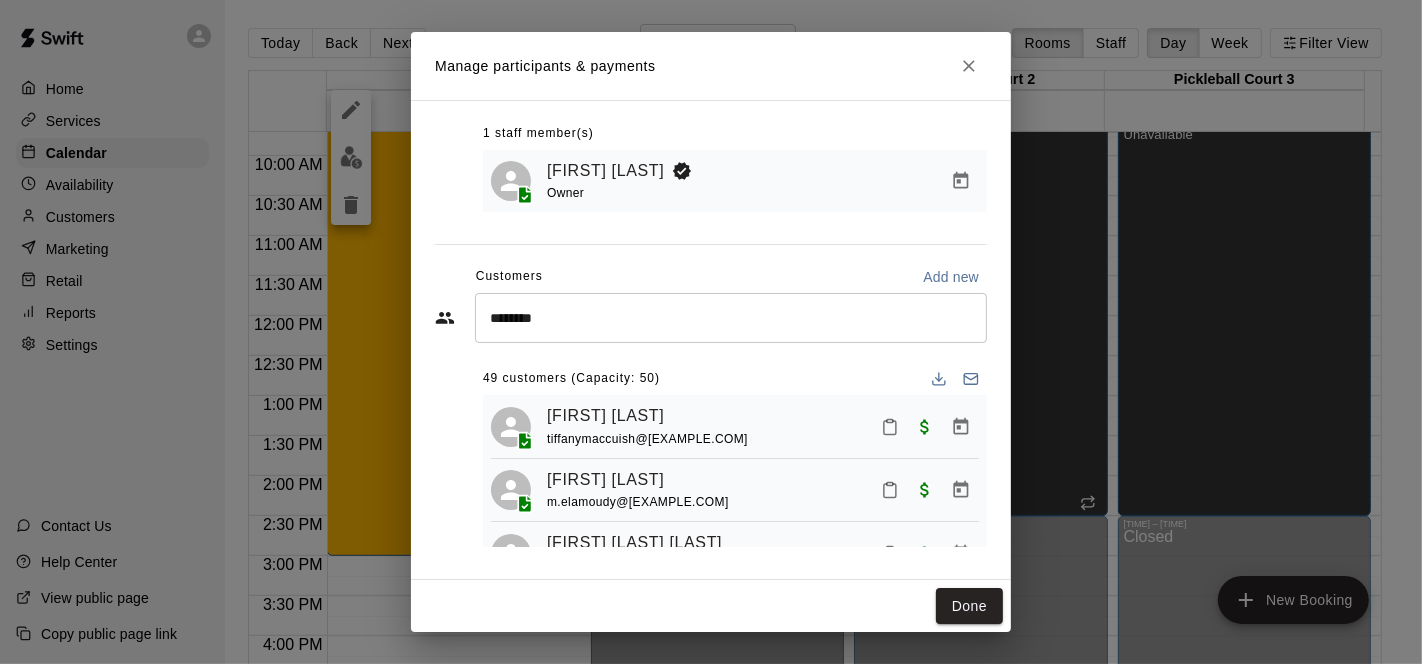 click on "Customers Add new" at bounding box center [711, 277] 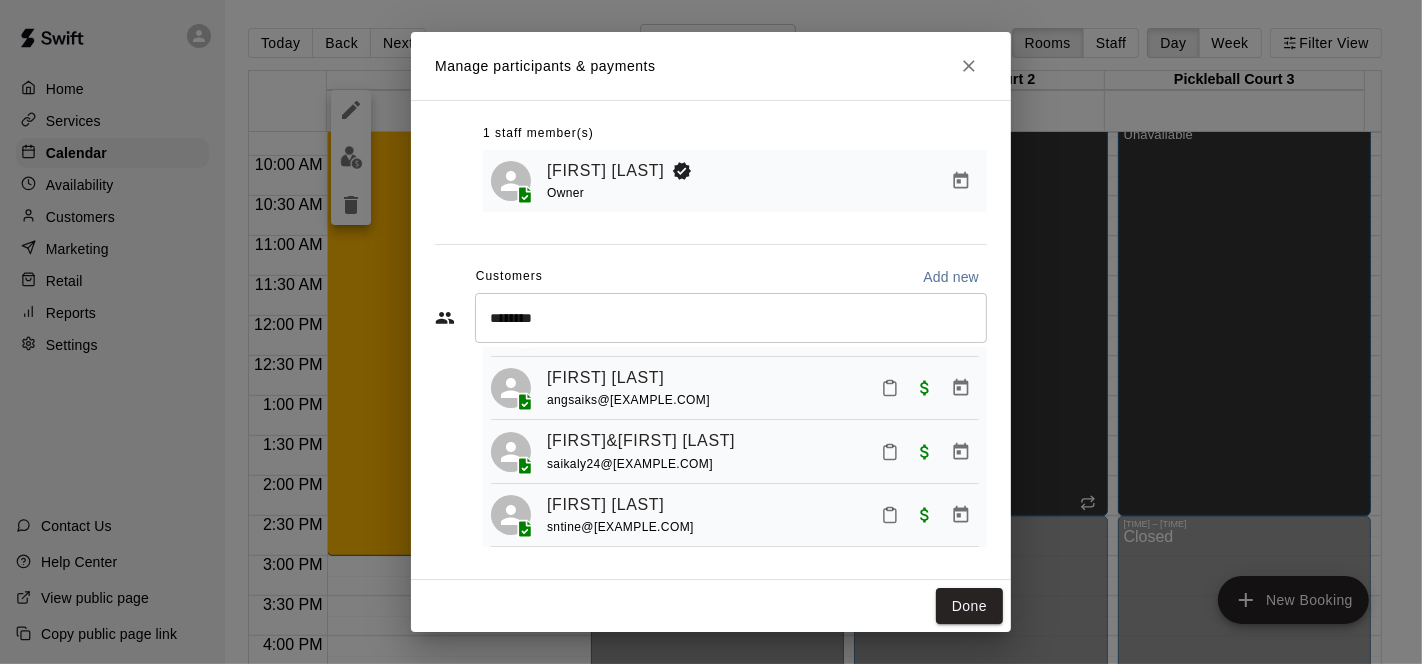 scroll, scrollTop: 1000, scrollLeft: 0, axis: vertical 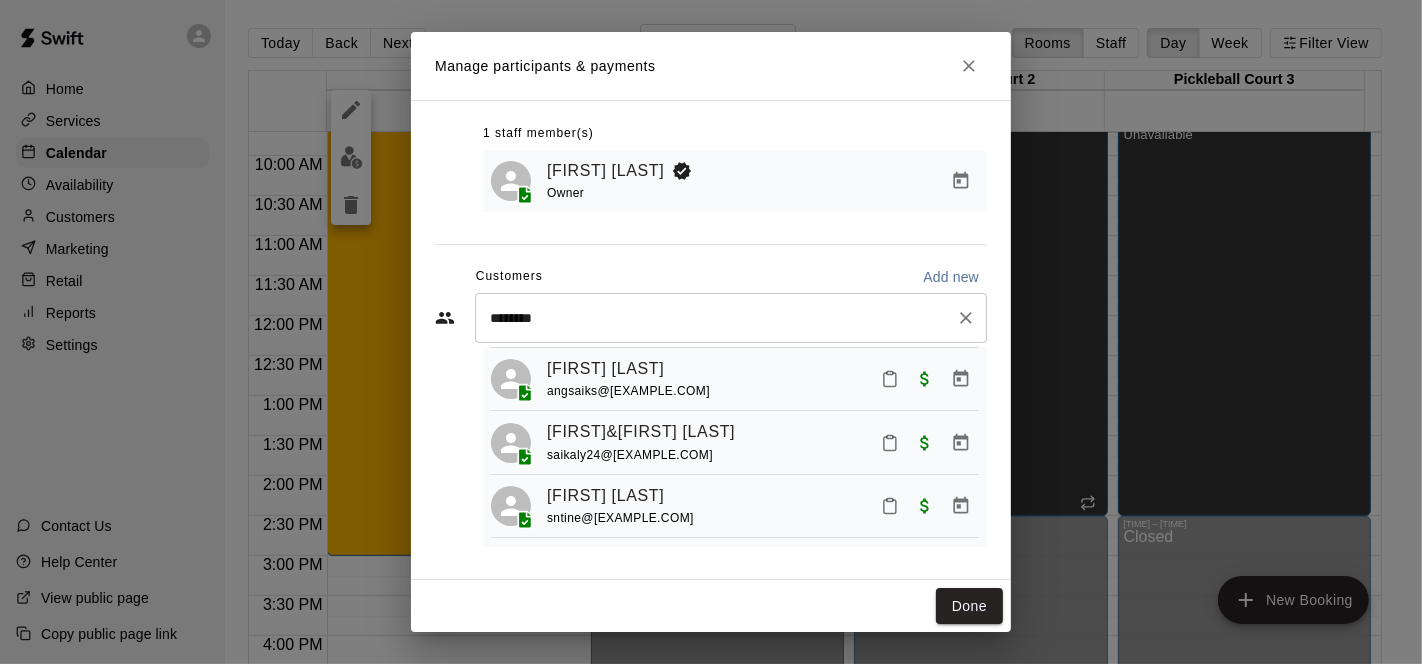 click on "******** ​" at bounding box center (731, 318) 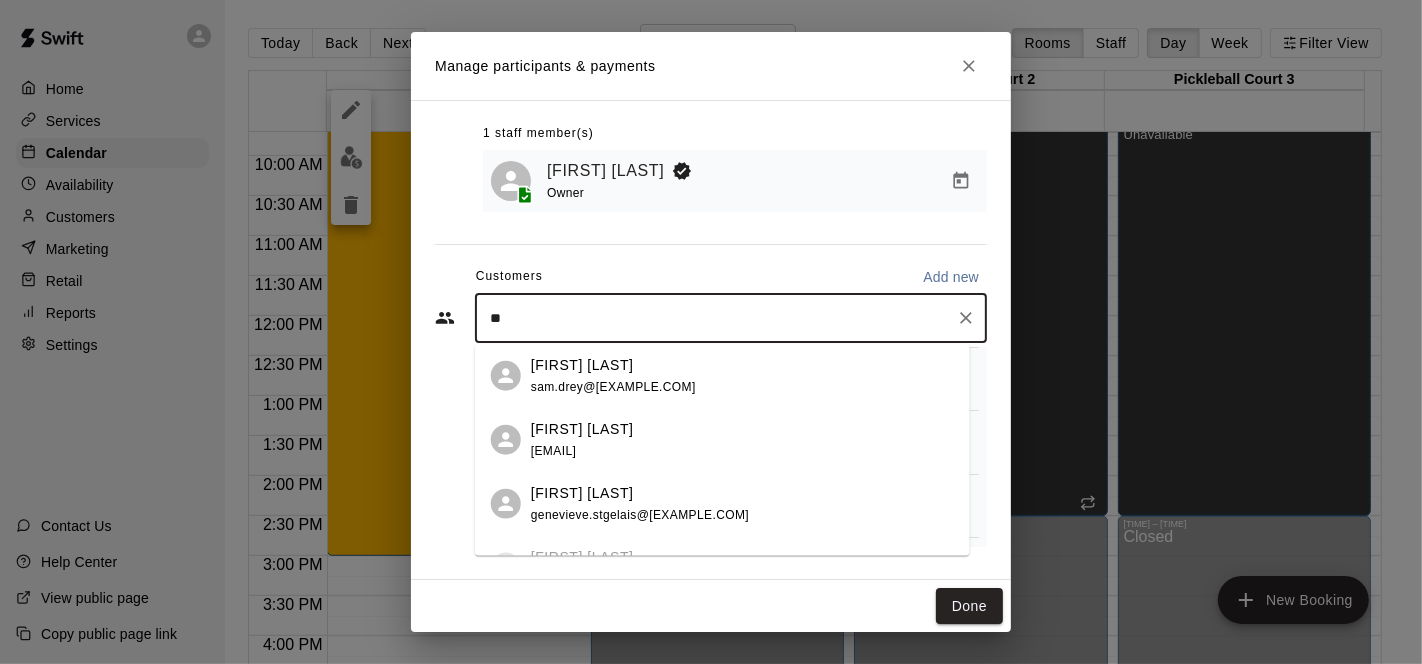 type on "*" 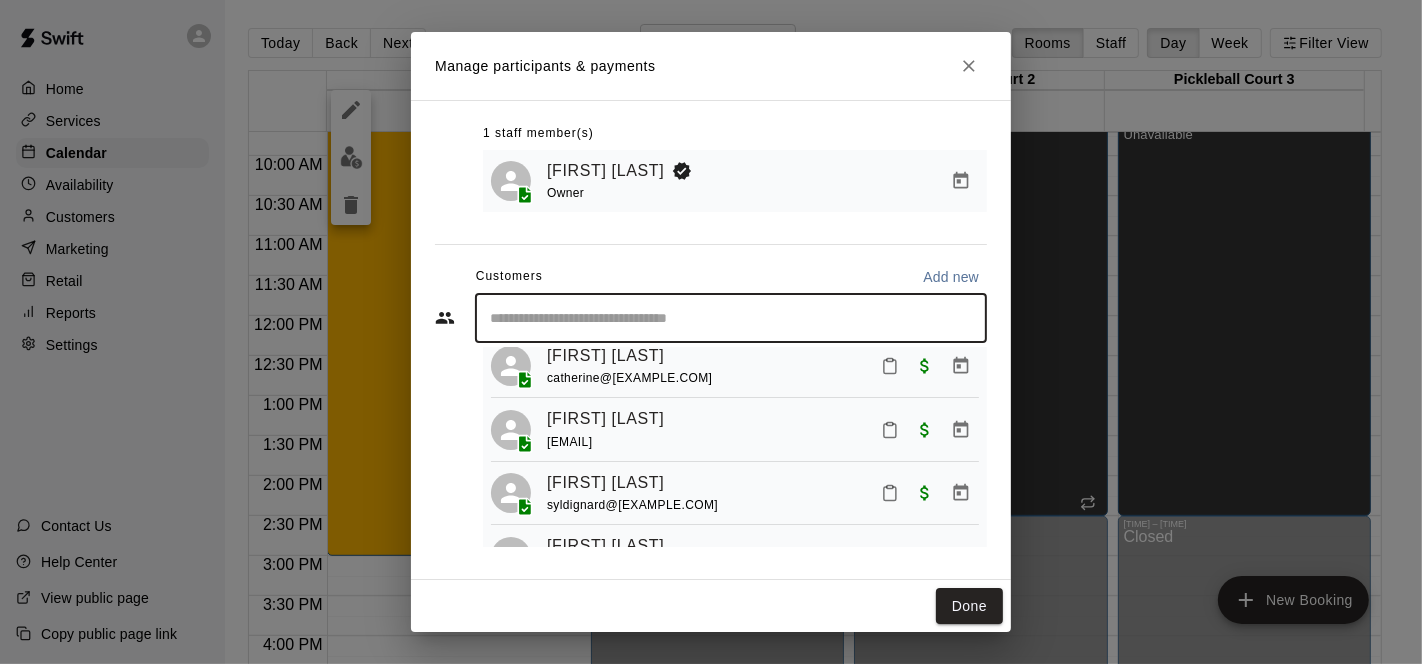scroll, scrollTop: 2444, scrollLeft: 0, axis: vertical 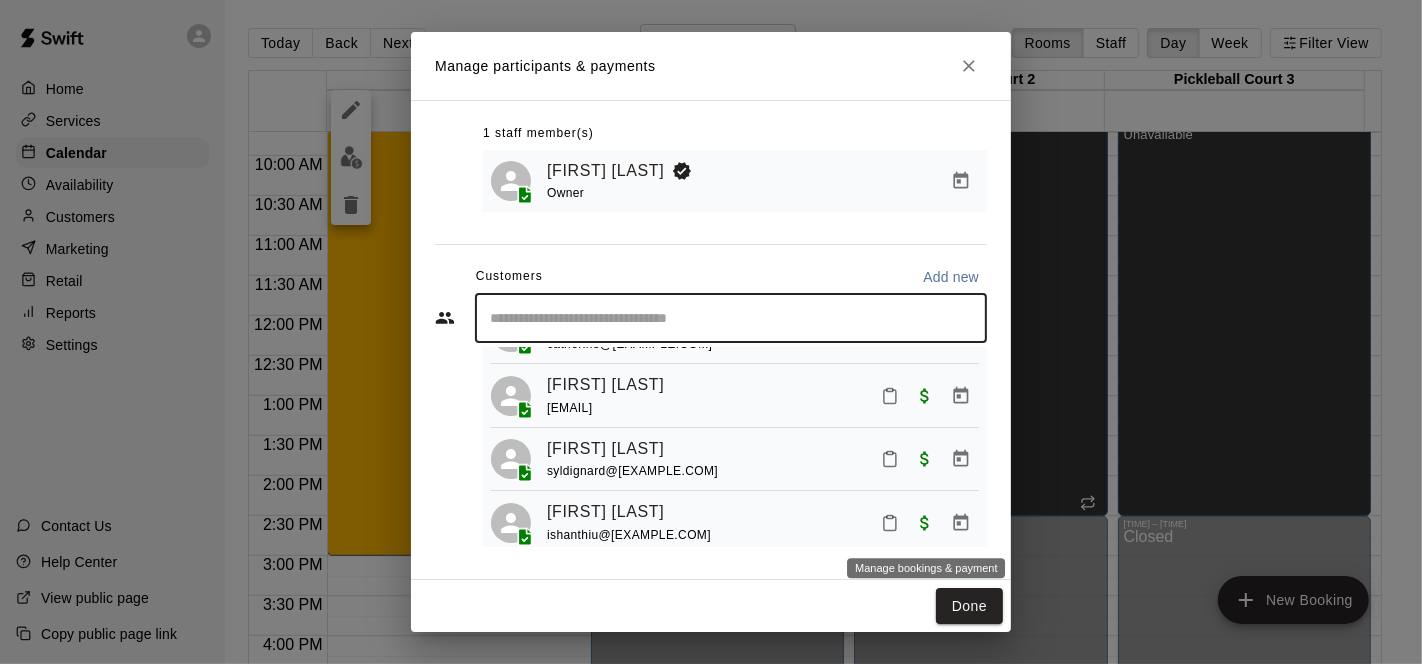 type 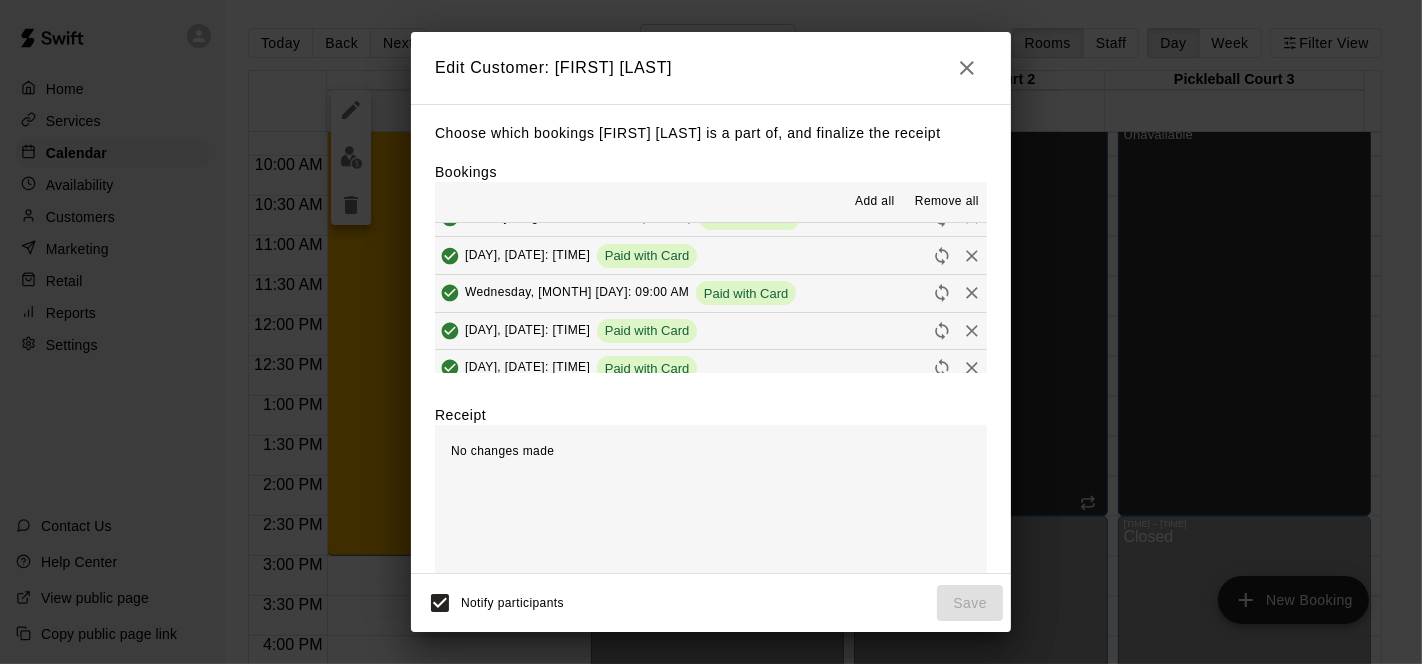 scroll, scrollTop: 37, scrollLeft: 0, axis: vertical 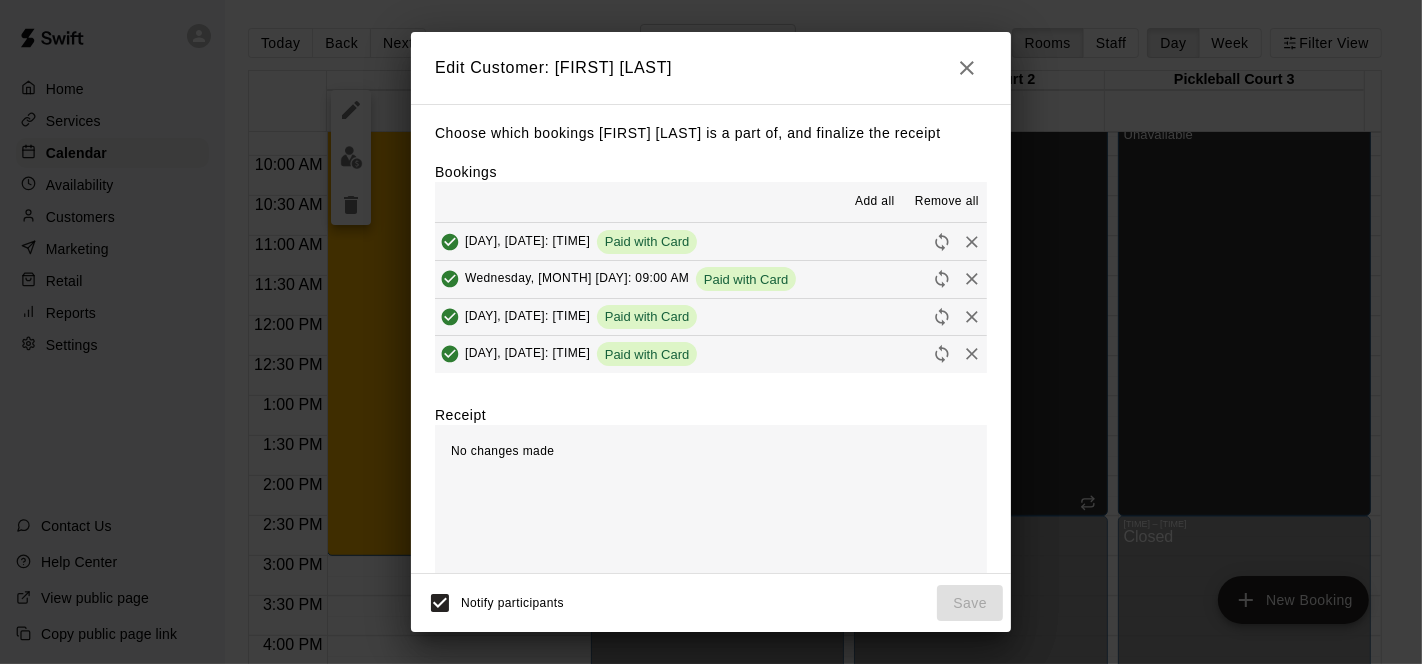 click on "Remove all" at bounding box center (947, 202) 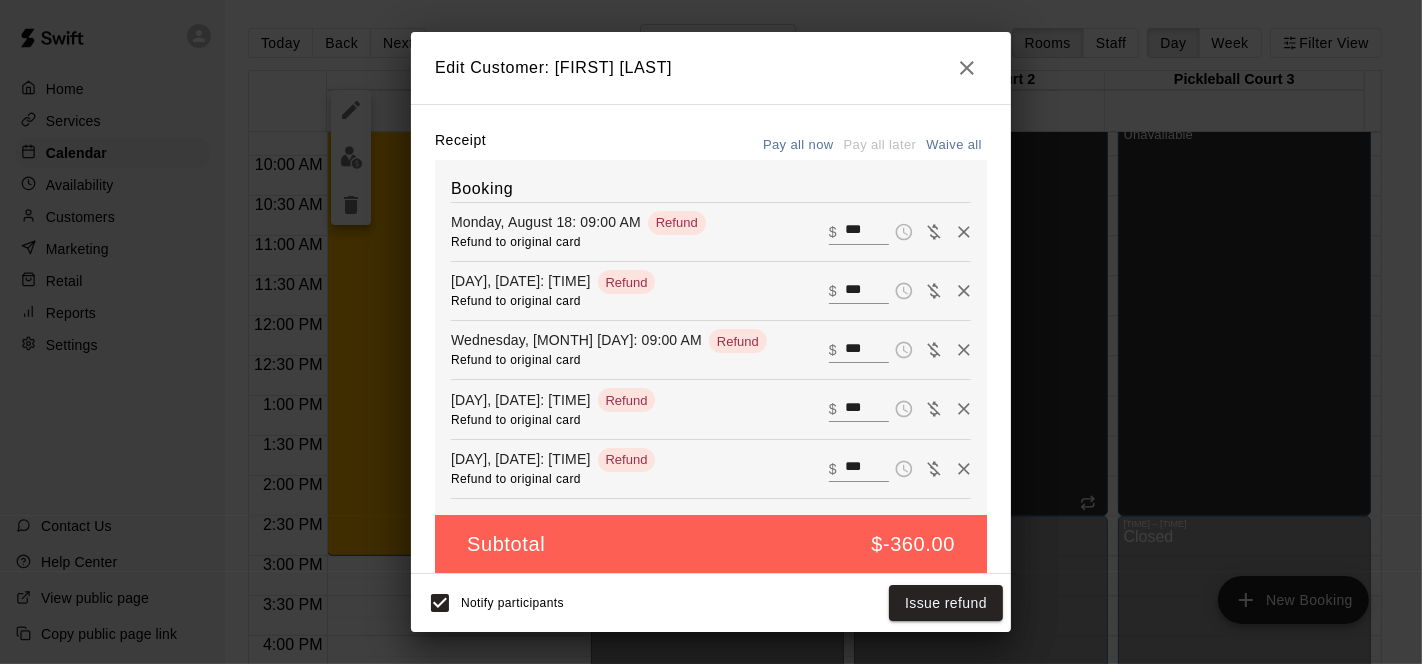scroll, scrollTop: 300, scrollLeft: 0, axis: vertical 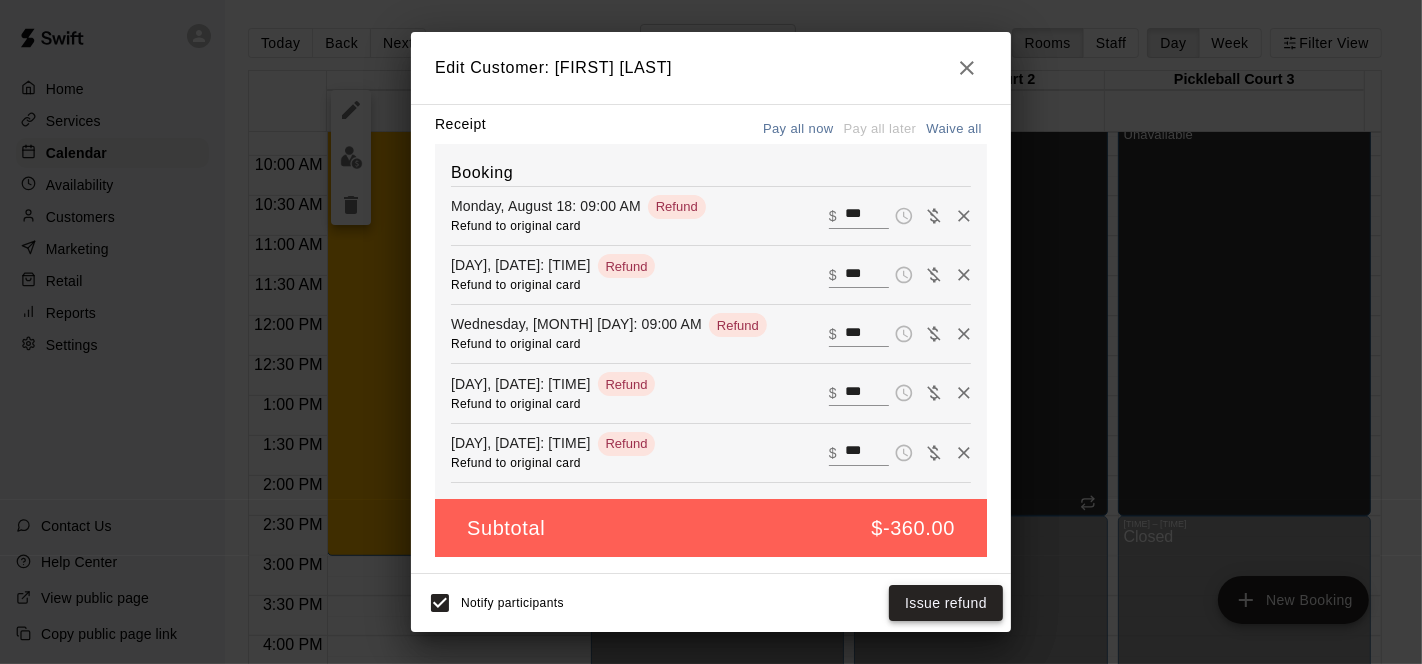 click on "Issue refund" at bounding box center [946, 603] 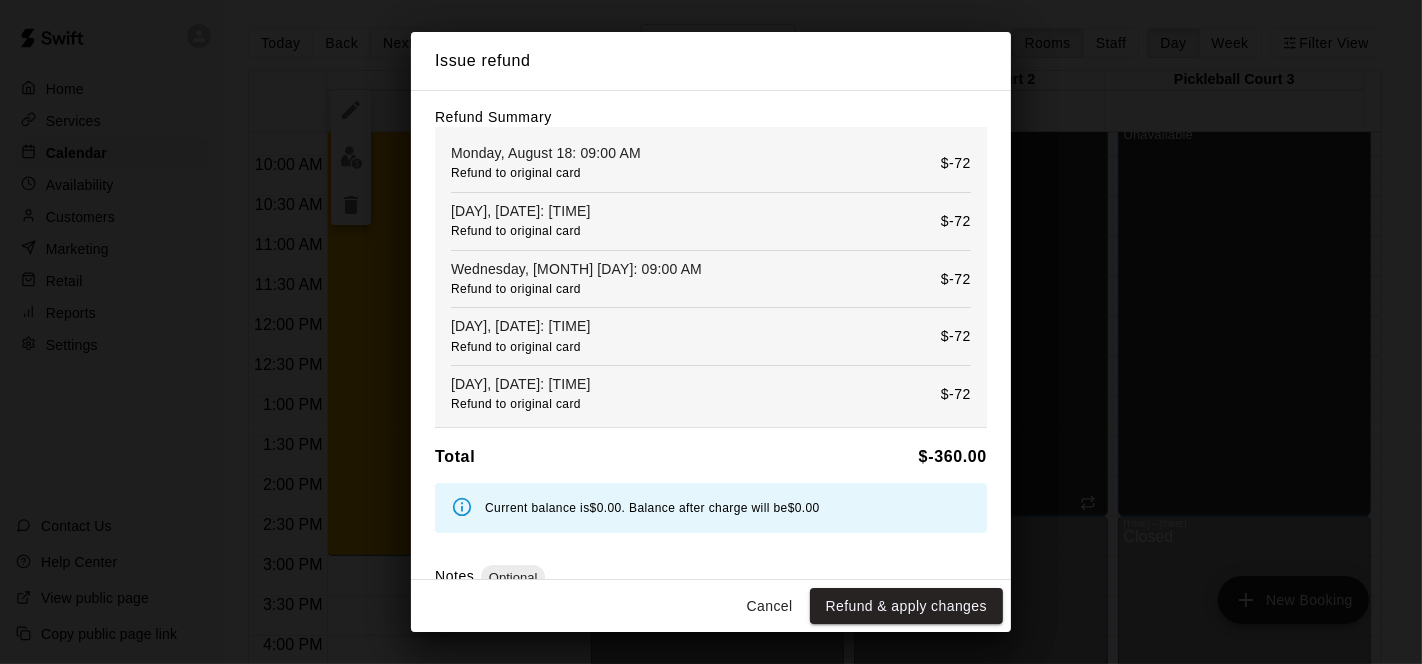 click on "Refund & apply changes" at bounding box center [906, 606] 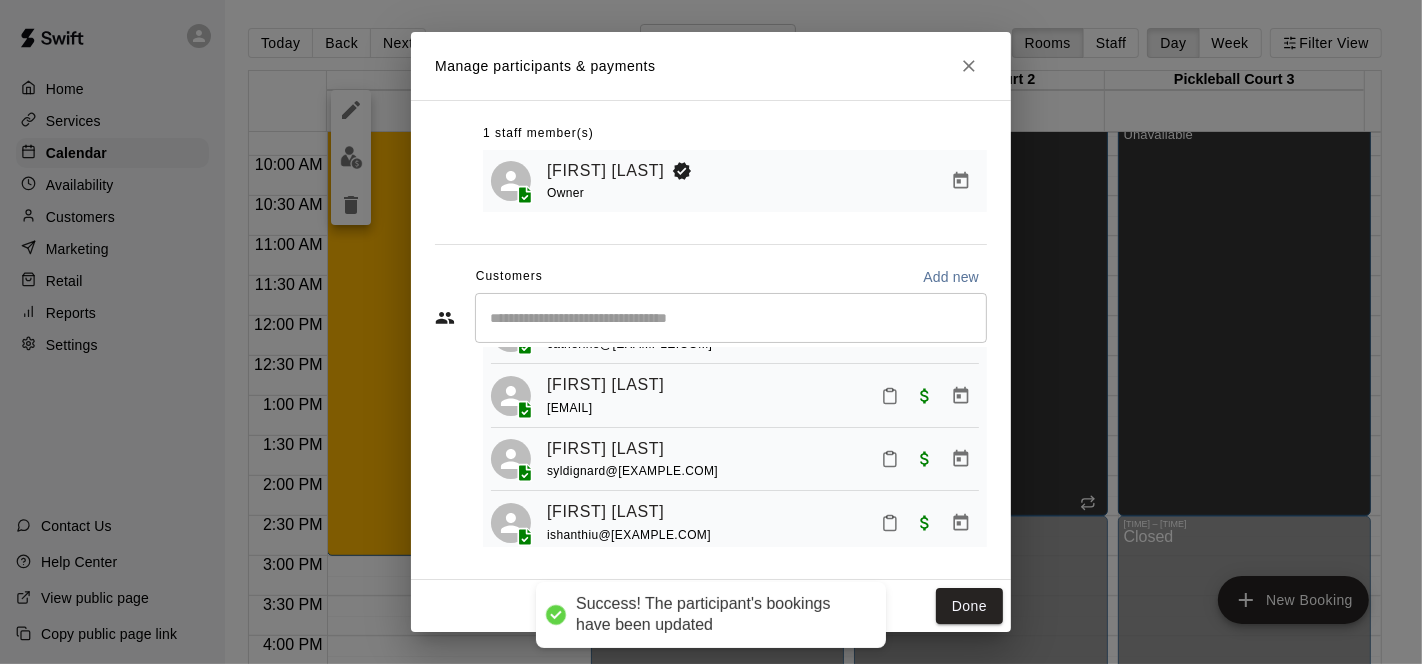 scroll, scrollTop: 231, scrollLeft: 0, axis: vertical 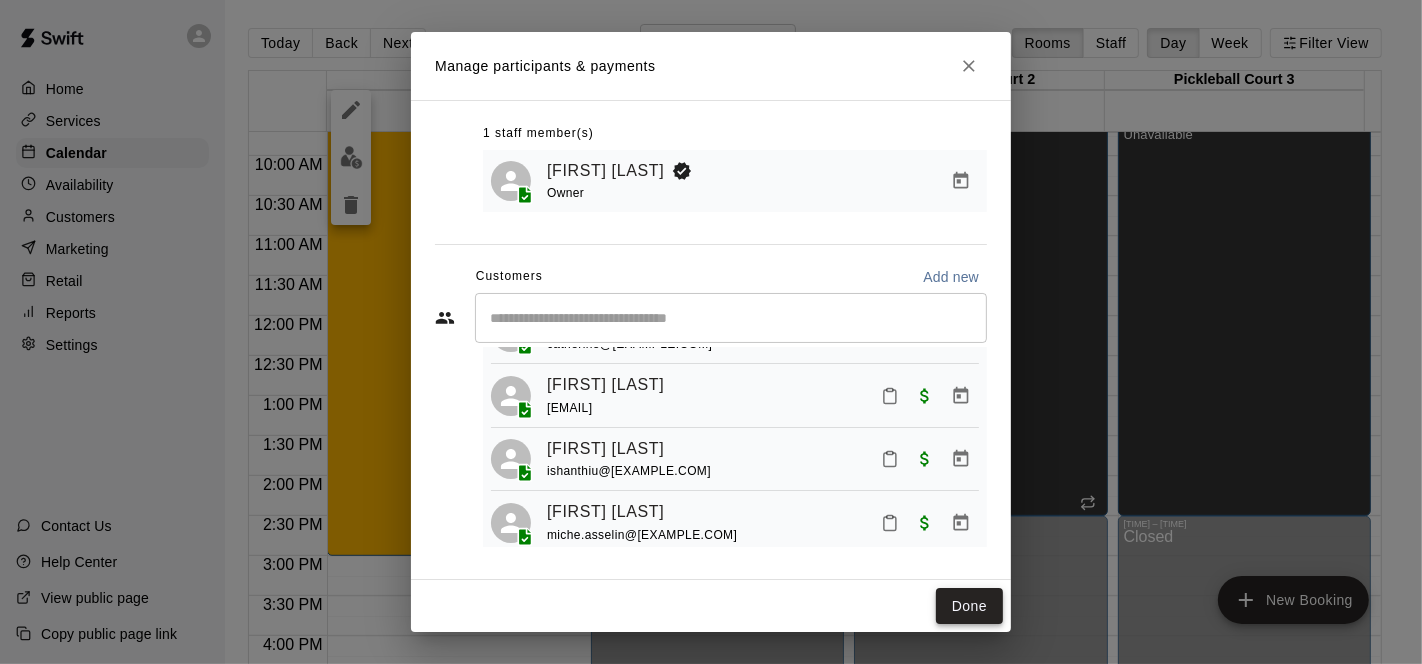 click on "Done" at bounding box center (969, 606) 